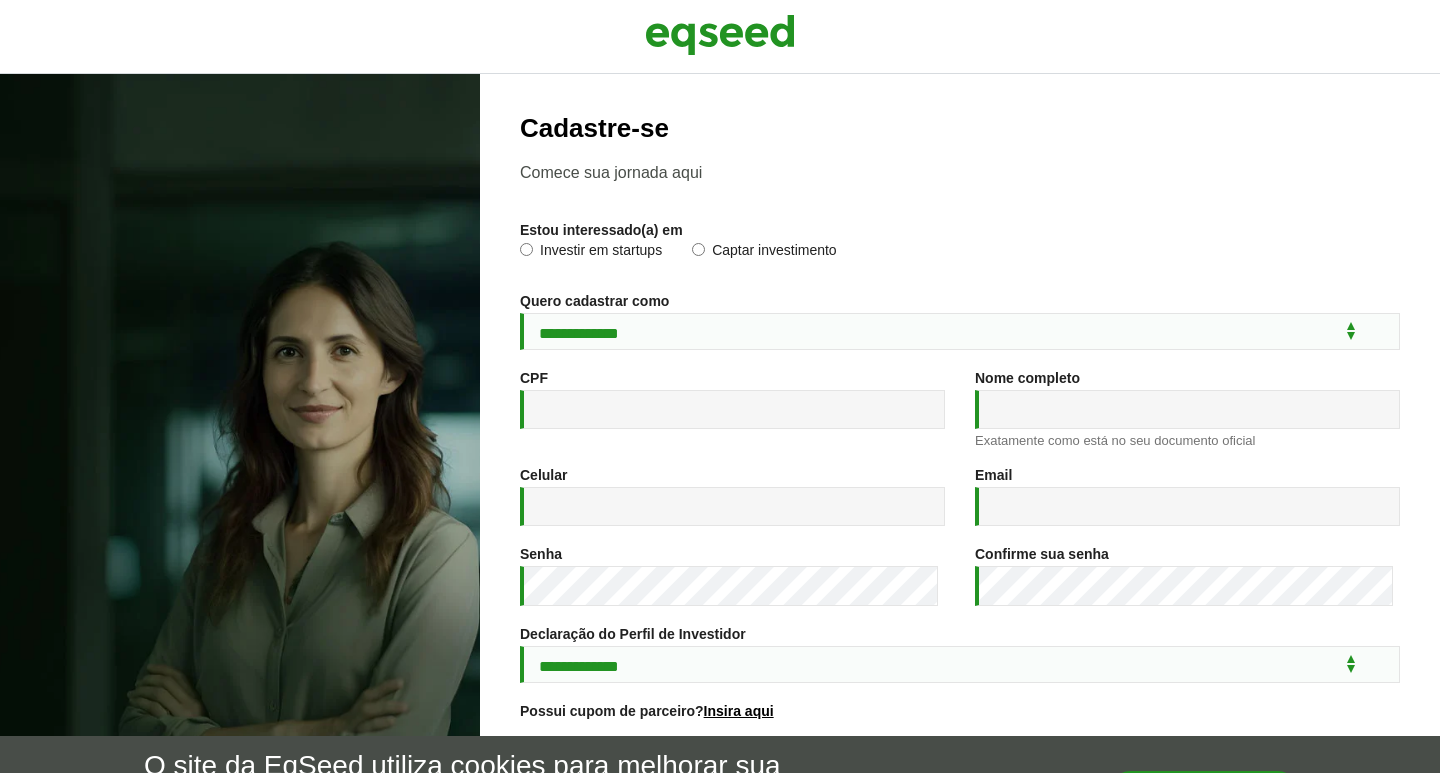 scroll, scrollTop: 0, scrollLeft: 0, axis: both 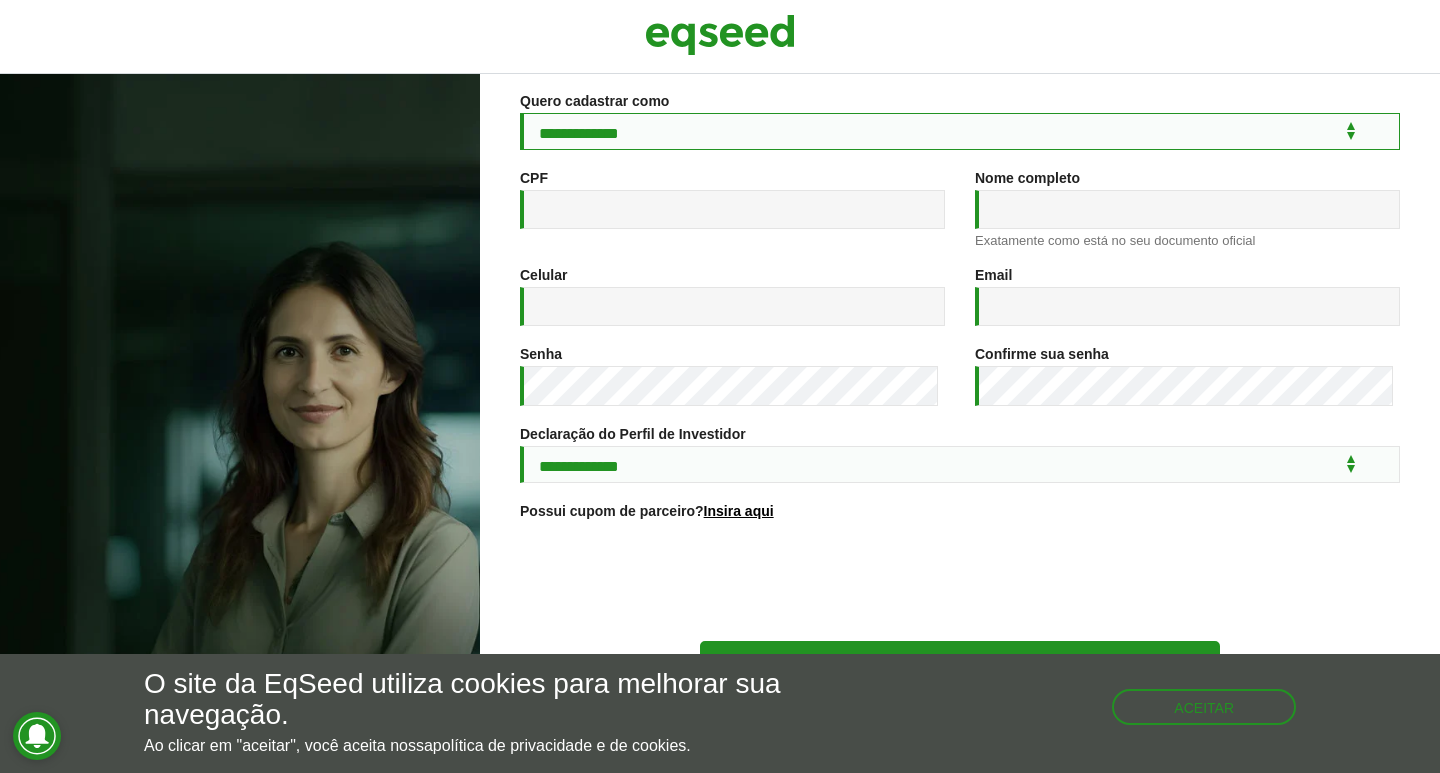drag, startPoint x: 624, startPoint y: 131, endPoint x: 604, endPoint y: 141, distance: 22.36068 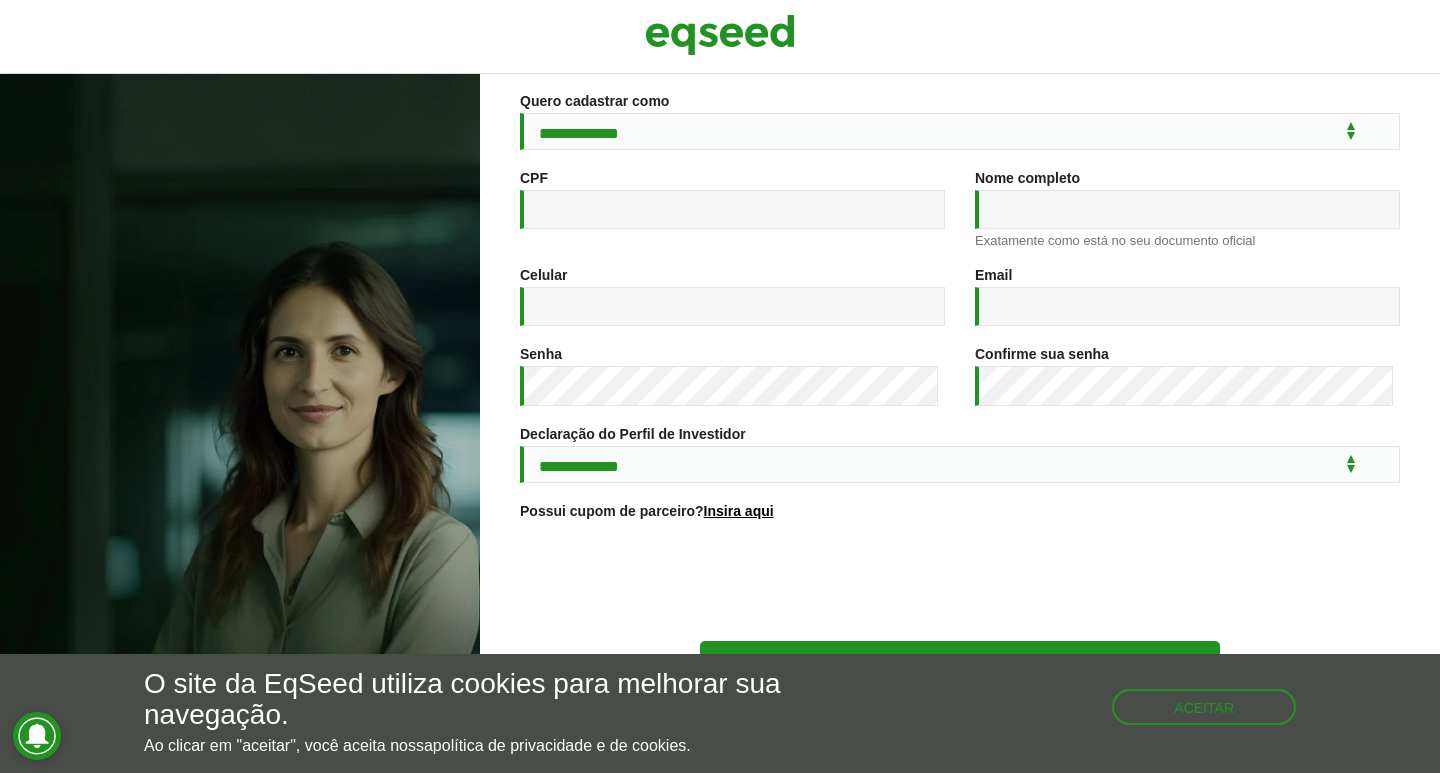 click on "CPF  *" at bounding box center (732, 209) 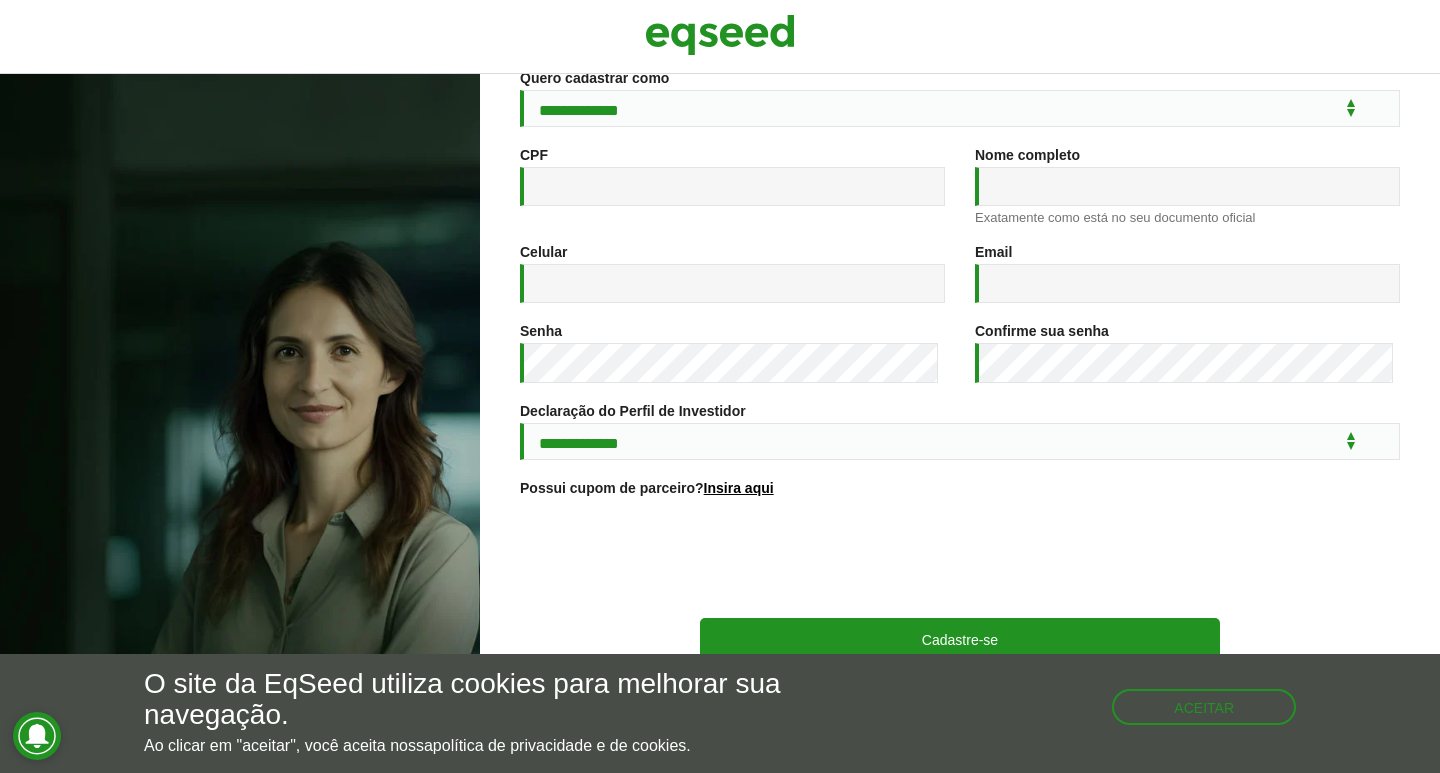scroll, scrollTop: 244, scrollLeft: 0, axis: vertical 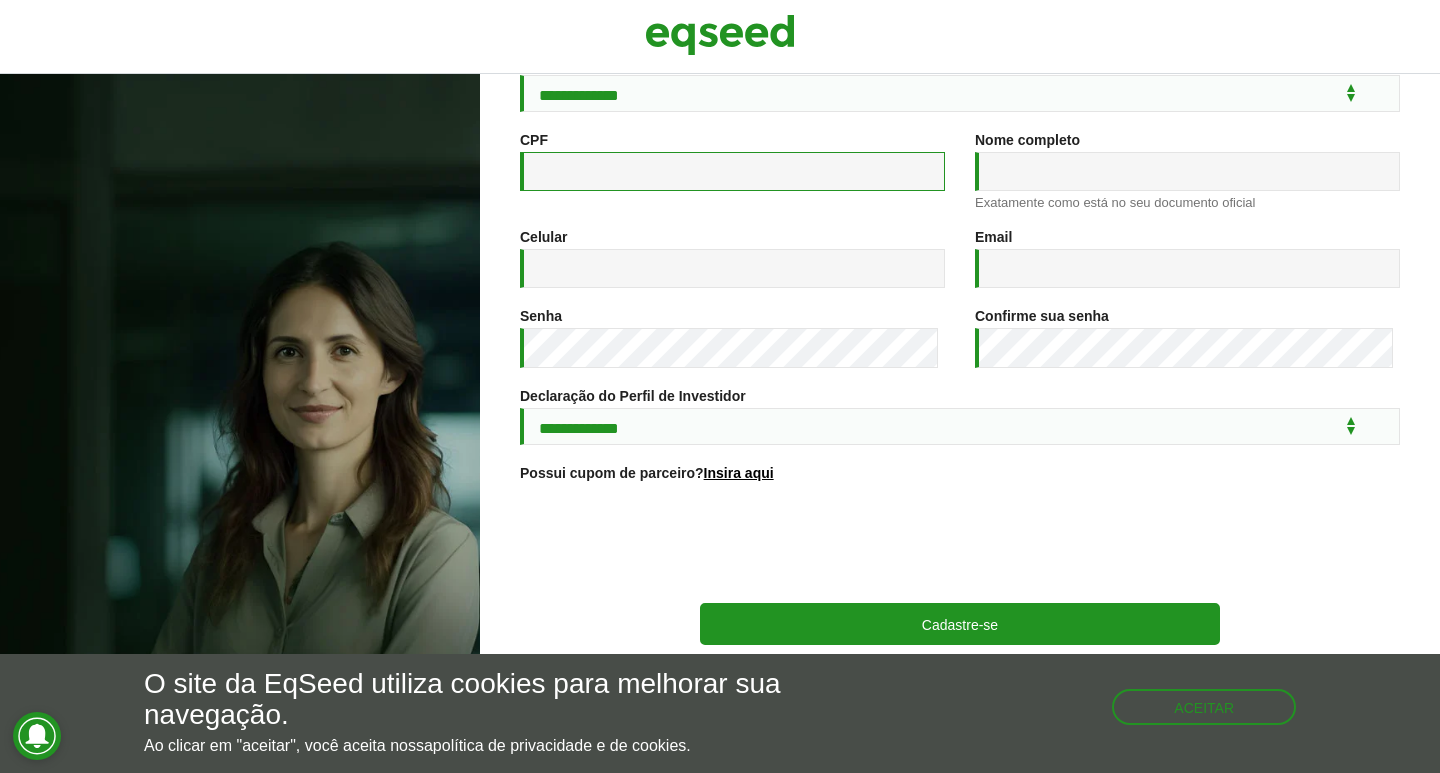 click on "CPF  *" at bounding box center (732, 171) 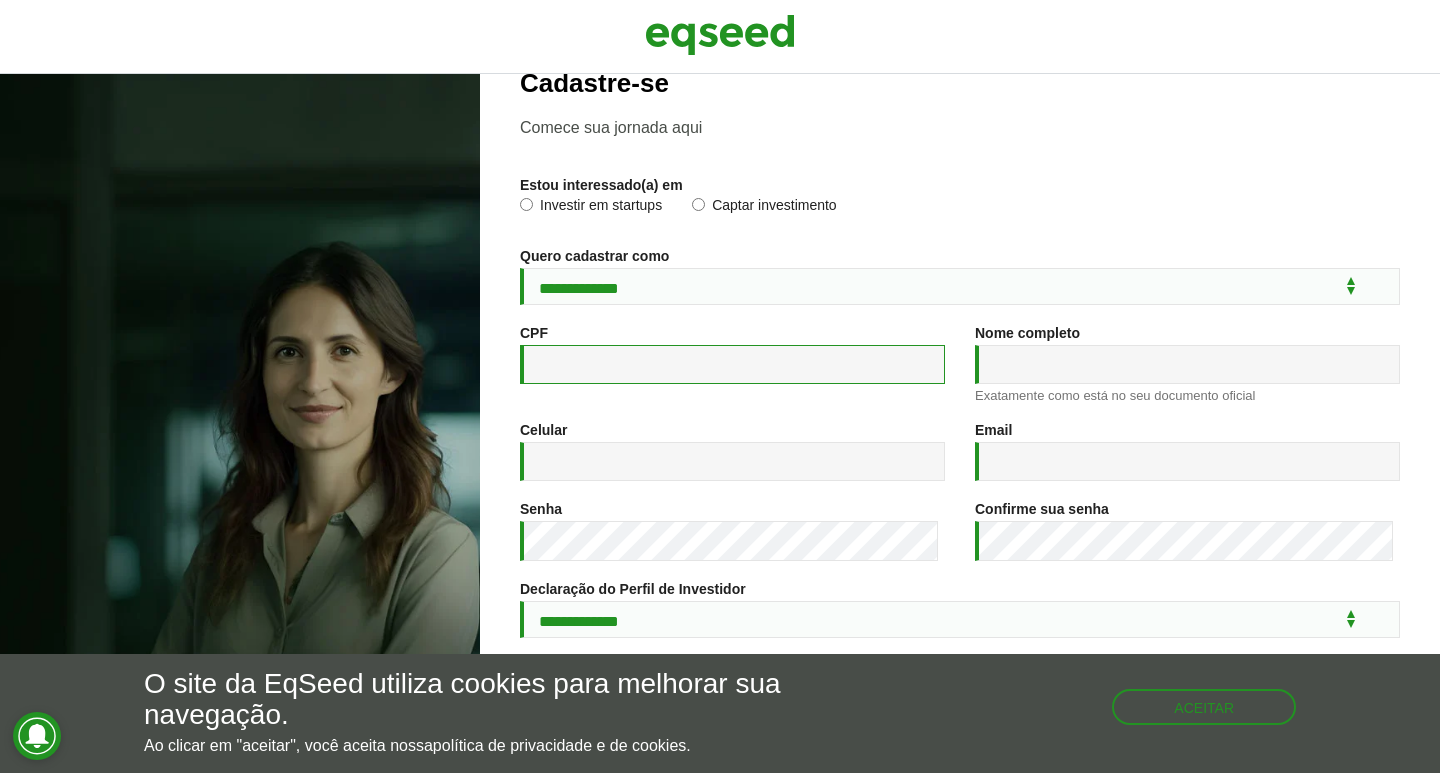 scroll, scrollTop: 44, scrollLeft: 0, axis: vertical 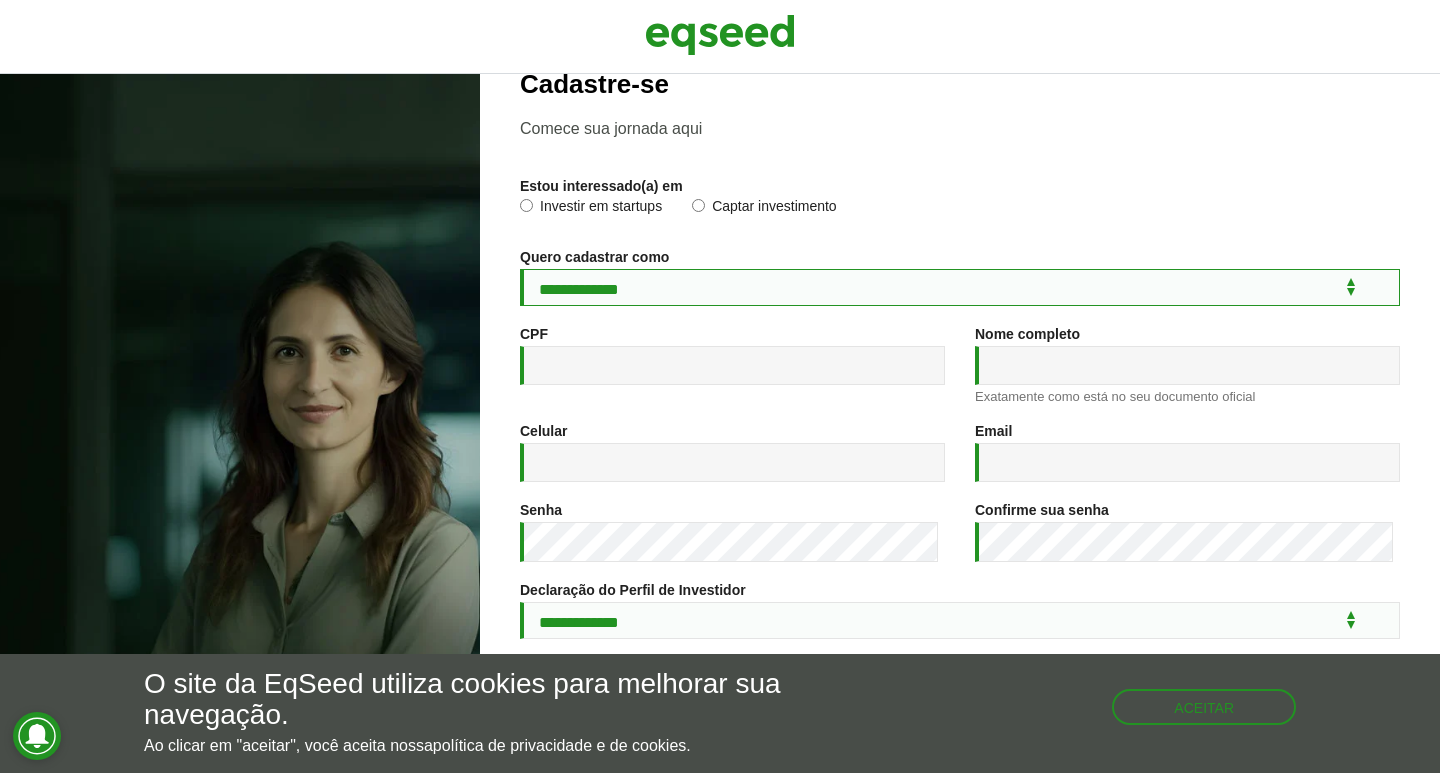 click on "**********" at bounding box center (960, 287) 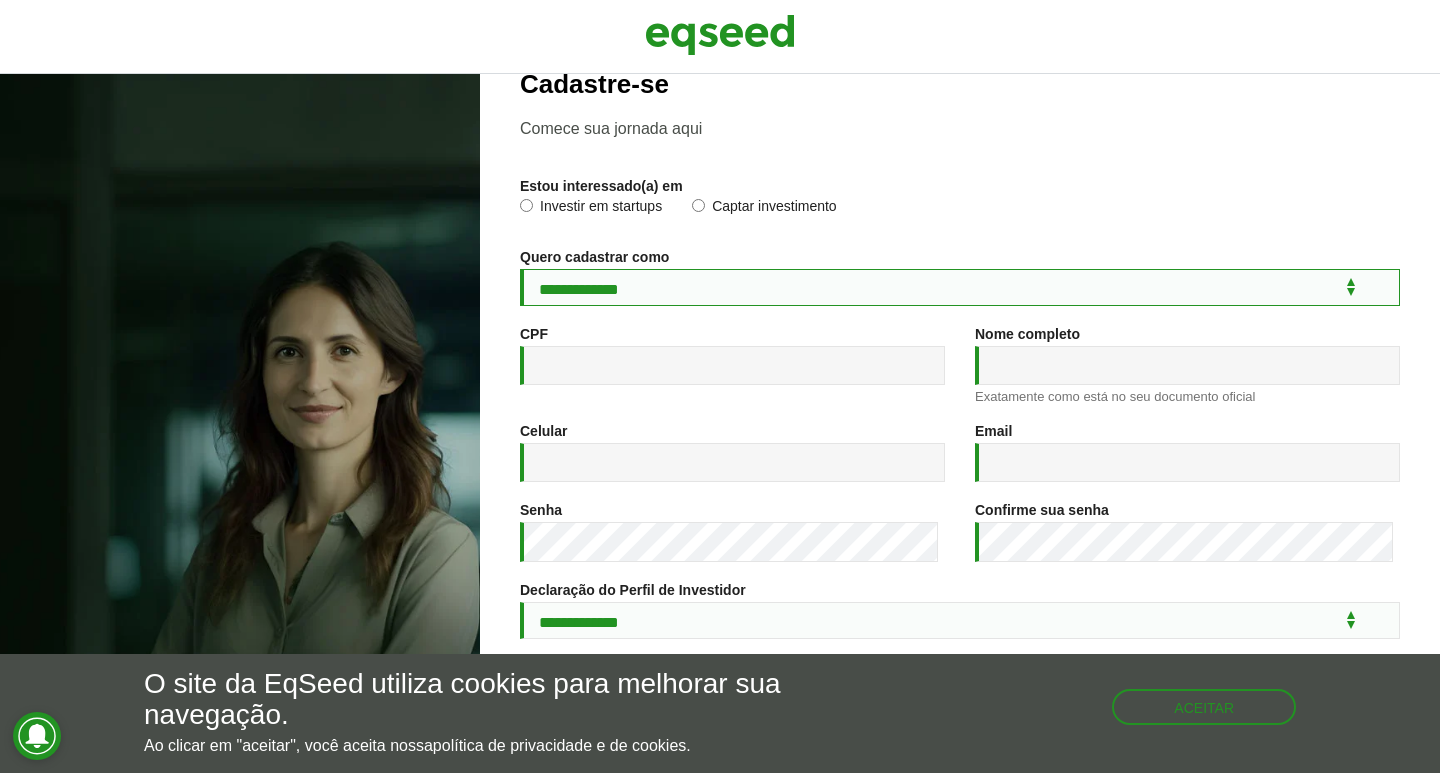 select on "***" 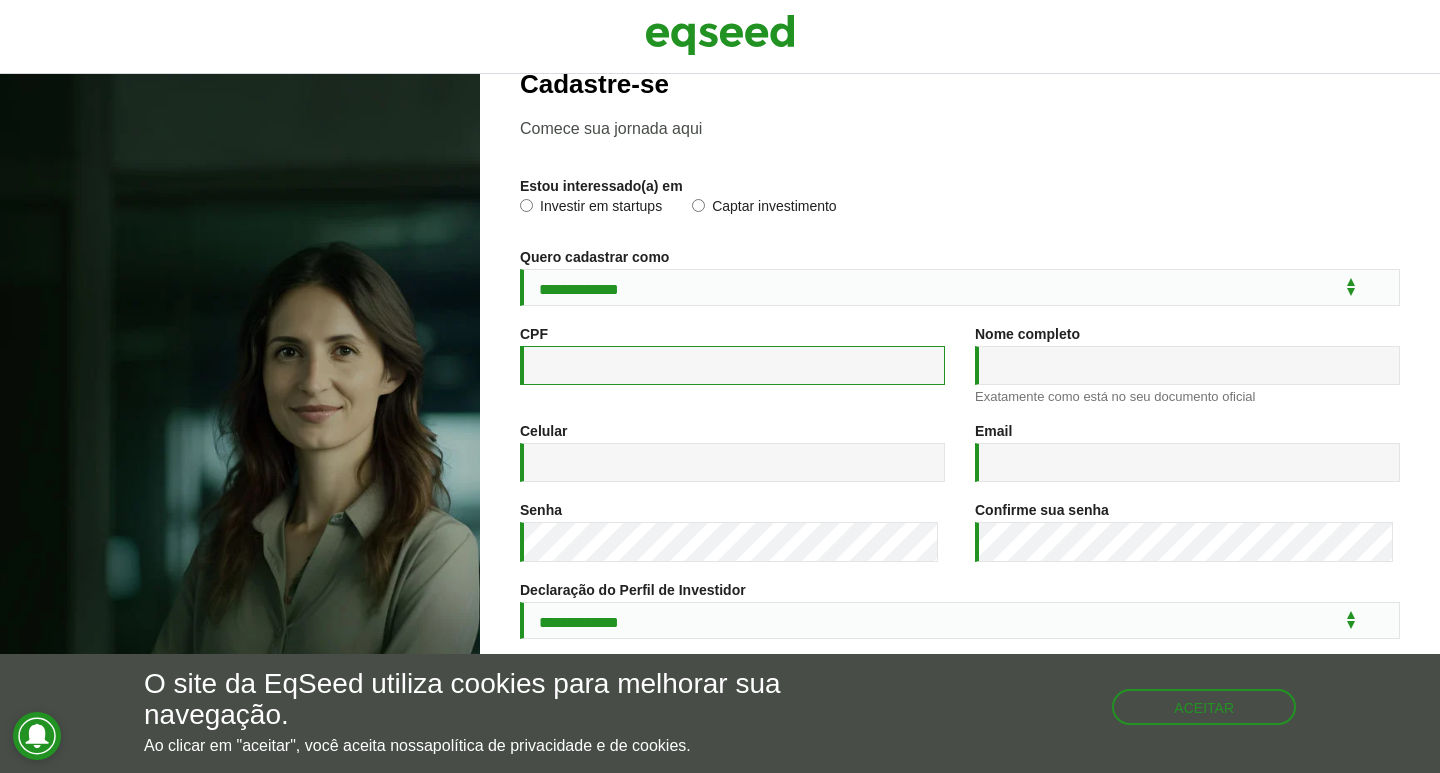 click on "CPF  *" at bounding box center (732, 365) 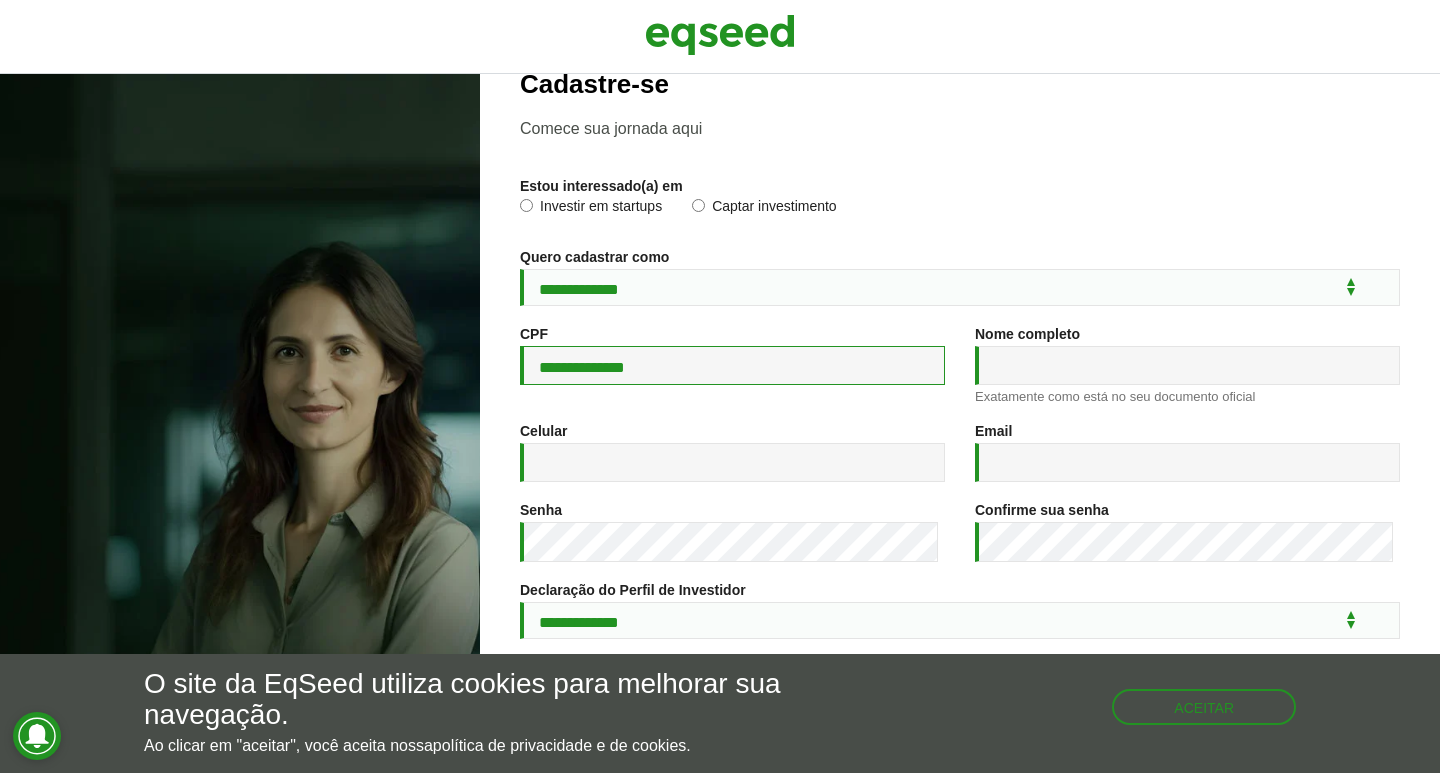 type on "**********" 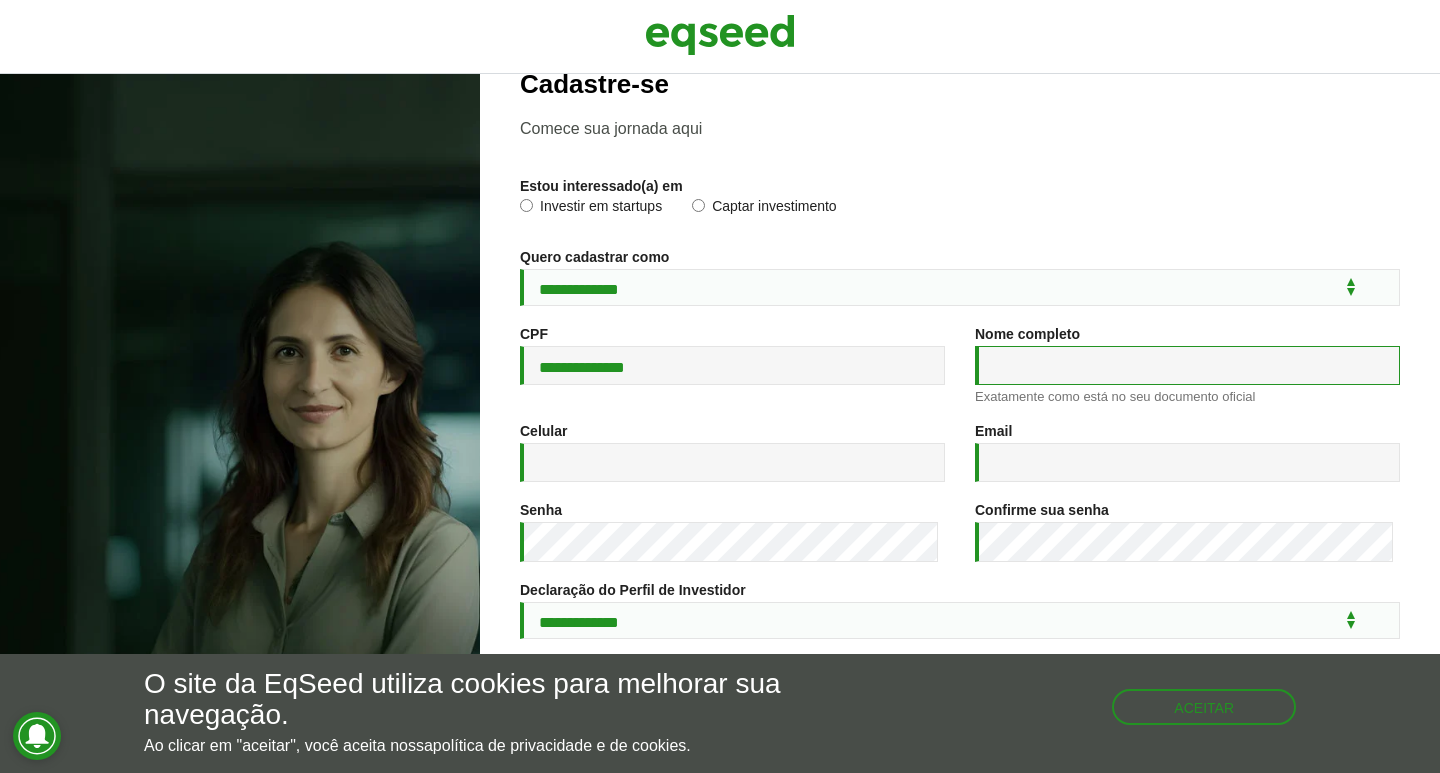 click on "Nome completo  *" at bounding box center (1187, 365) 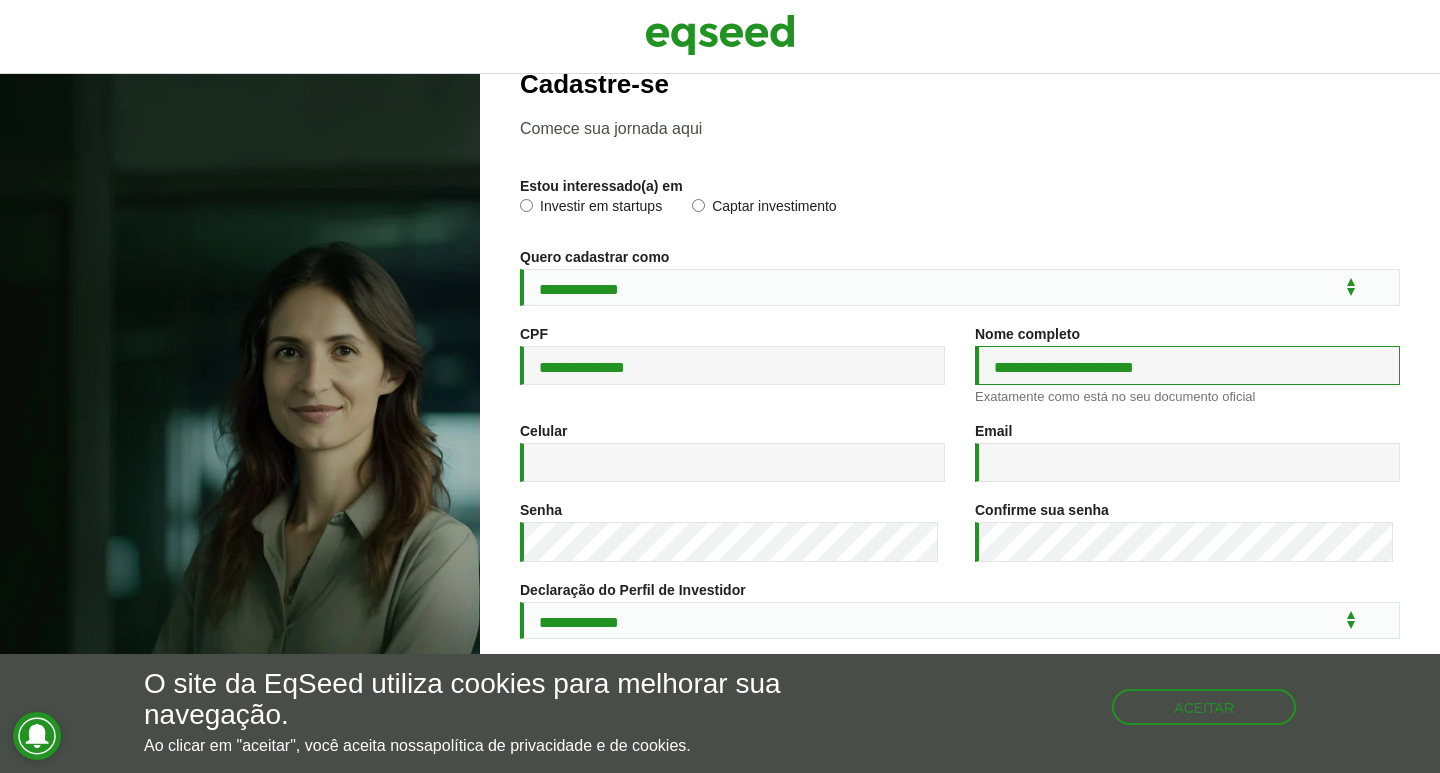 type on "**********" 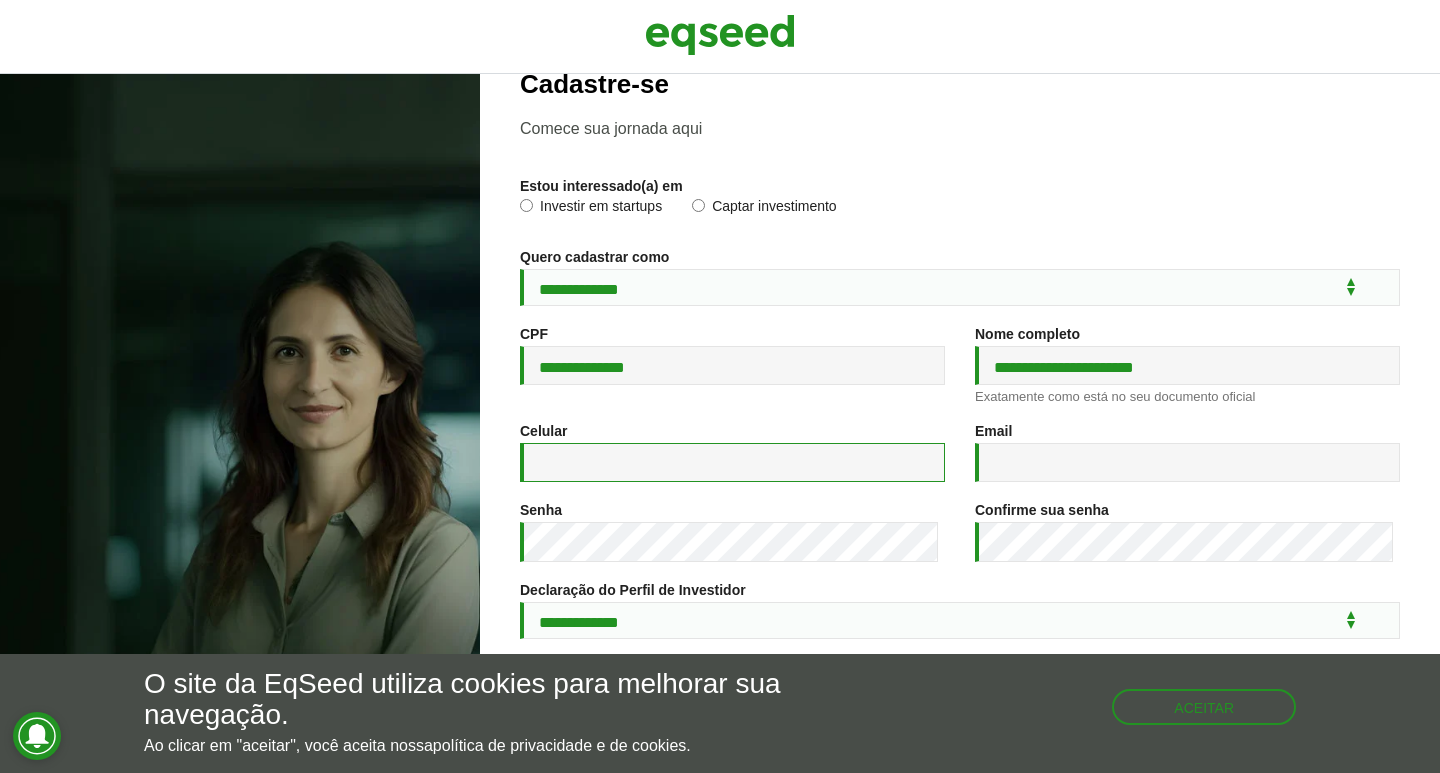click on "Celular  *" at bounding box center (732, 365) 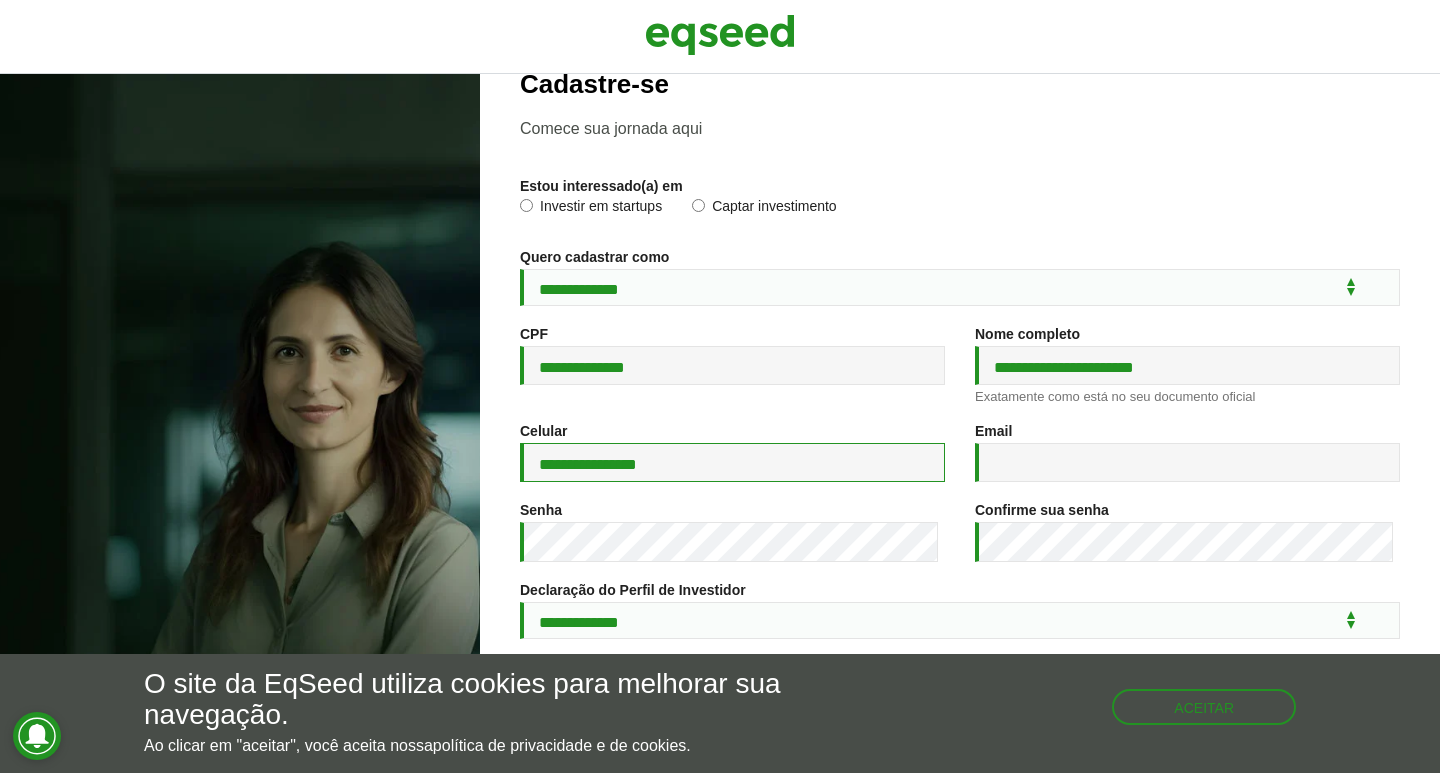 type on "**********" 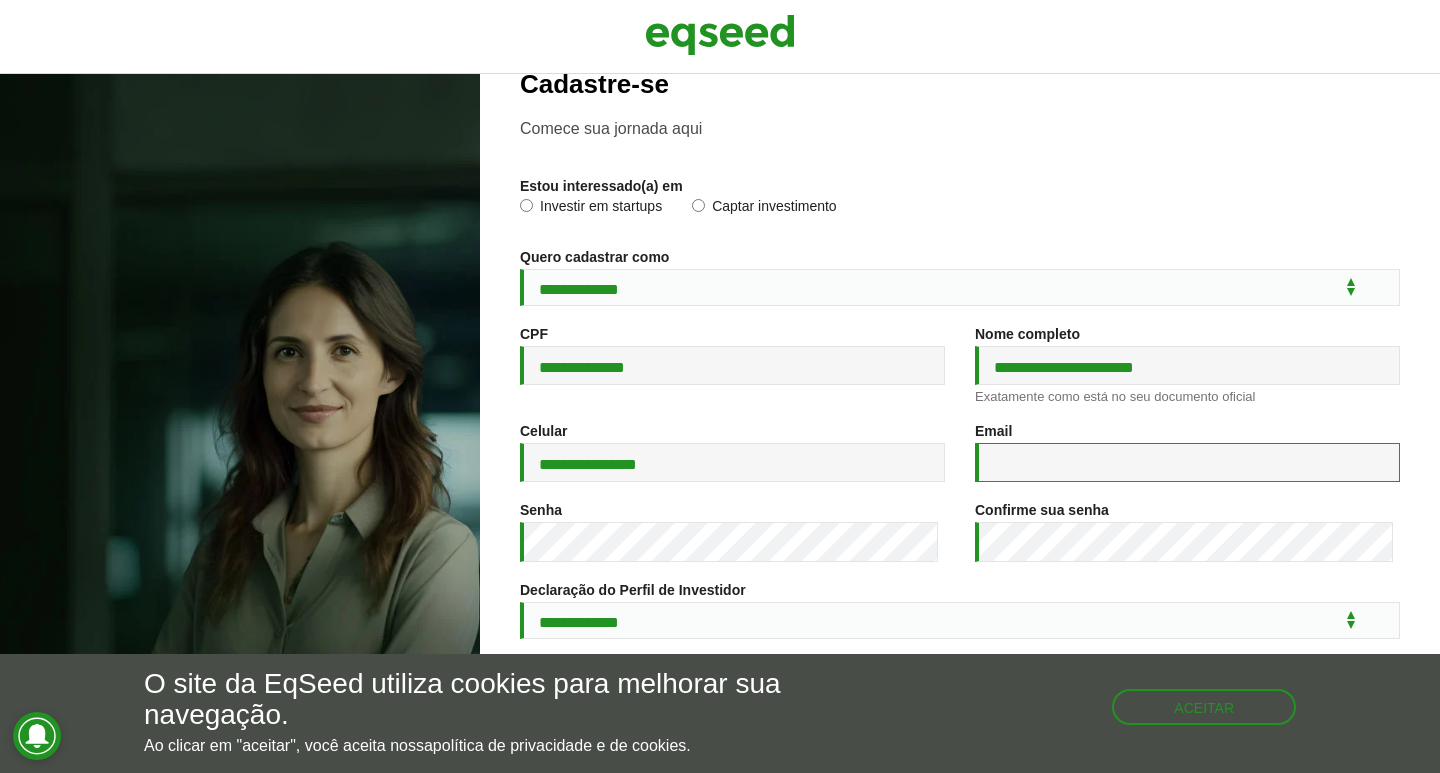 click on "Email  *" at bounding box center [1187, 462] 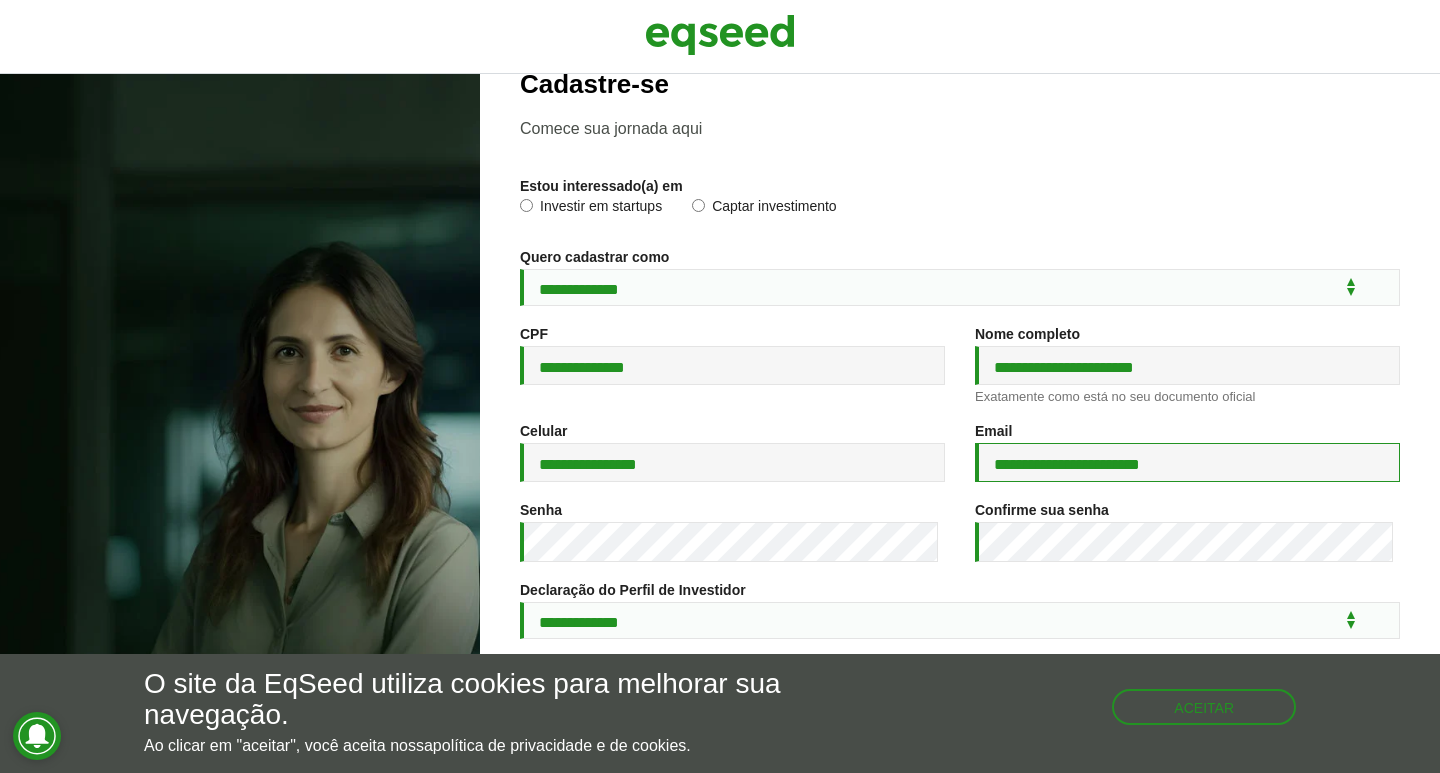 type on "**********" 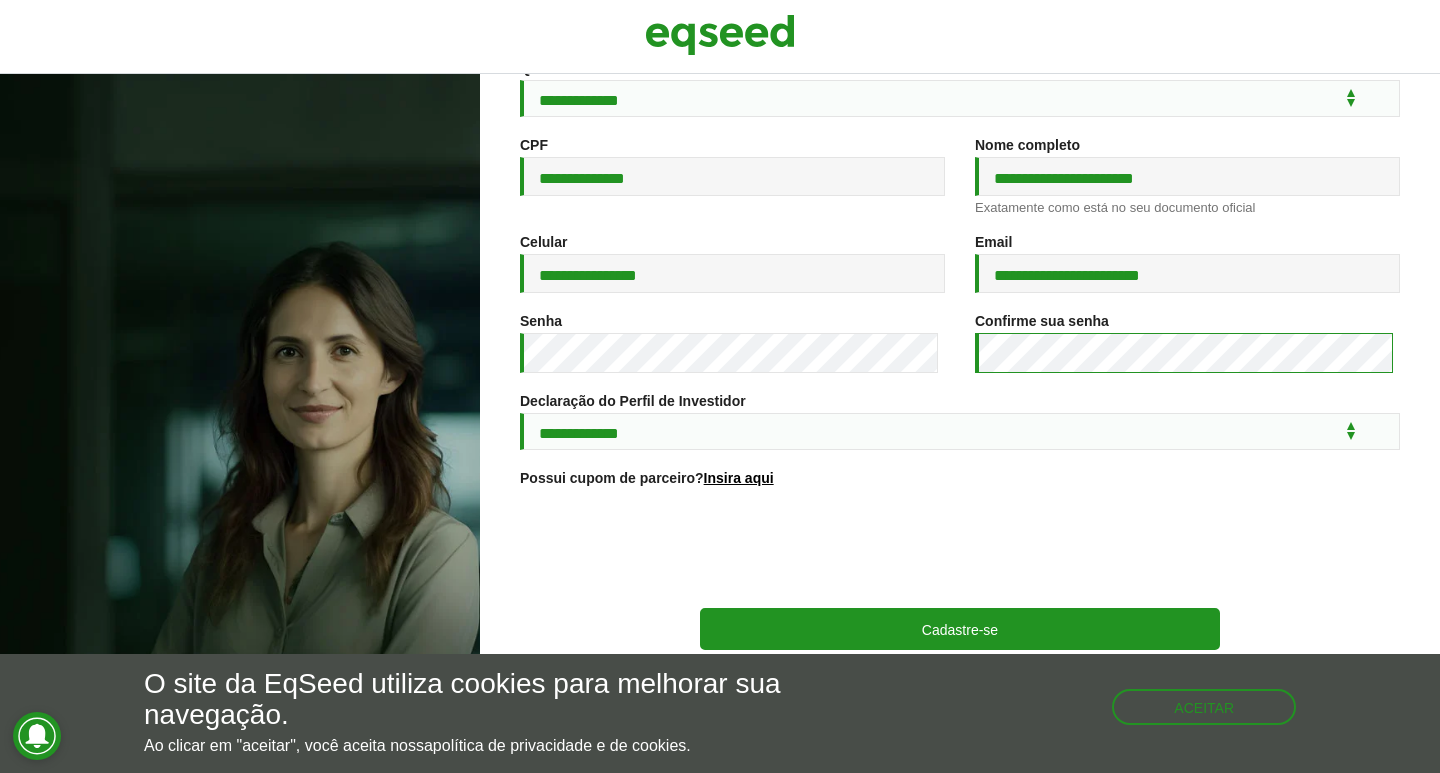 scroll, scrollTop: 244, scrollLeft: 0, axis: vertical 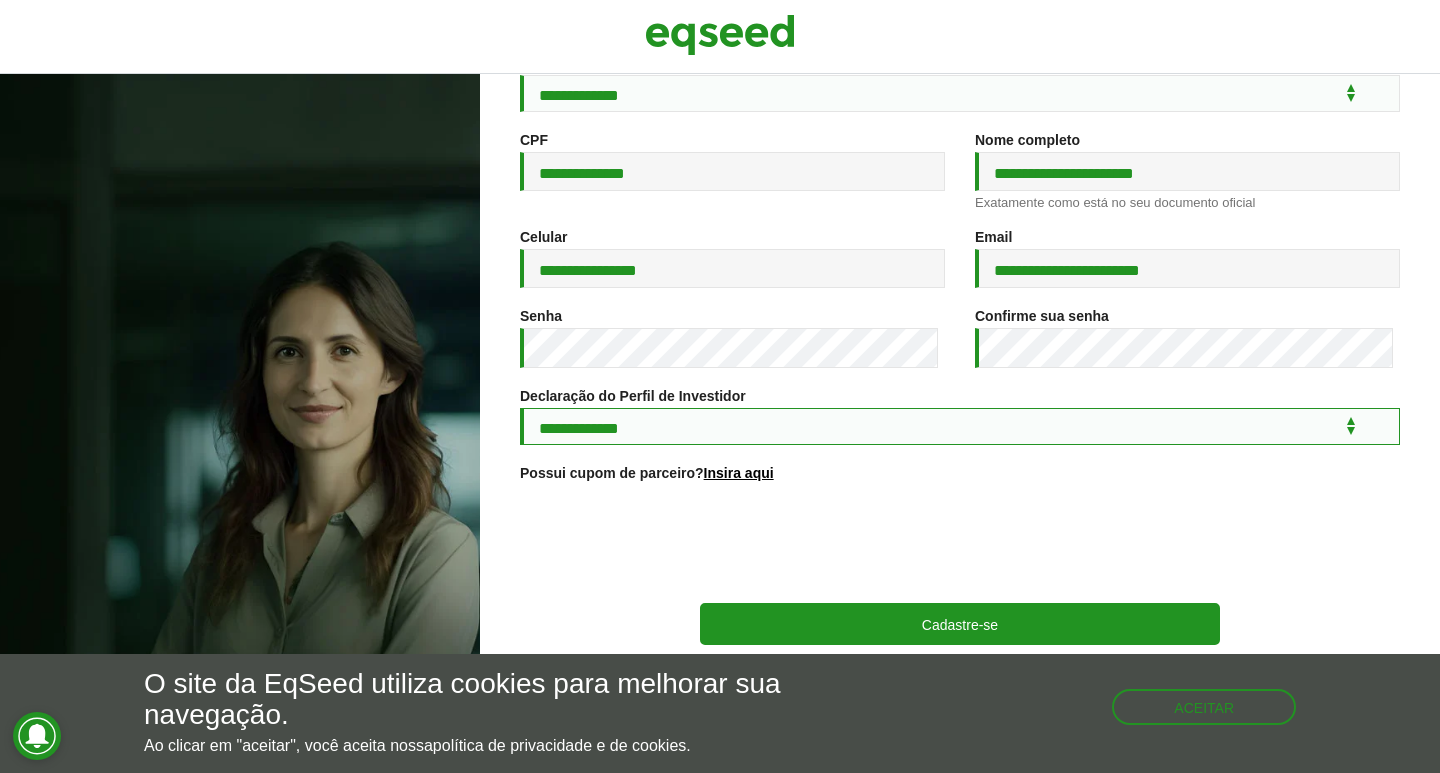 click on "**********" at bounding box center [960, 426] 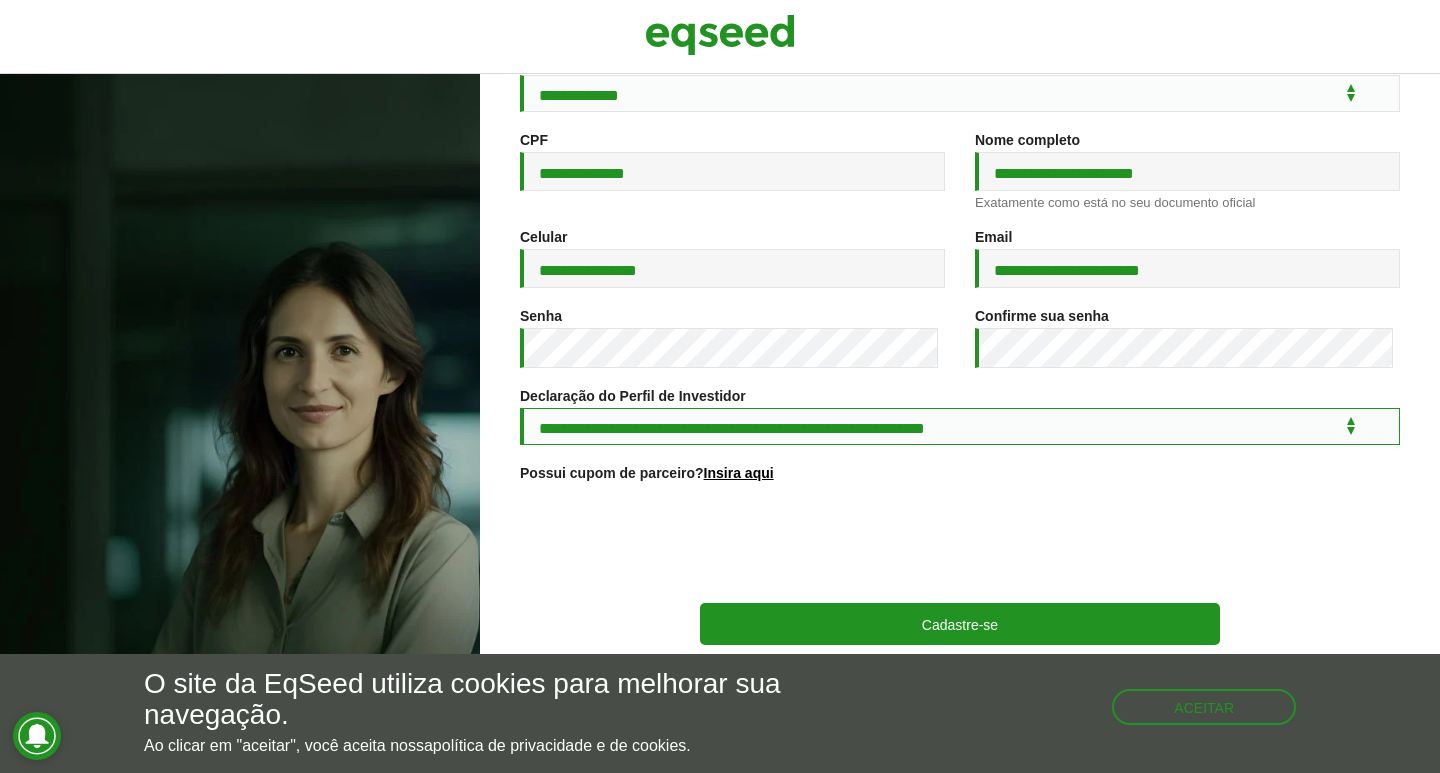 click on "**********" at bounding box center [960, 426] 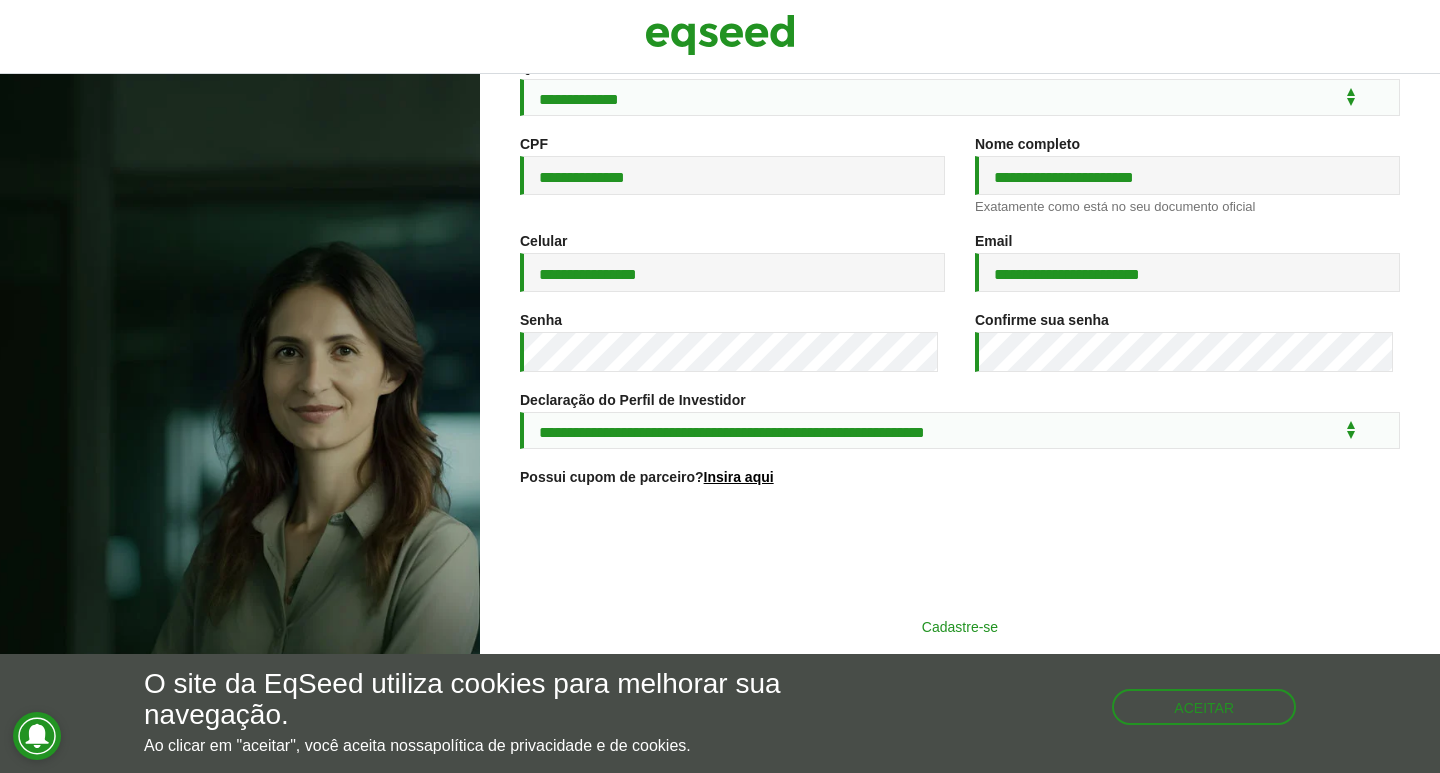 scroll, scrollTop: 240, scrollLeft: 0, axis: vertical 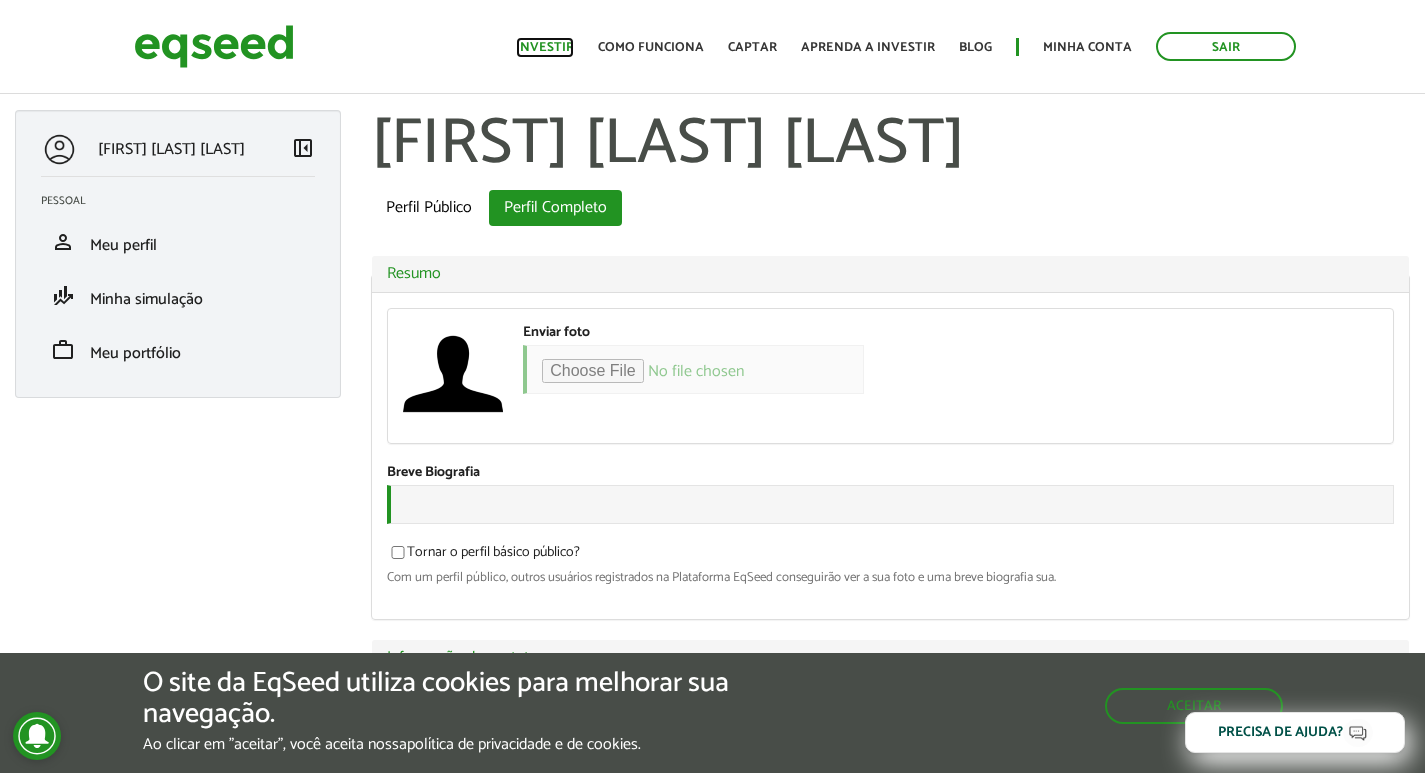click on "Investir" at bounding box center (545, 47) 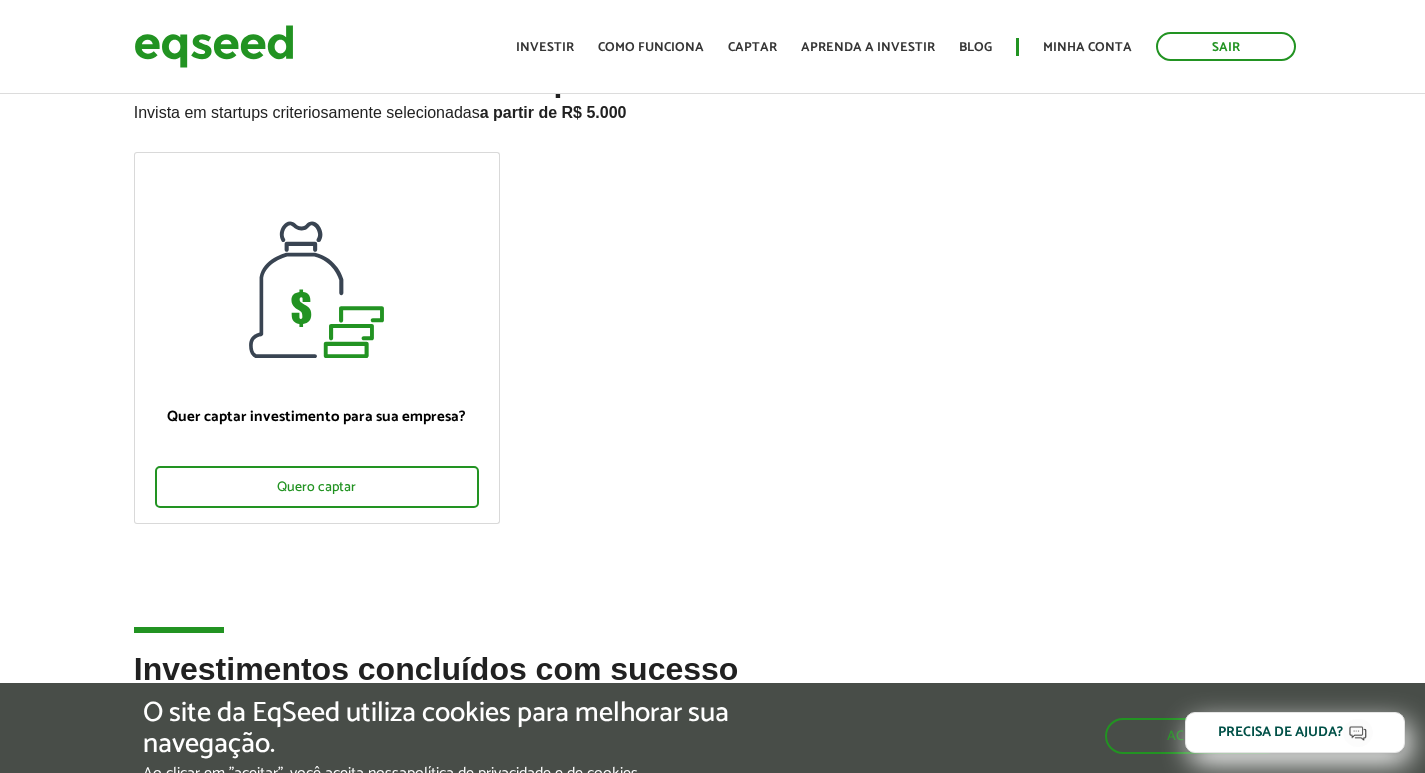 scroll, scrollTop: 0, scrollLeft: 0, axis: both 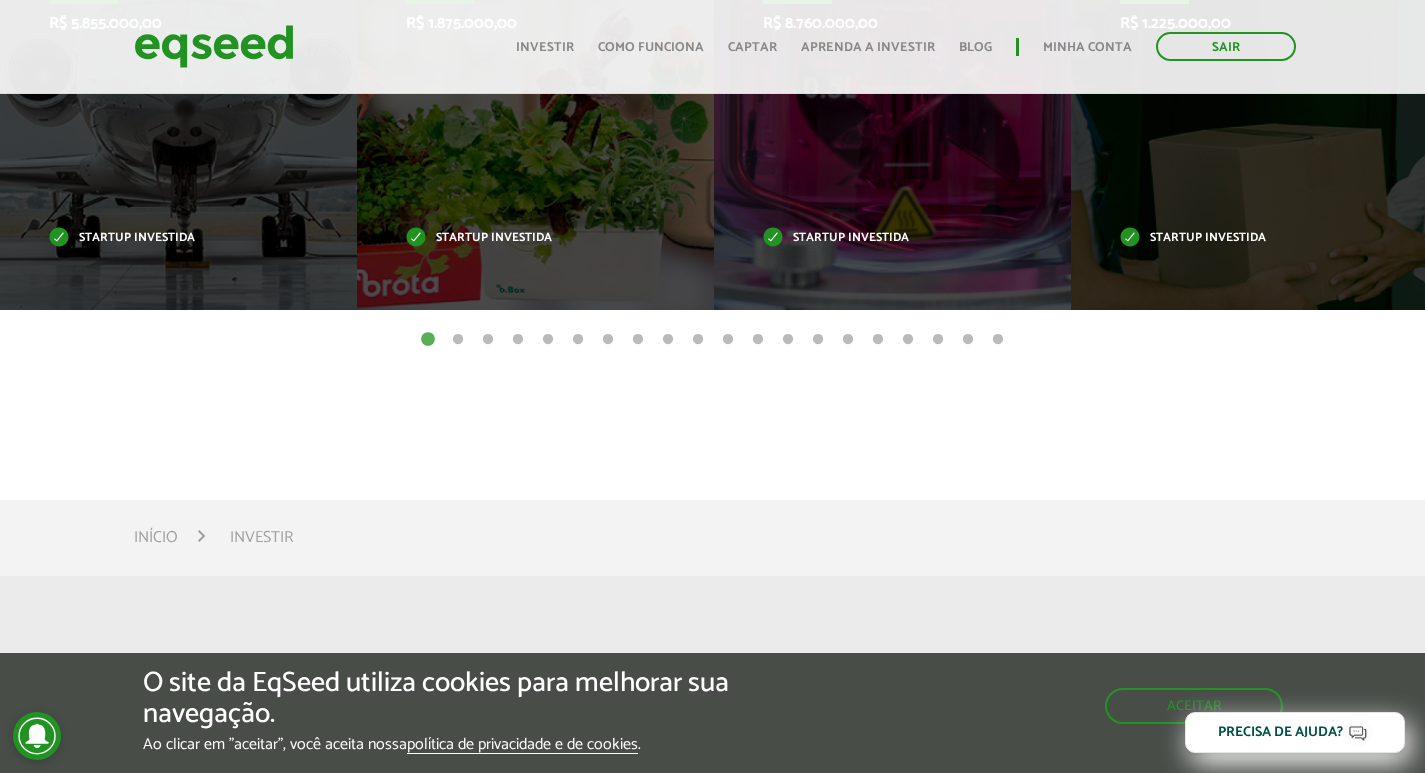 click on "2" at bounding box center [458, 340] 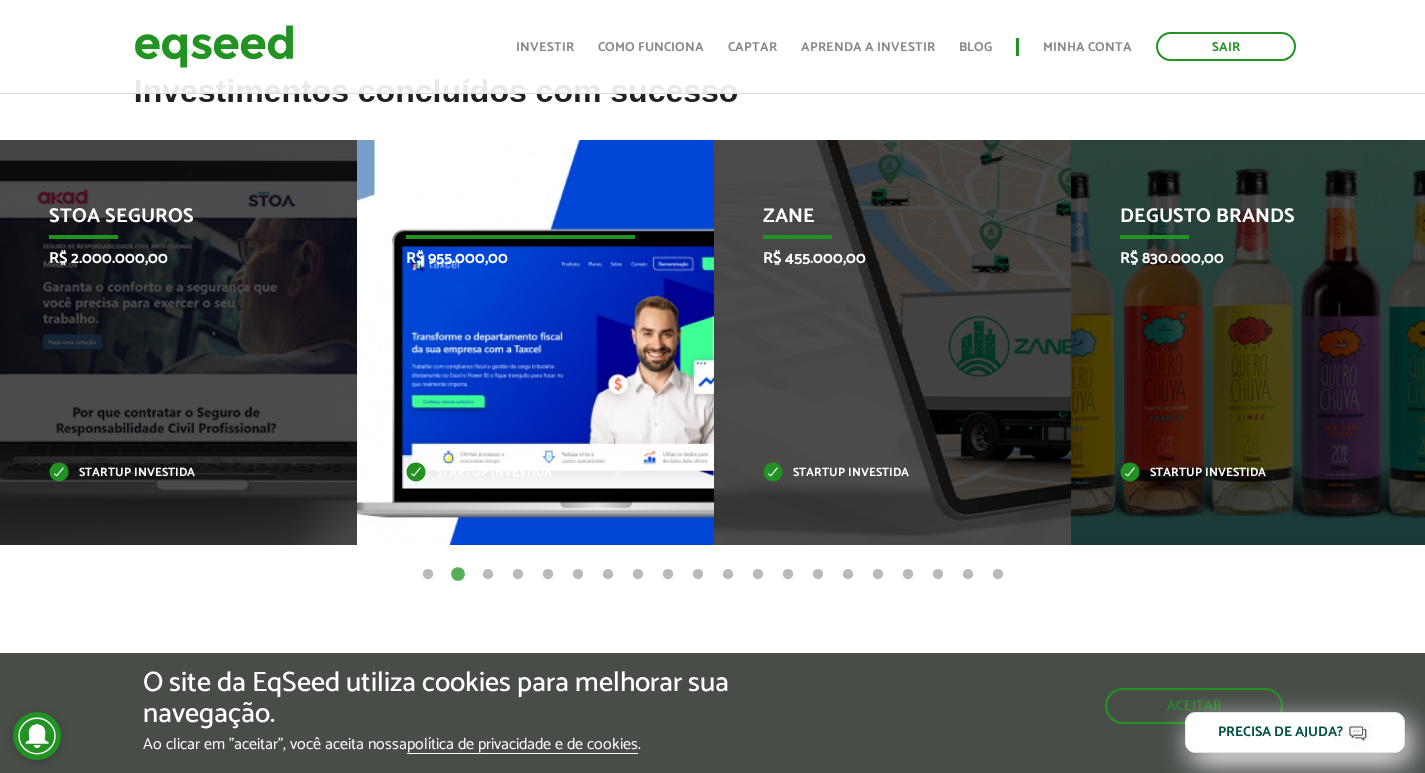 scroll, scrollTop: 700, scrollLeft: 0, axis: vertical 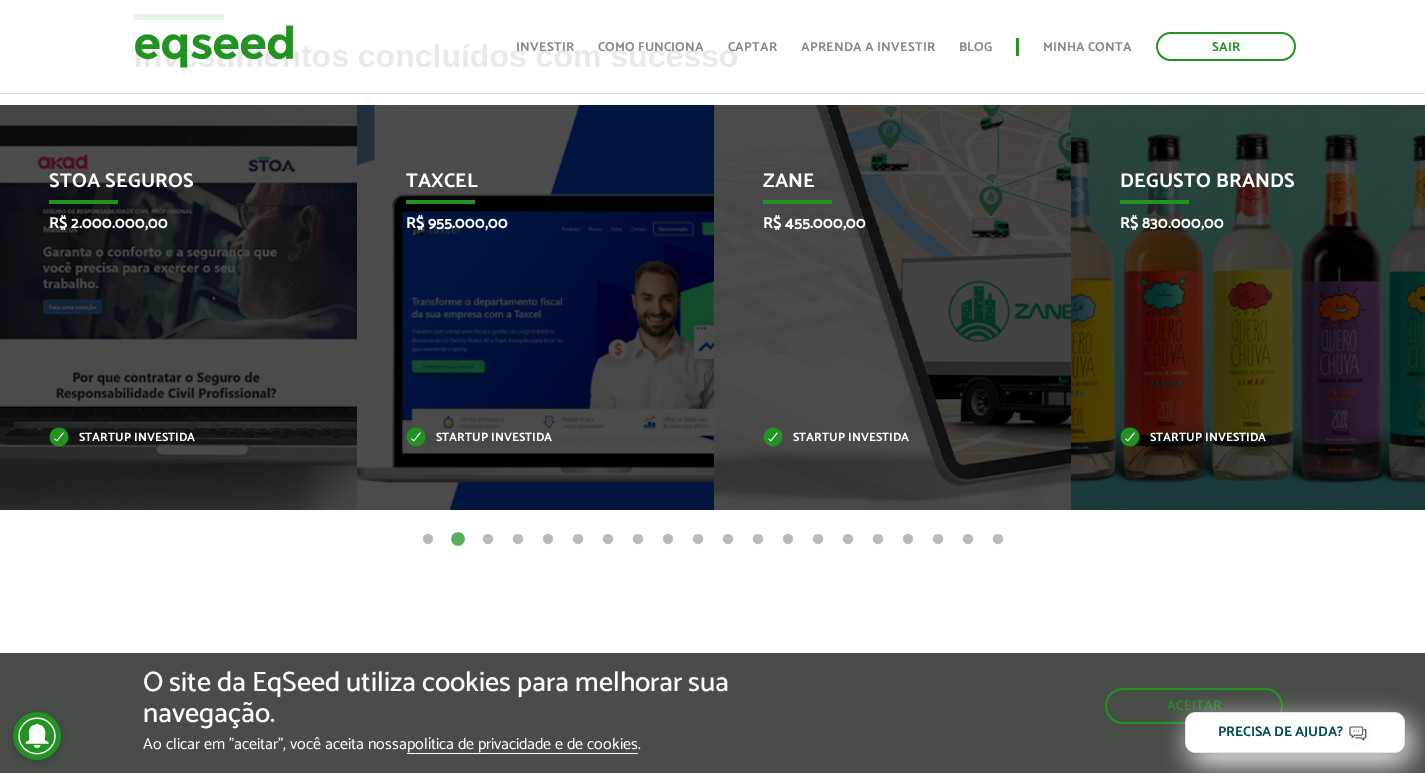 click on "3" at bounding box center (488, 540) 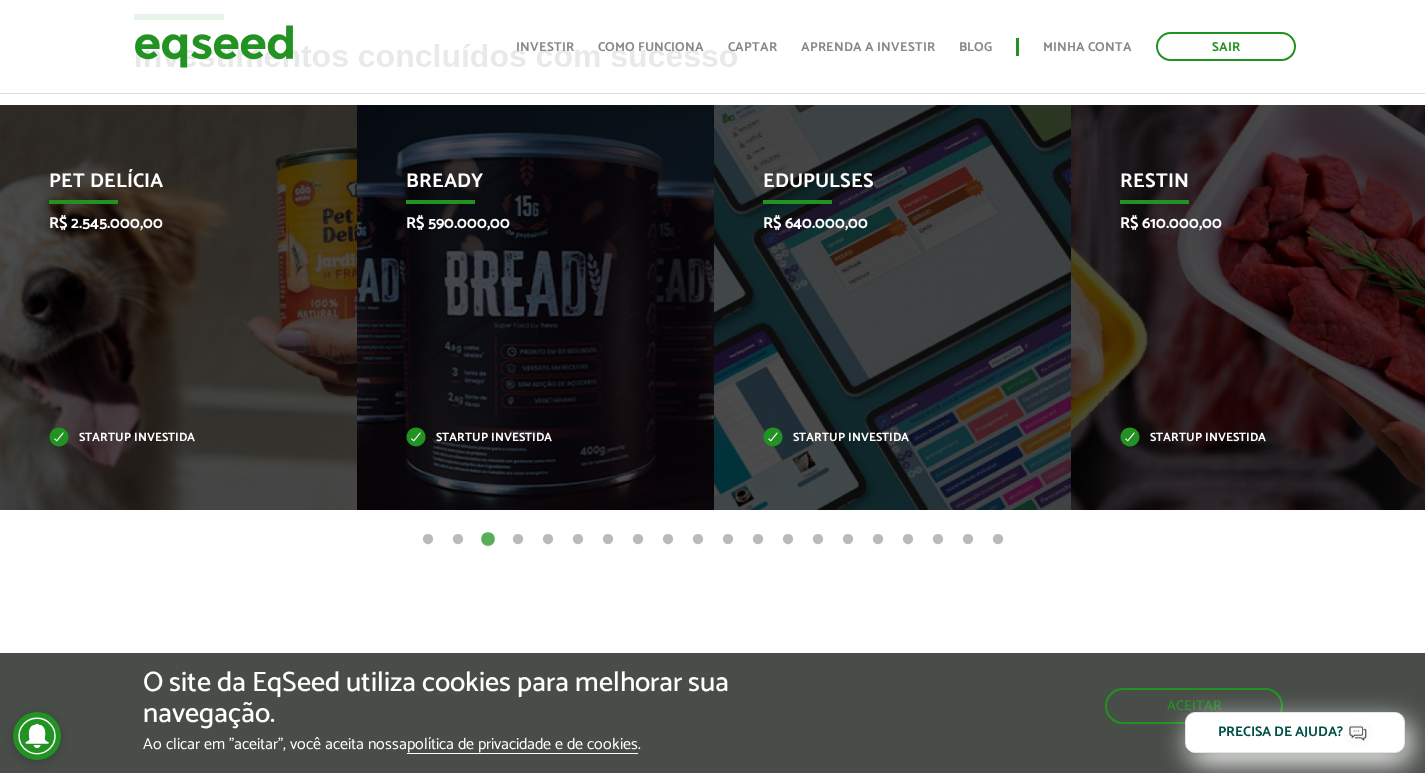 click on "4" at bounding box center (518, 540) 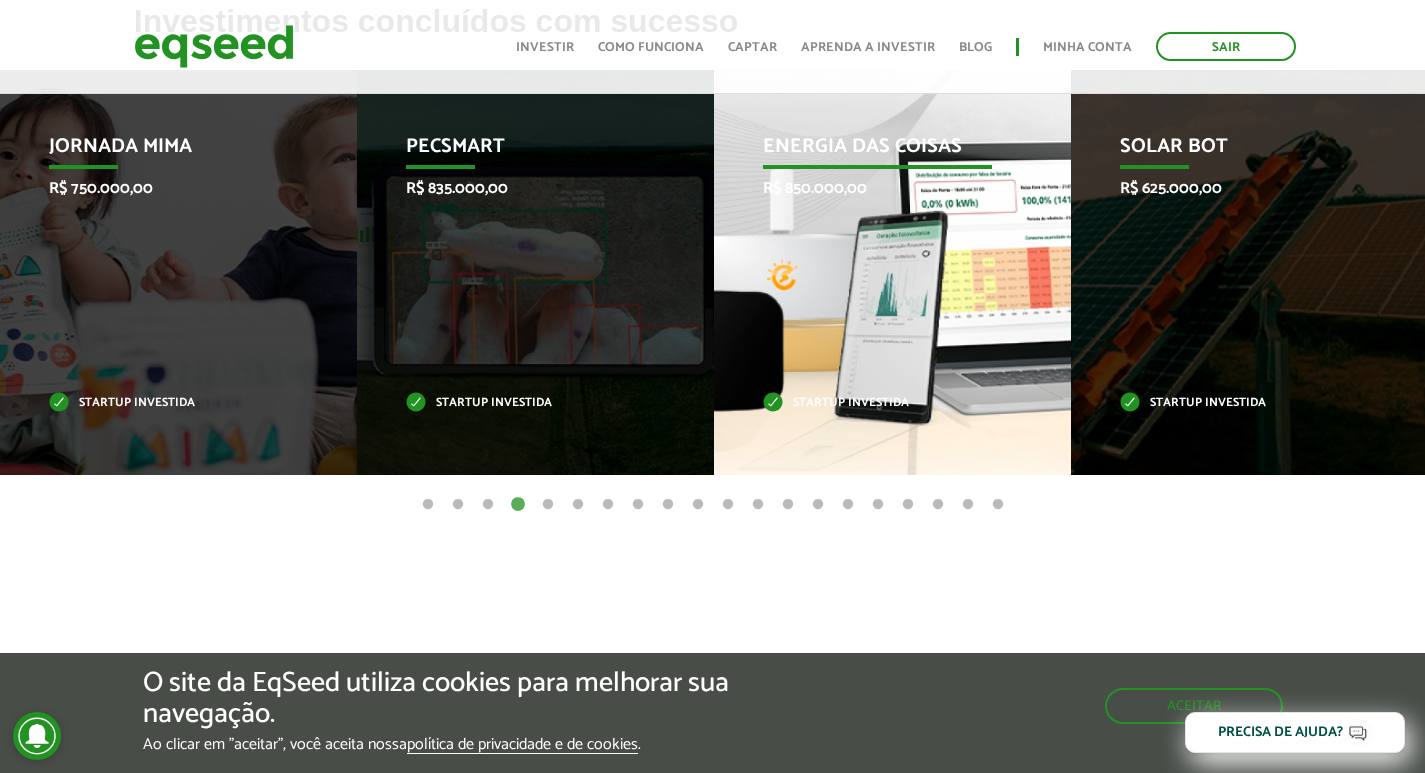 scroll, scrollTop: 700, scrollLeft: 0, axis: vertical 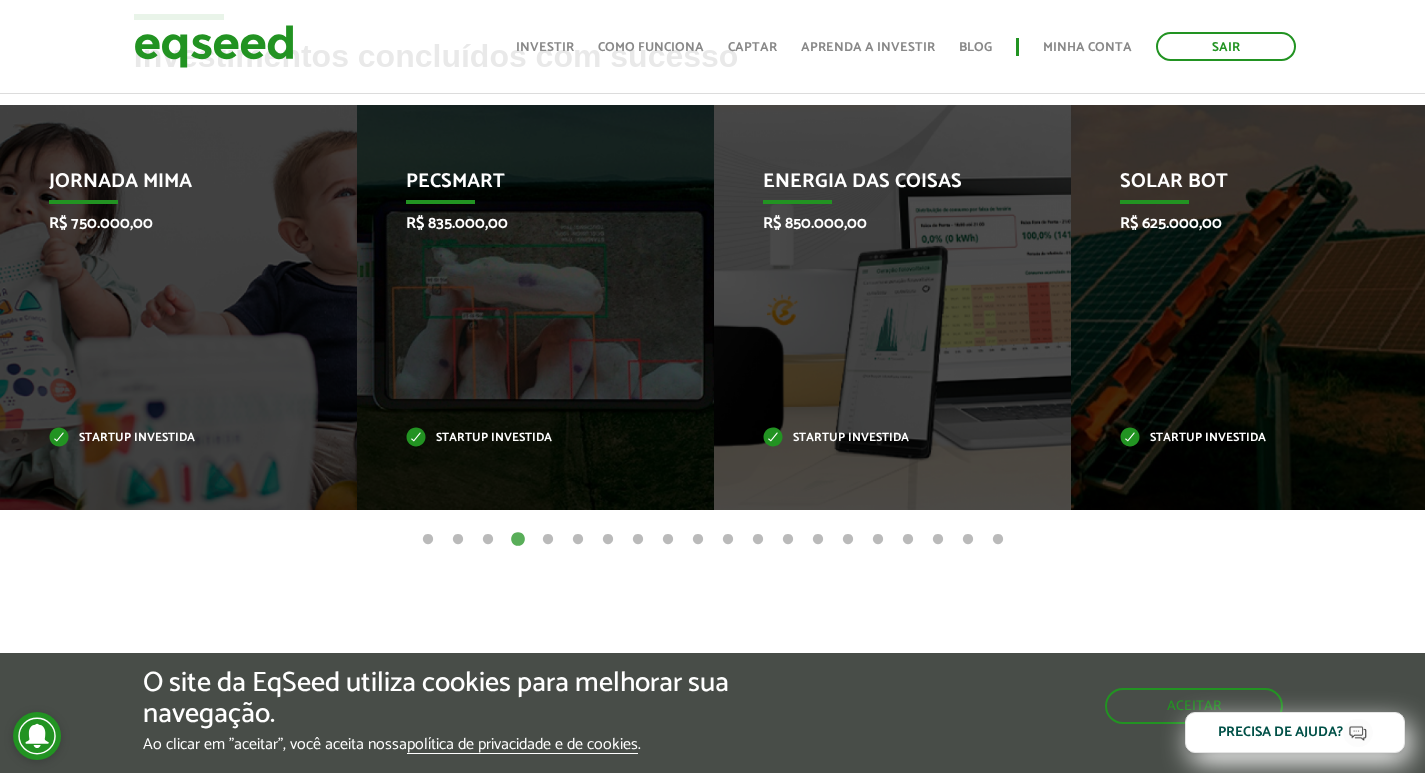 click on "5" at bounding box center (548, 540) 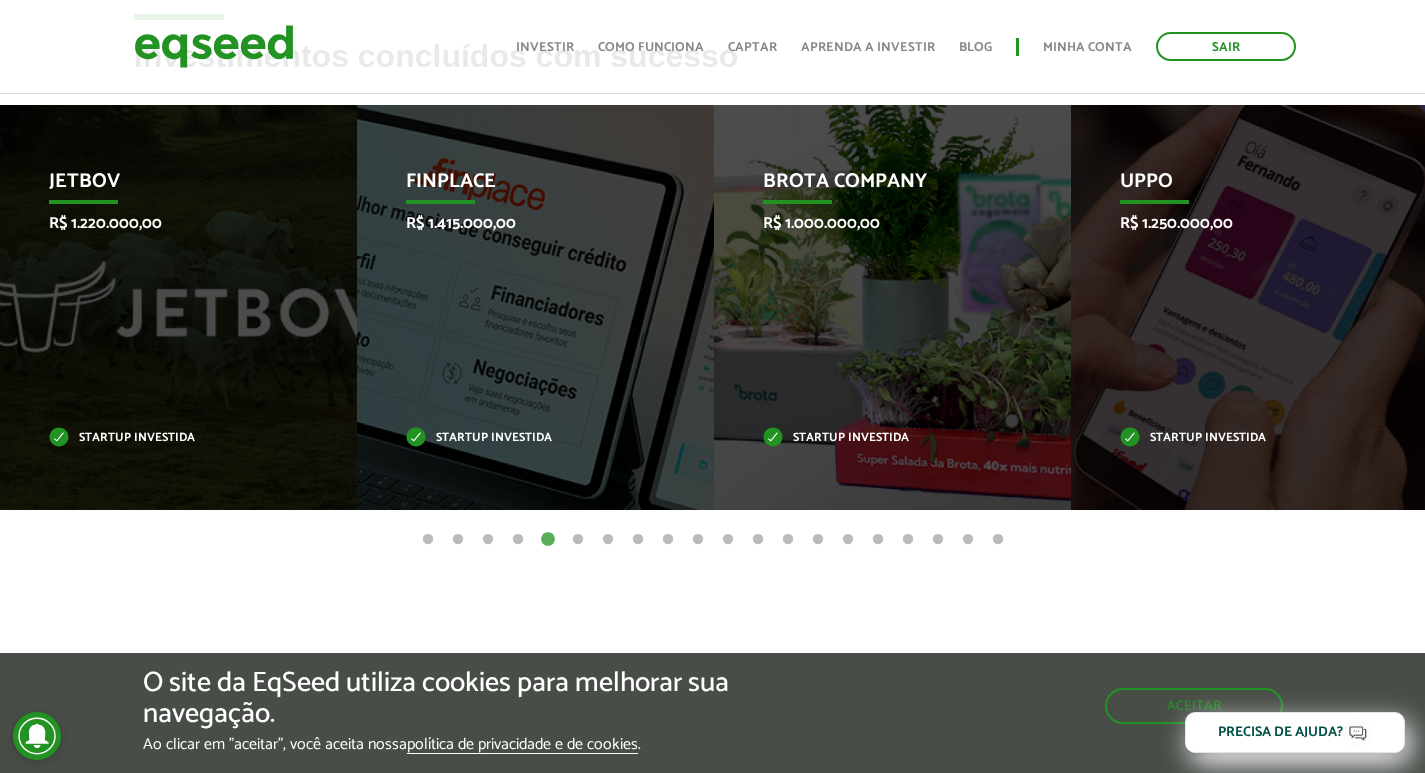 click on "6" at bounding box center (578, 540) 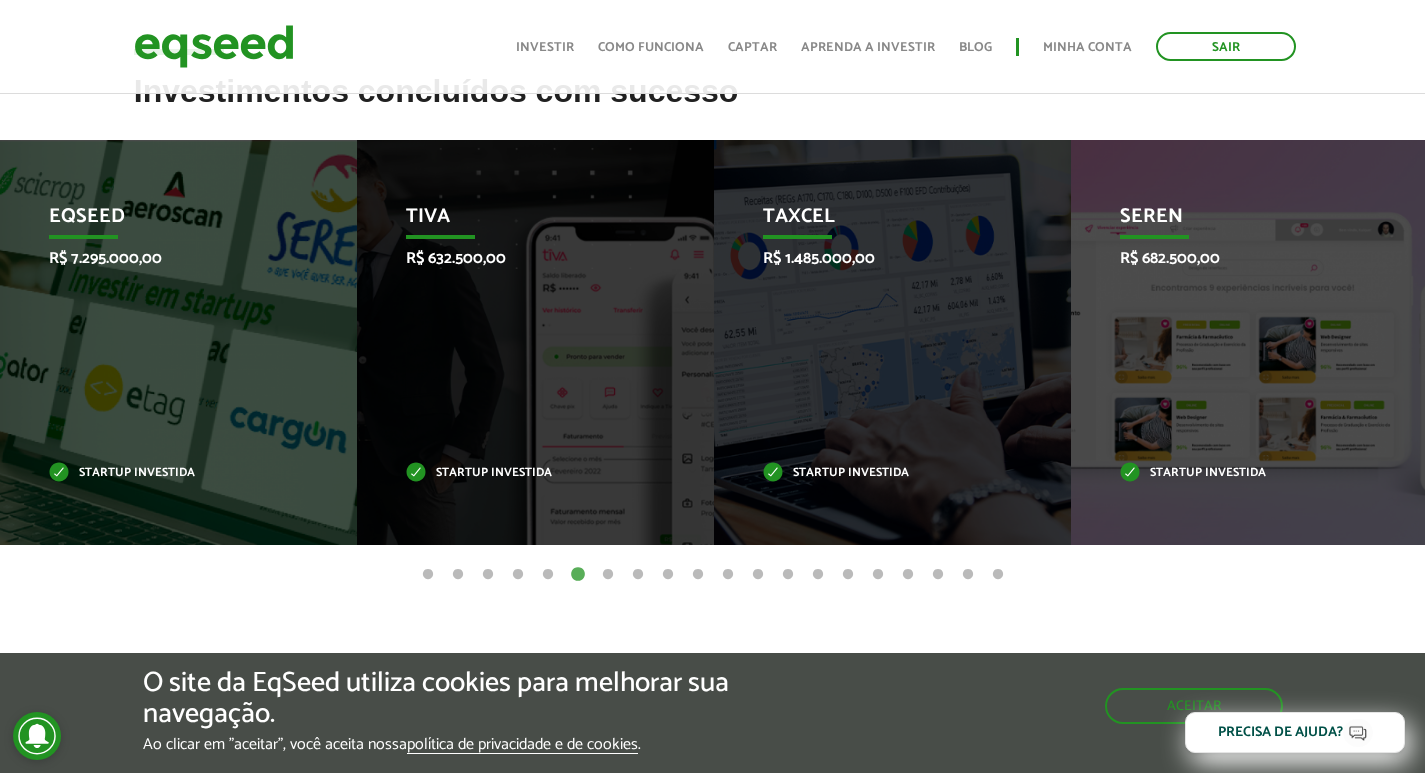 scroll, scrollTop: 700, scrollLeft: 0, axis: vertical 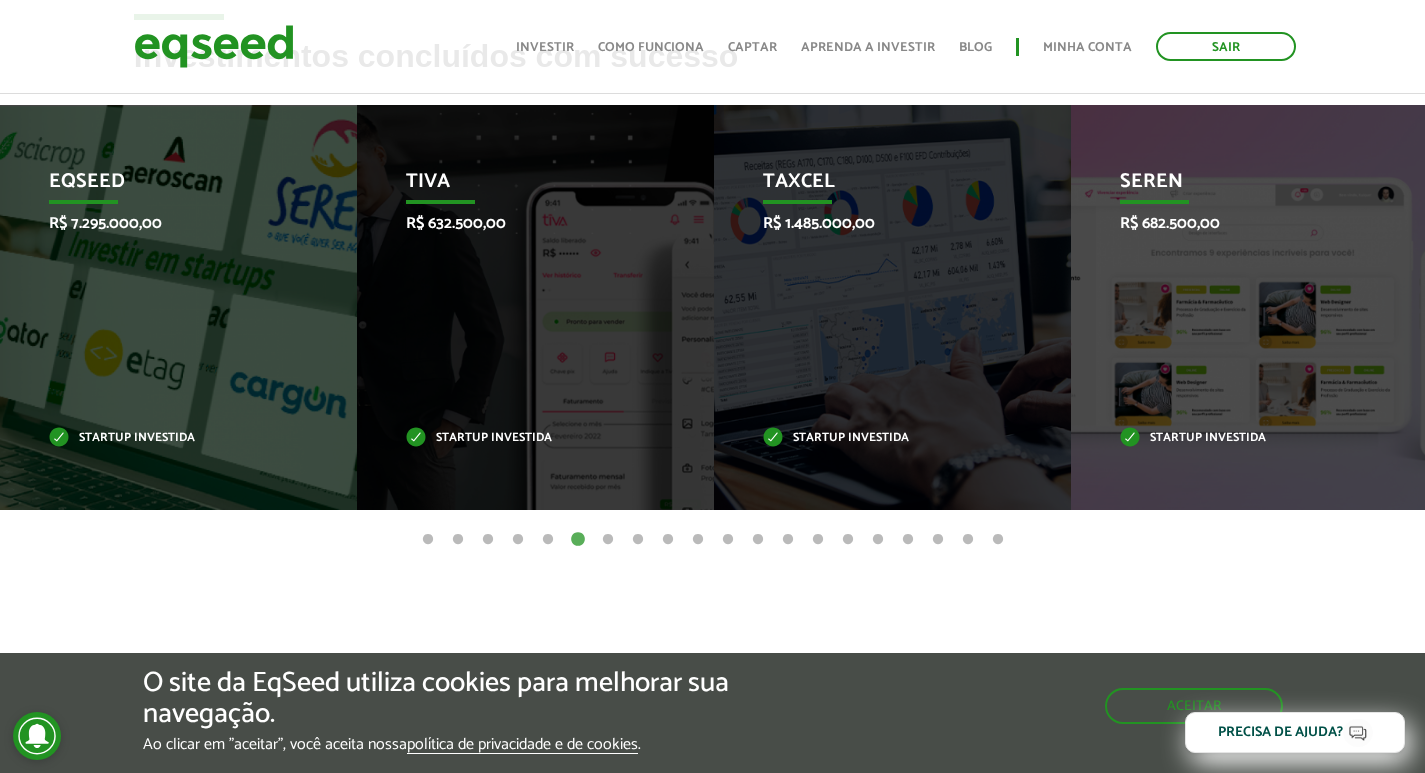 click on "7" at bounding box center [608, 540] 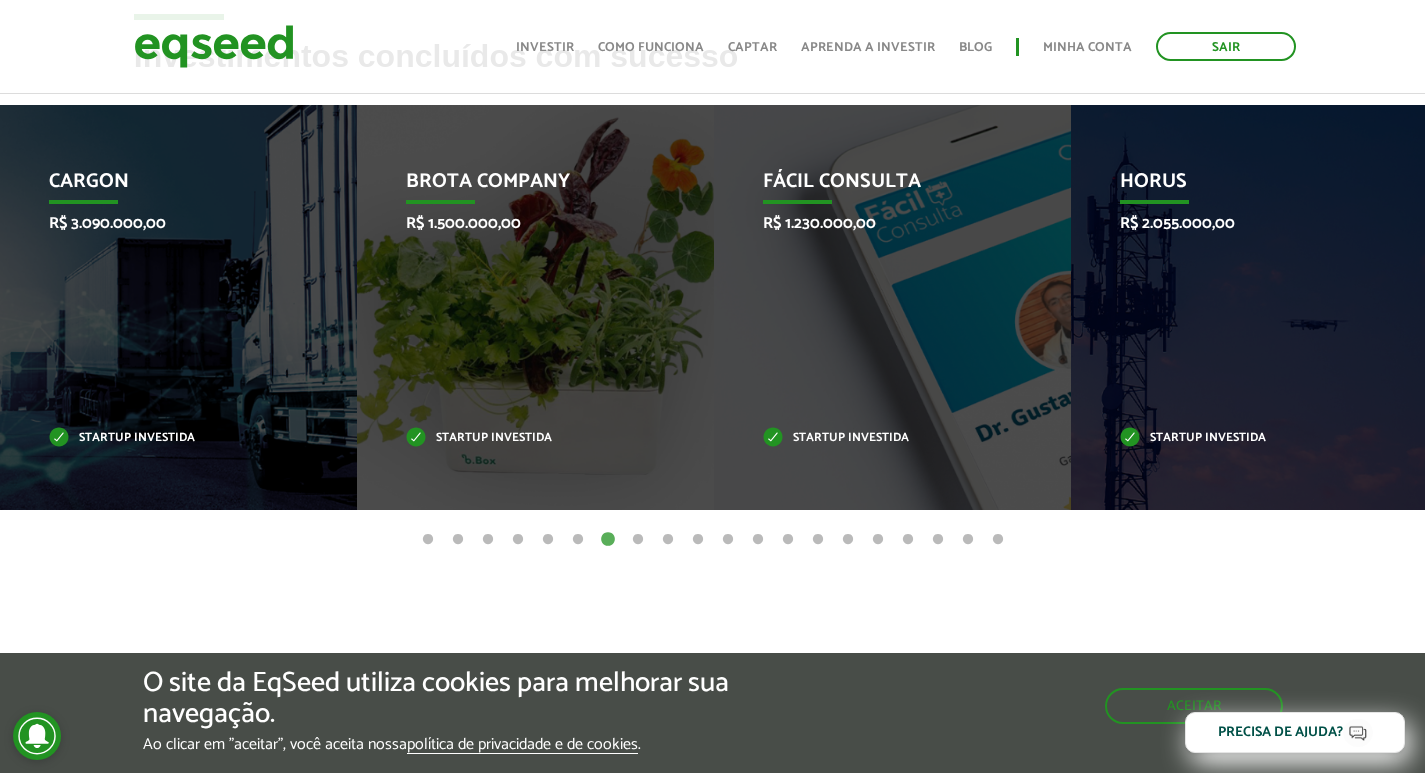 click on "8" at bounding box center [638, 540] 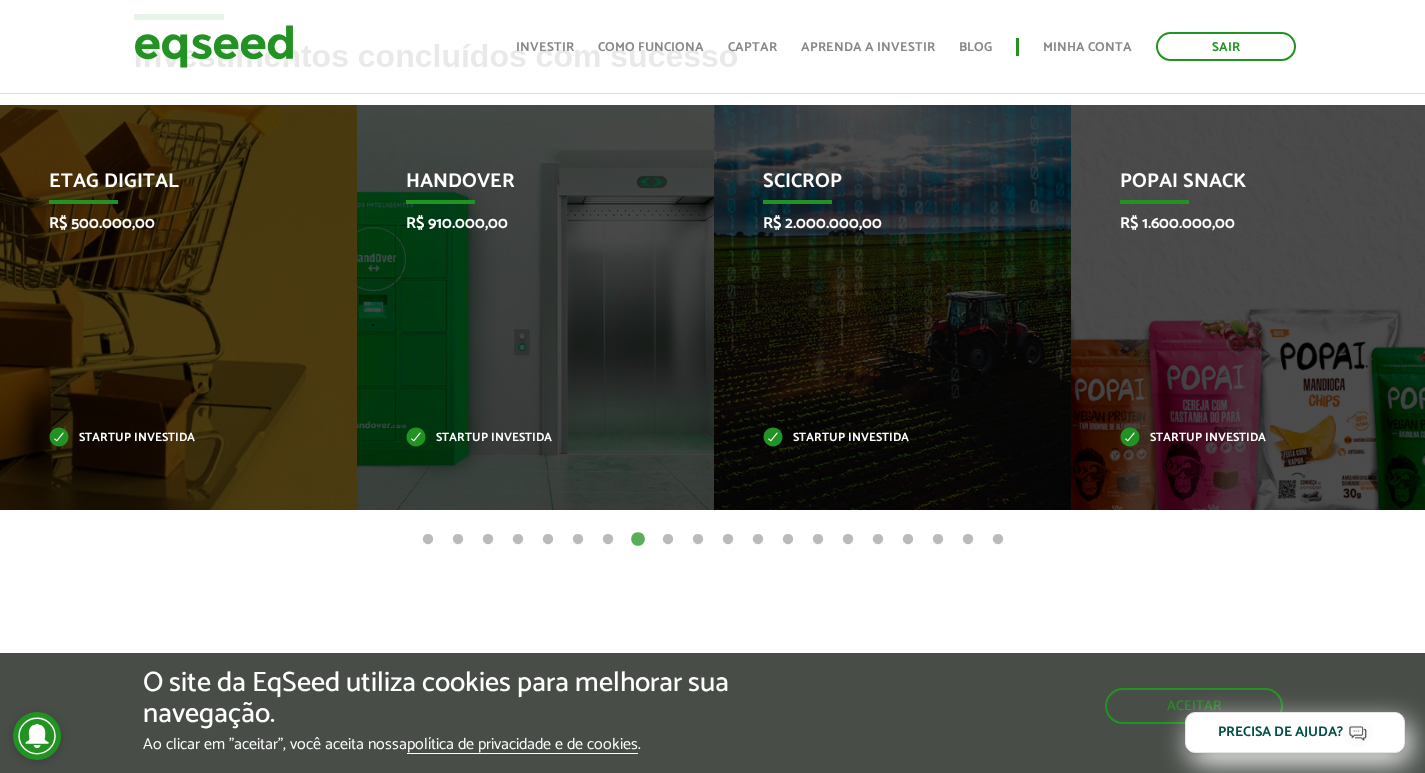 click on "9" at bounding box center (668, 540) 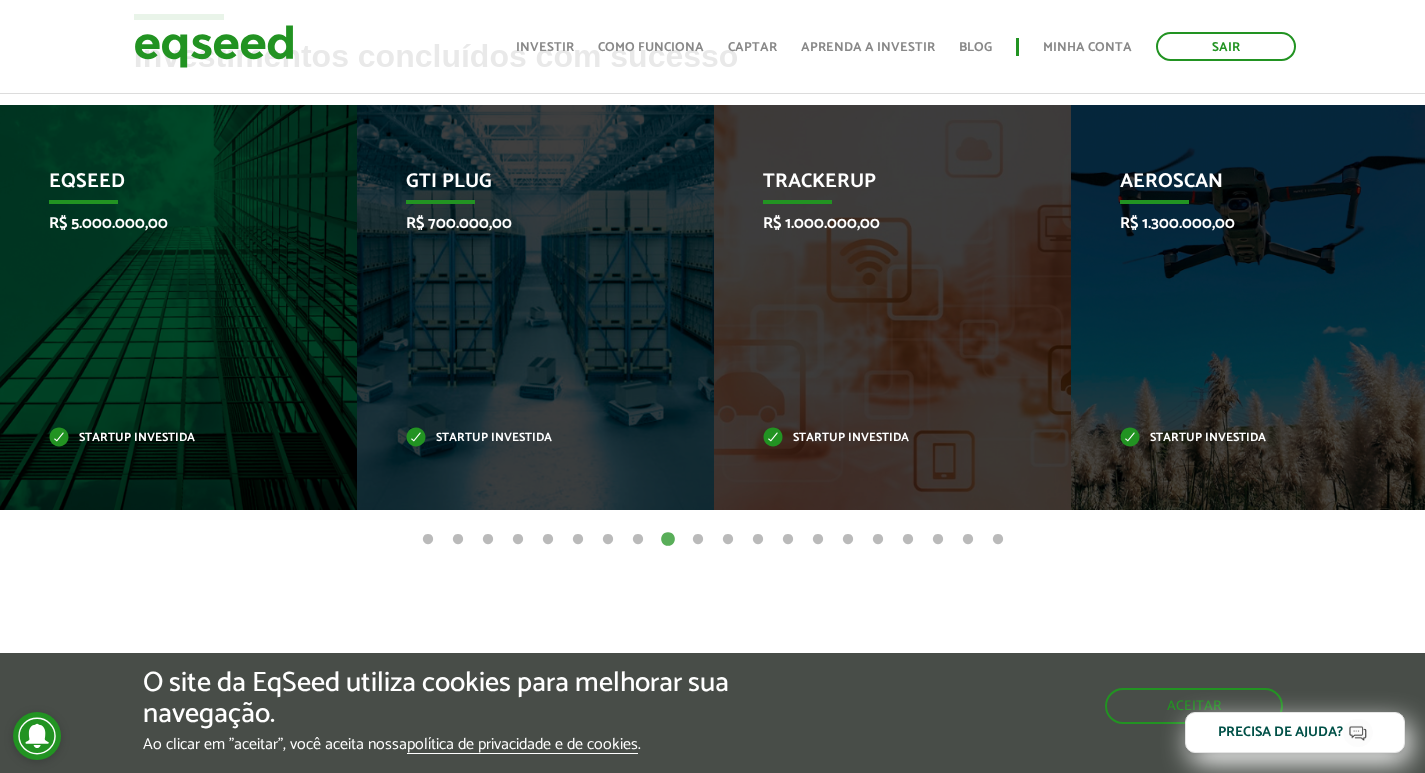 click on "6" at bounding box center (578, 540) 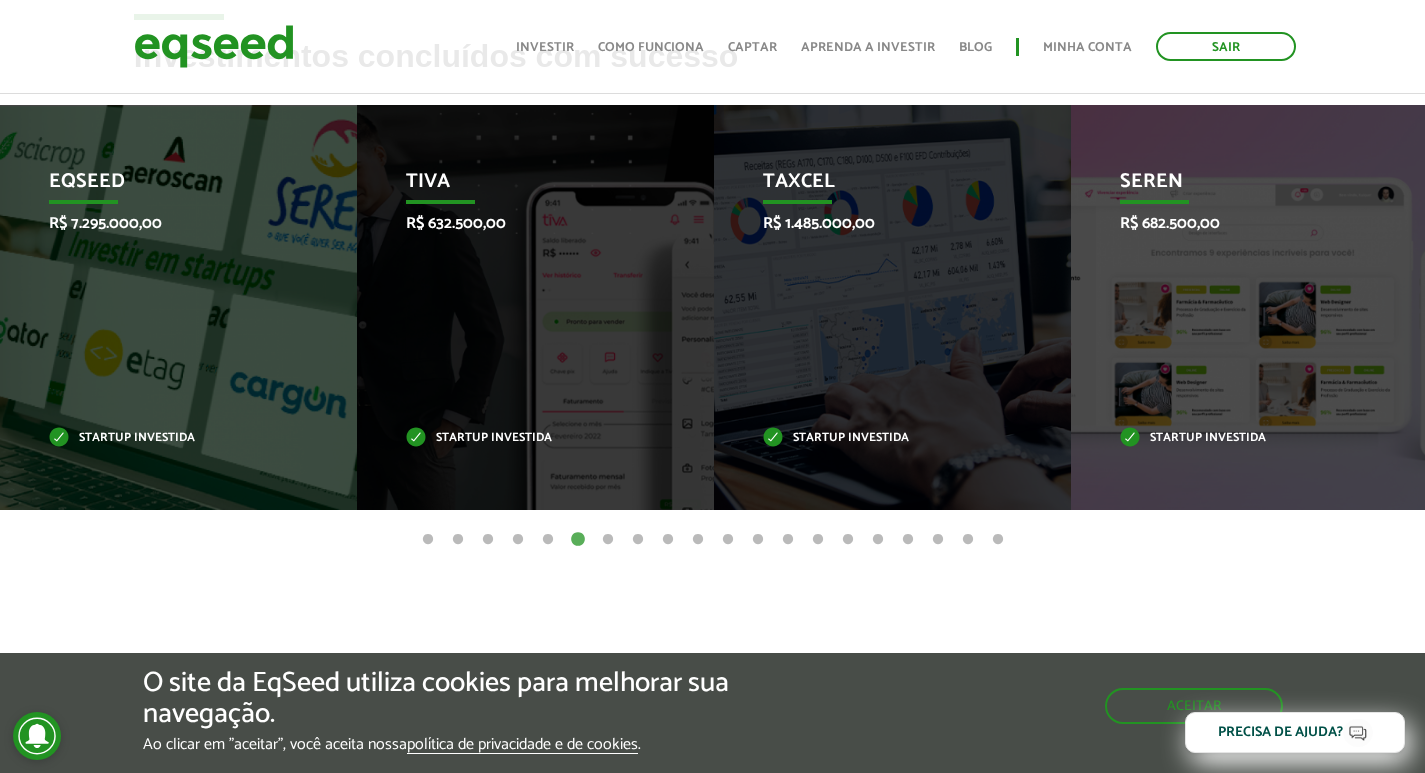 click on "5" at bounding box center [548, 540] 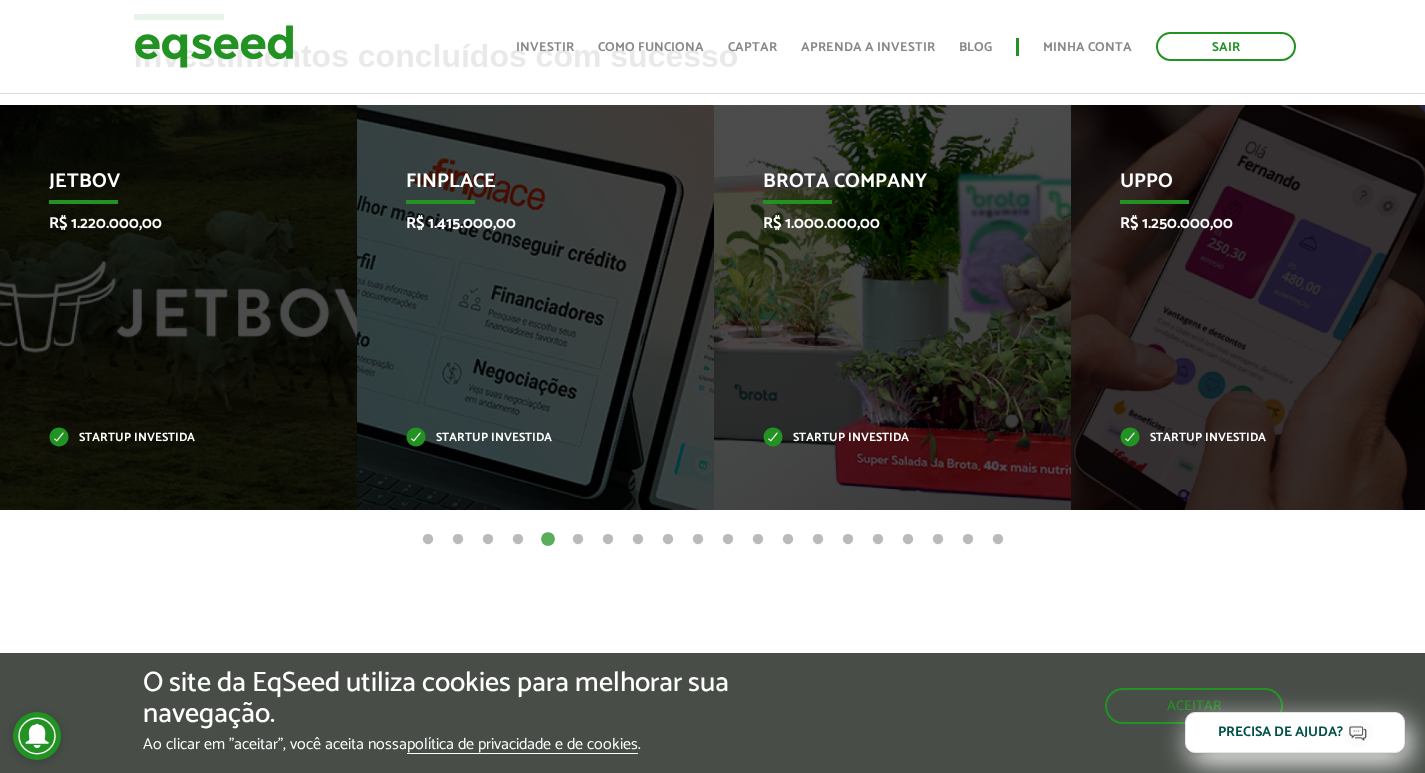 click on "8" at bounding box center (638, 540) 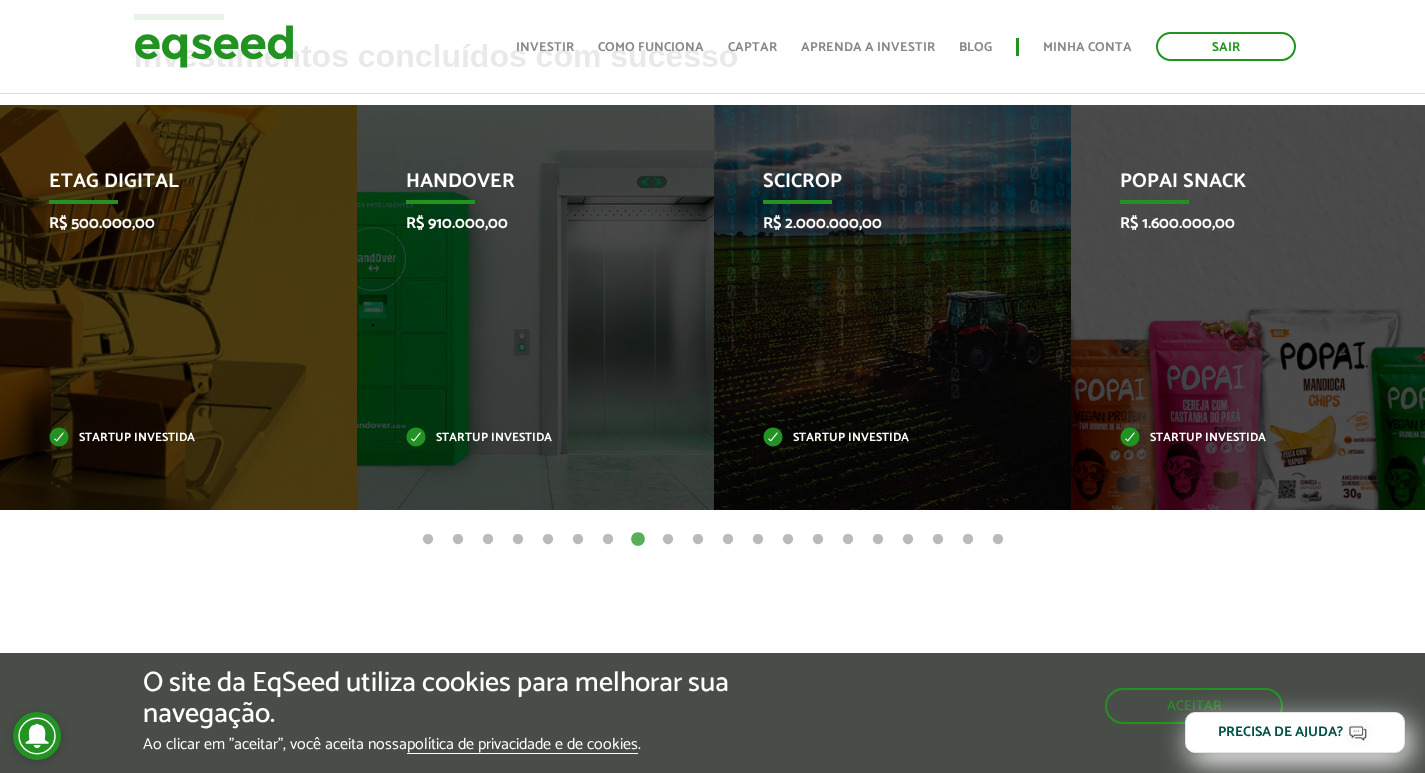 click on "7" at bounding box center [608, 540] 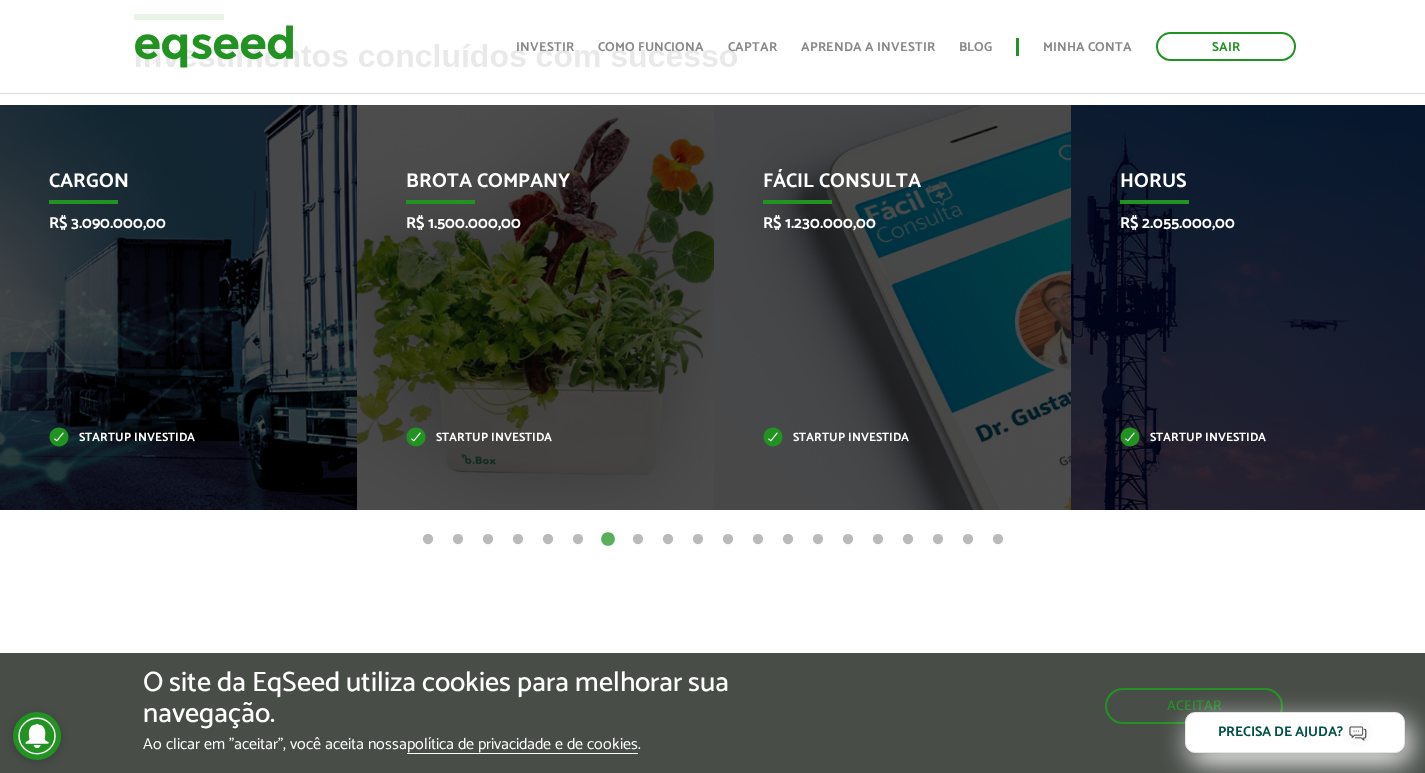 click on "6" at bounding box center [578, 540] 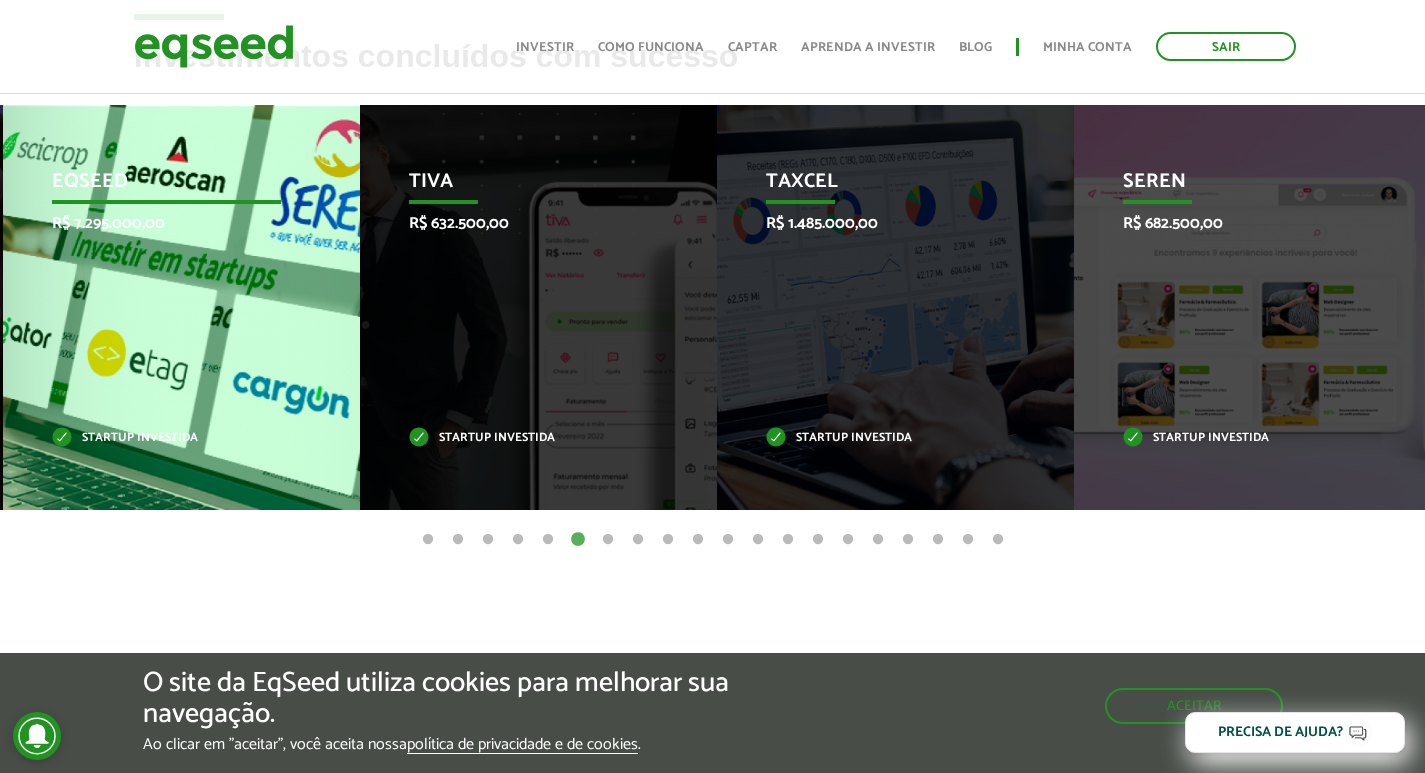 drag, startPoint x: 148, startPoint y: 339, endPoint x: 156, endPoint y: 347, distance: 11.313708 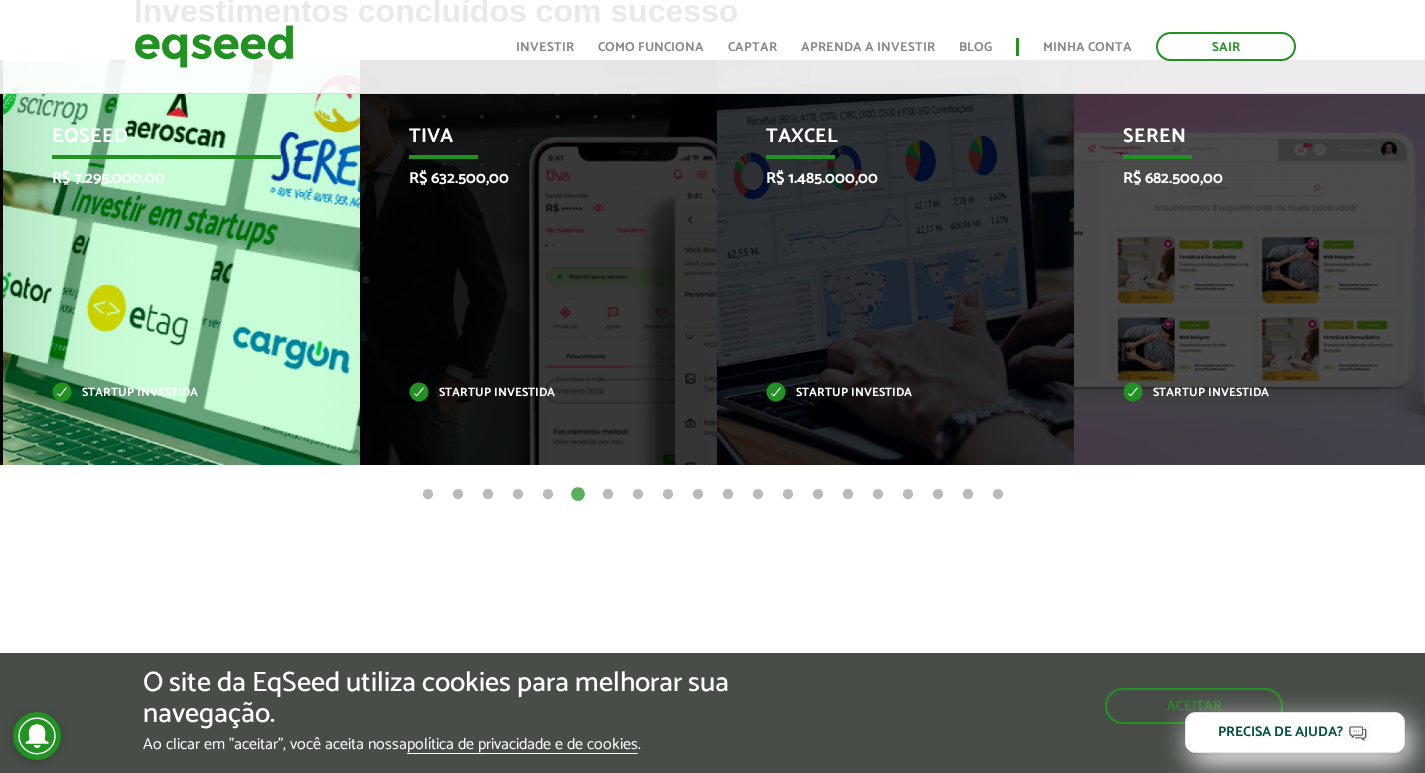 scroll, scrollTop: 700, scrollLeft: 0, axis: vertical 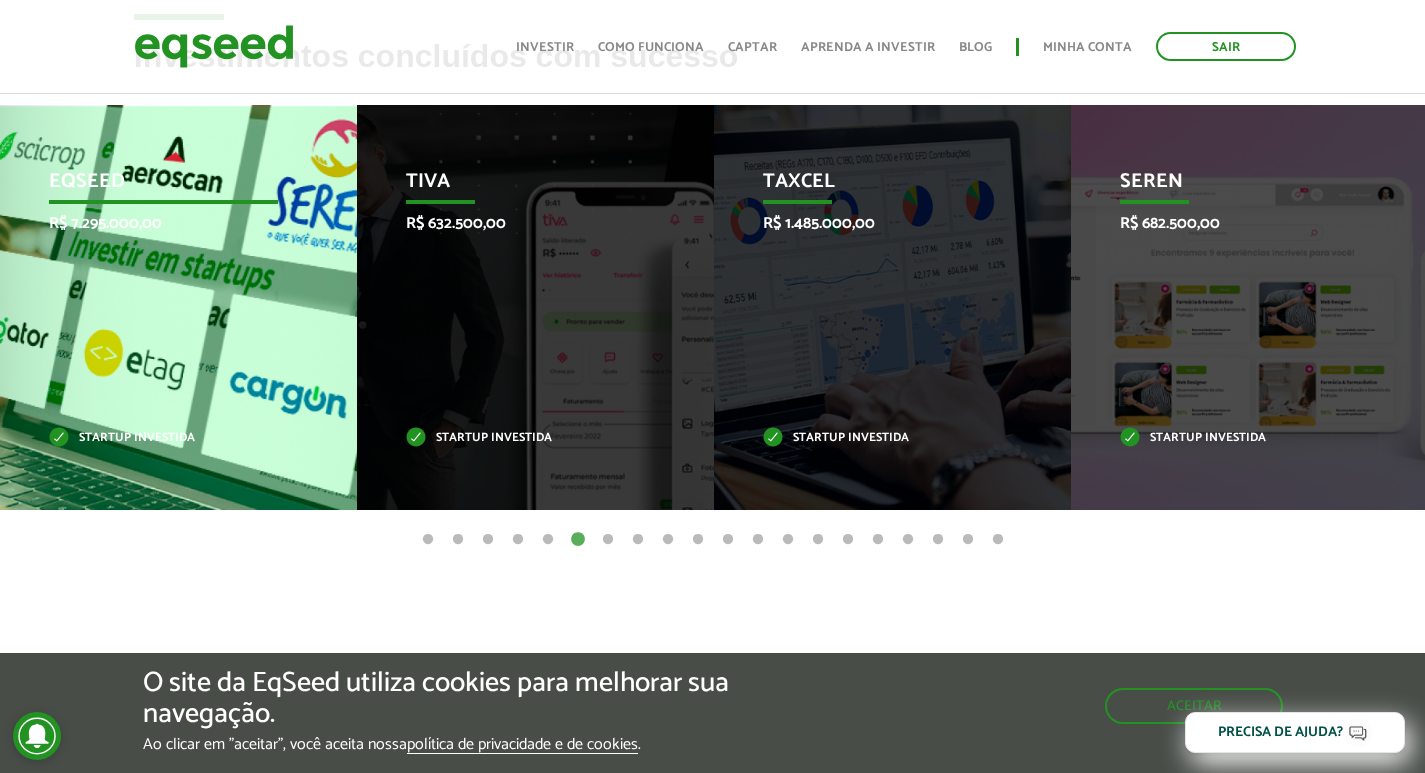 click on "EqSeed" at bounding box center [163, 187] 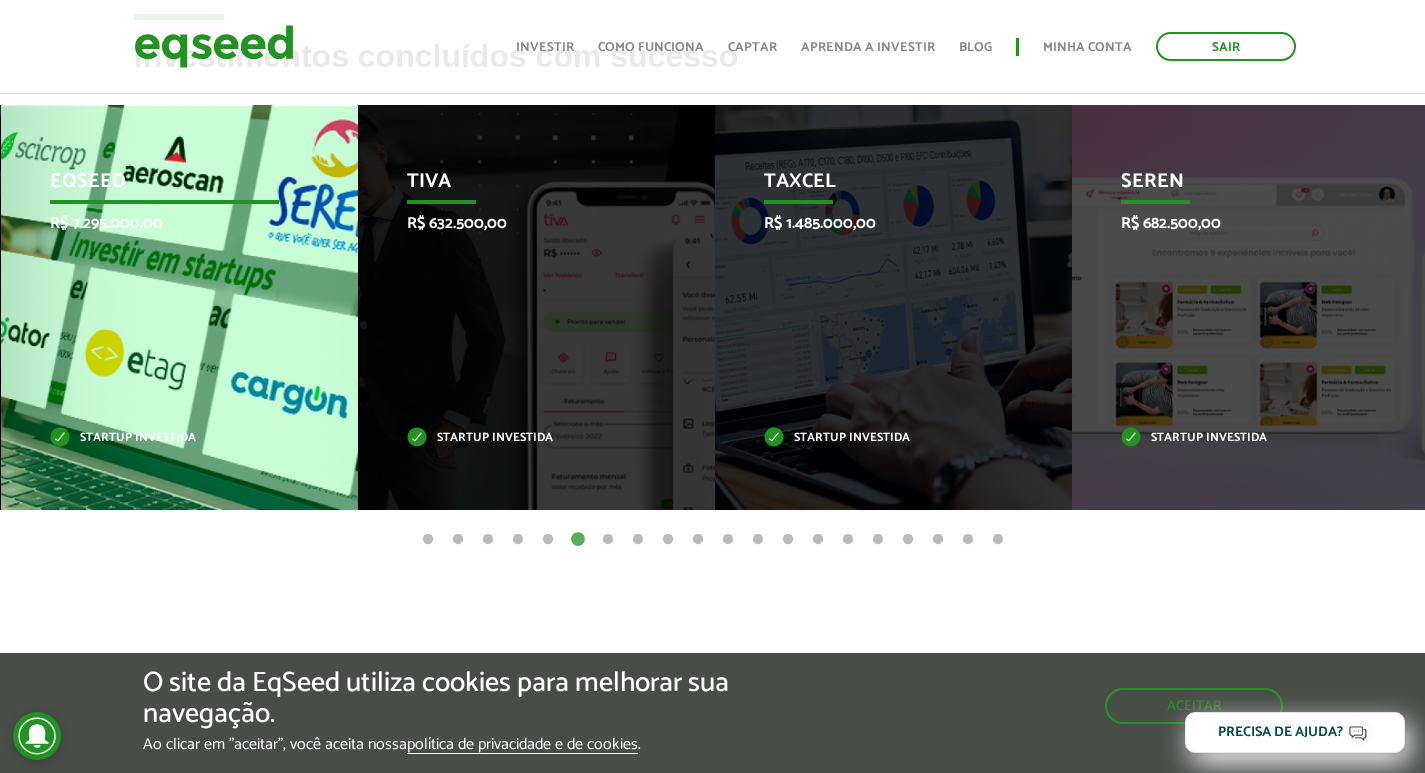 click on "EqSeed" at bounding box center [164, 187] 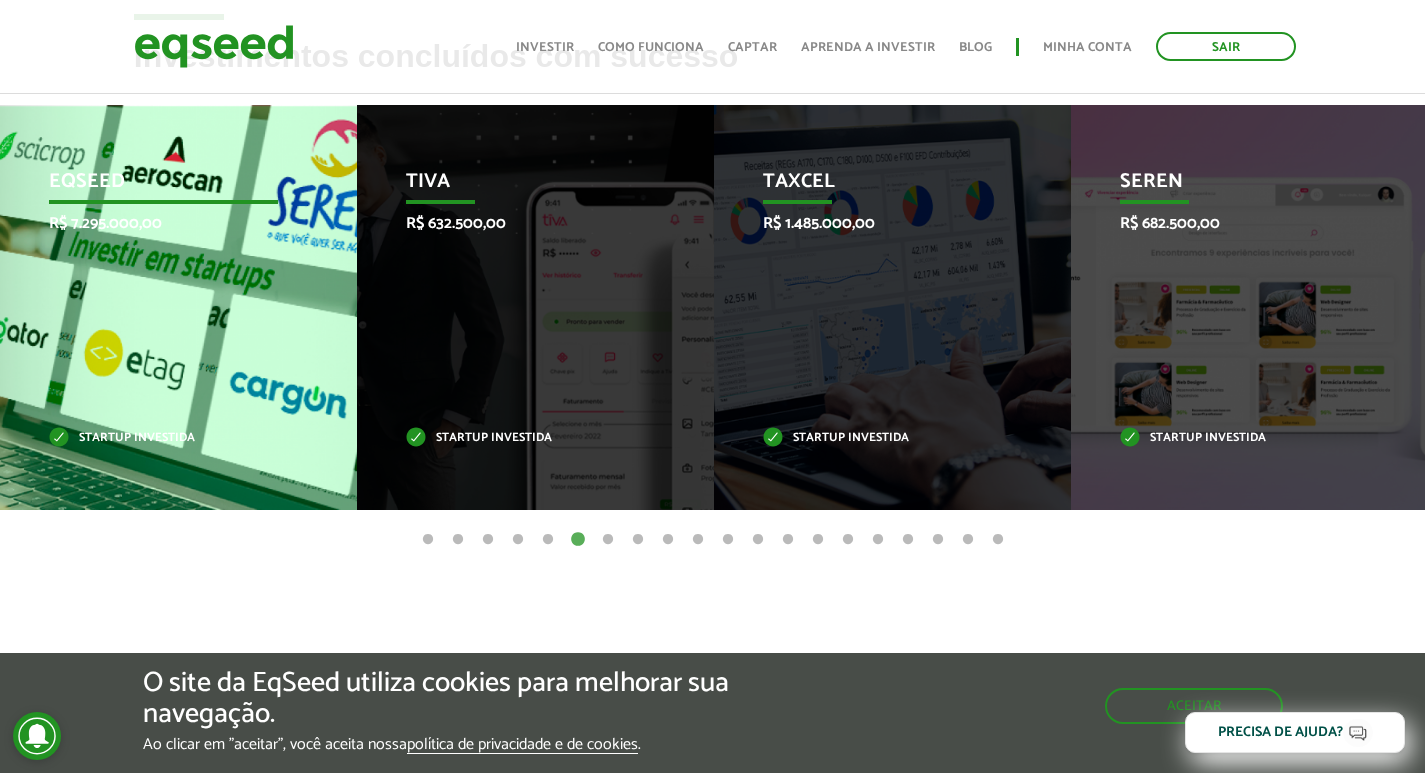 click on "EqSeed" at bounding box center [163, 187] 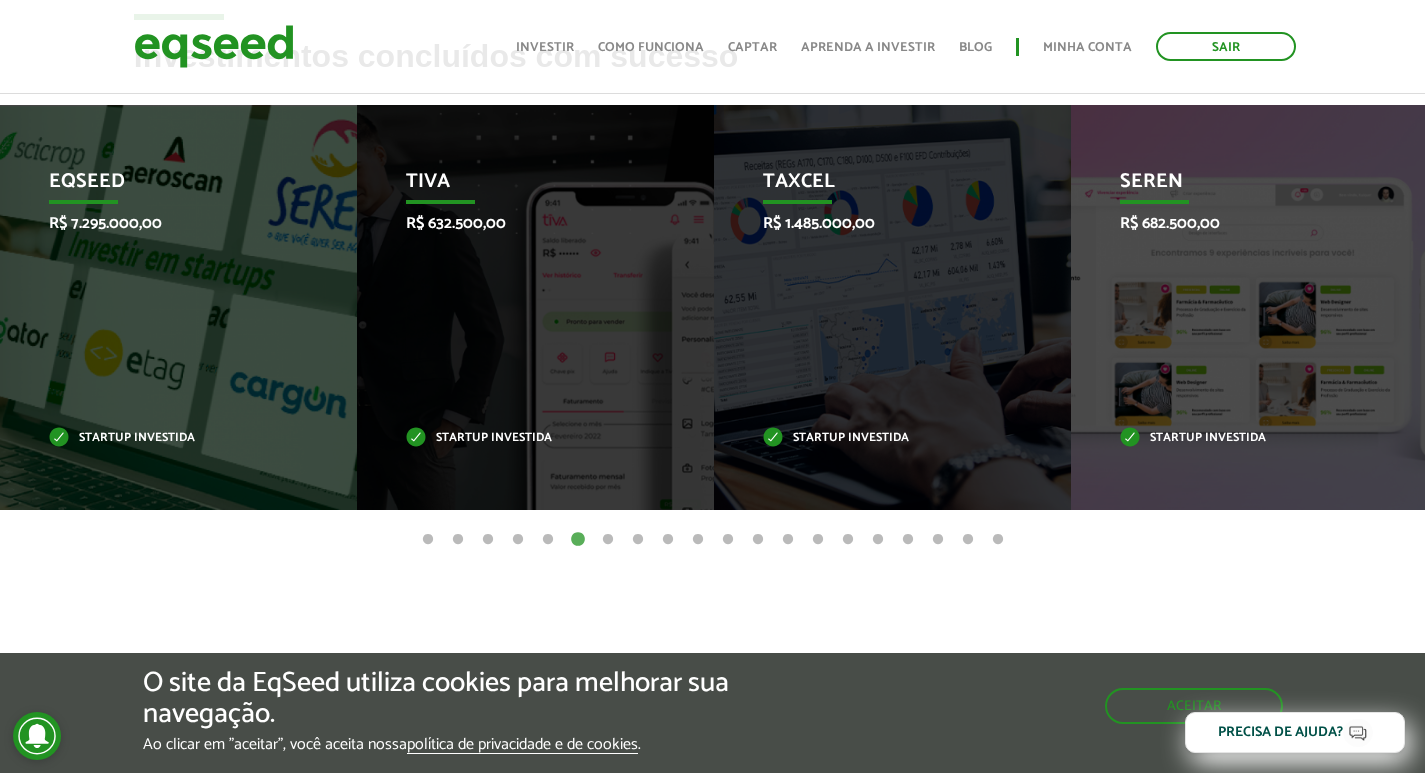 click on "8" at bounding box center (638, 540) 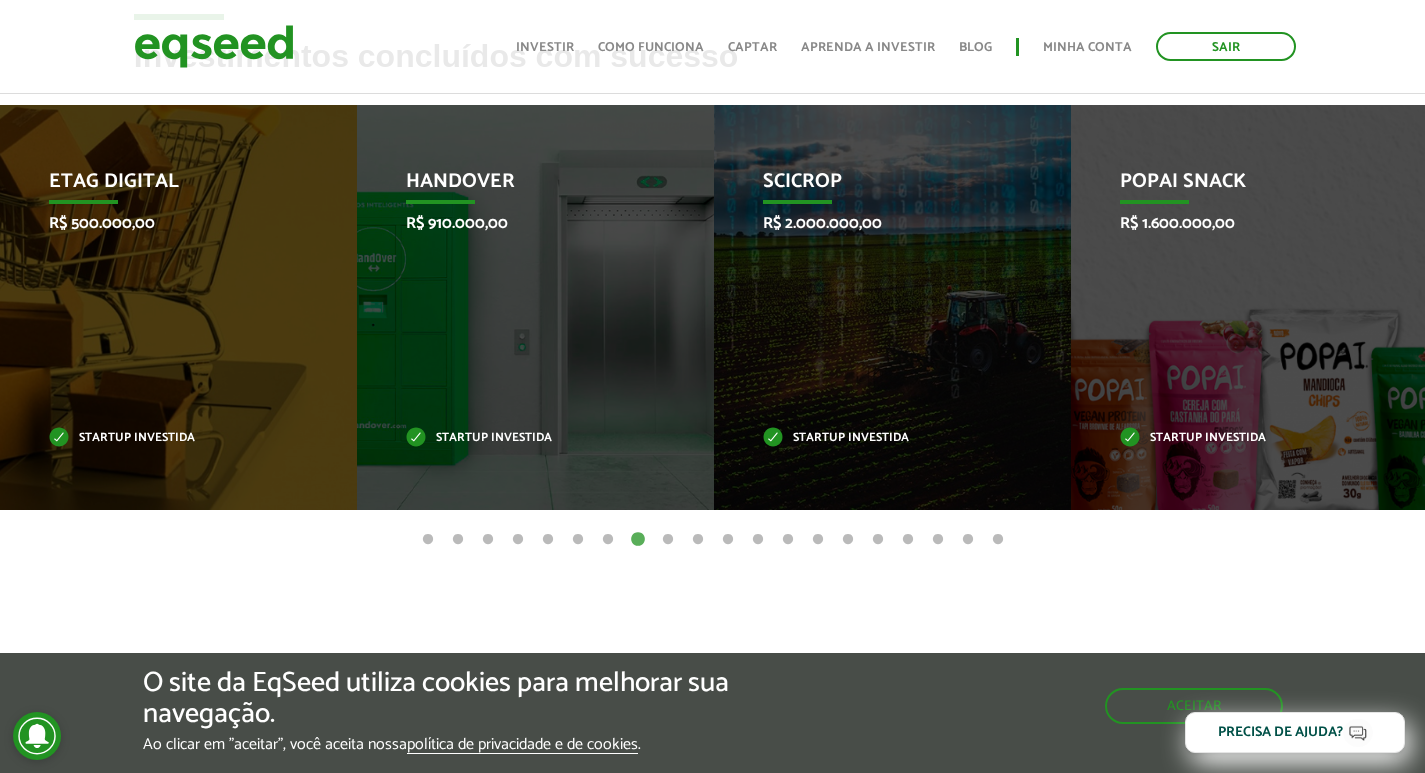 click on "9" at bounding box center (668, 540) 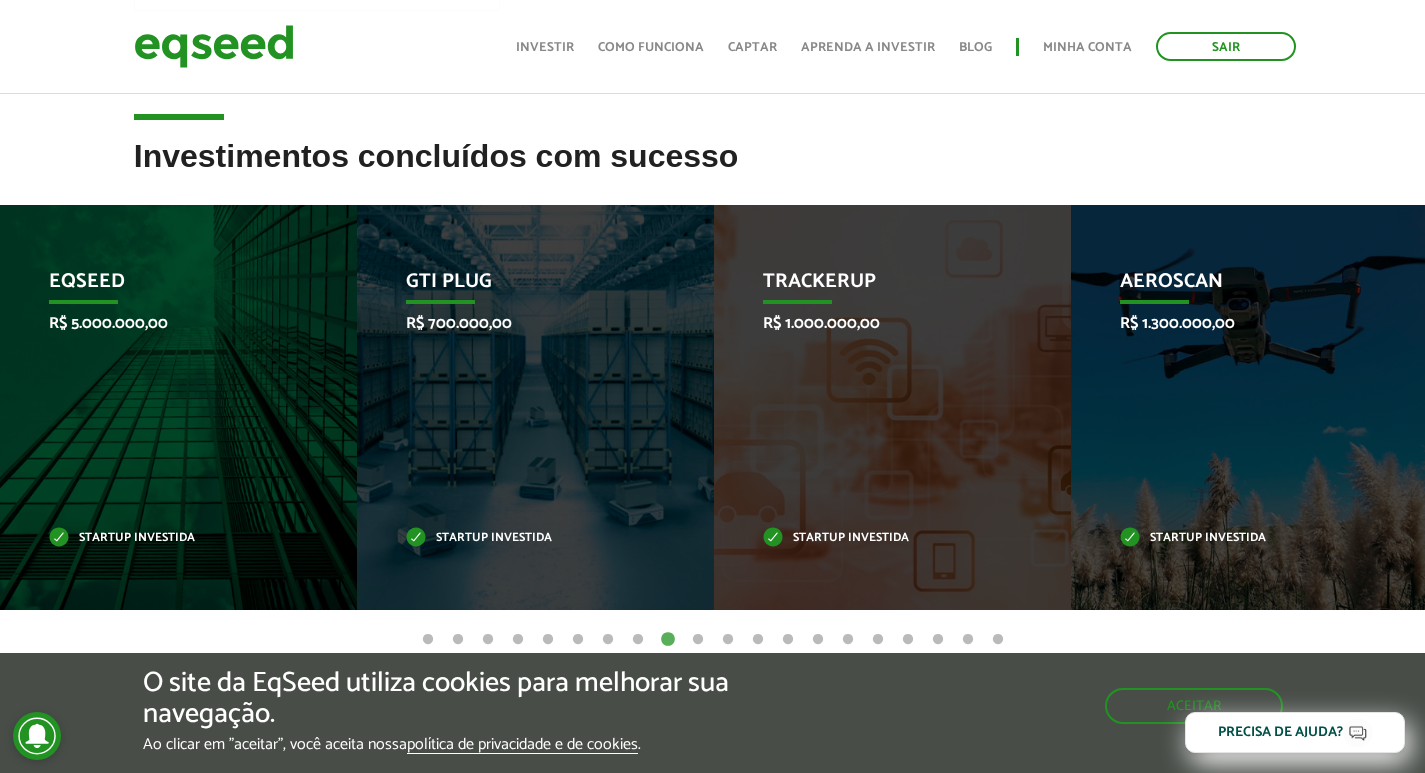 scroll, scrollTop: 700, scrollLeft: 0, axis: vertical 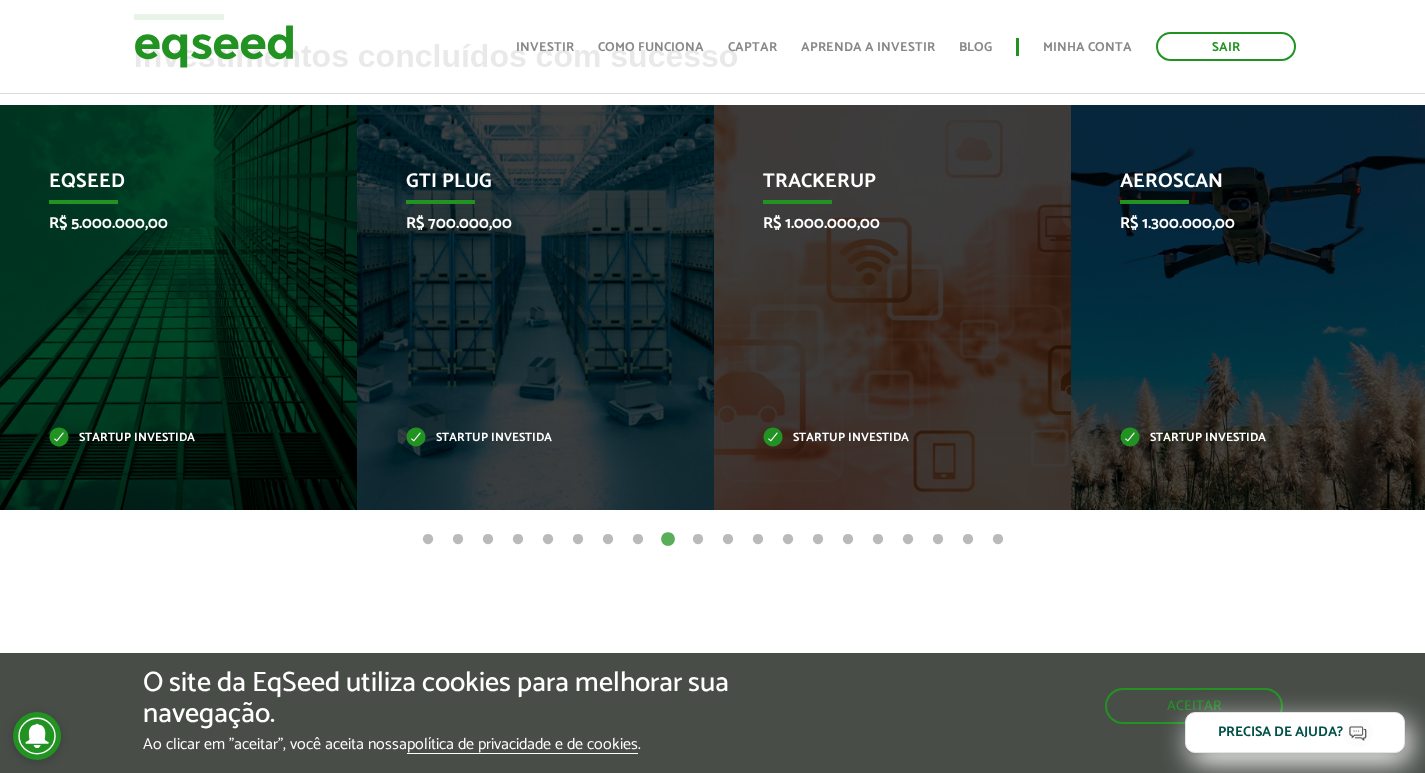 click on "7" at bounding box center (608, 540) 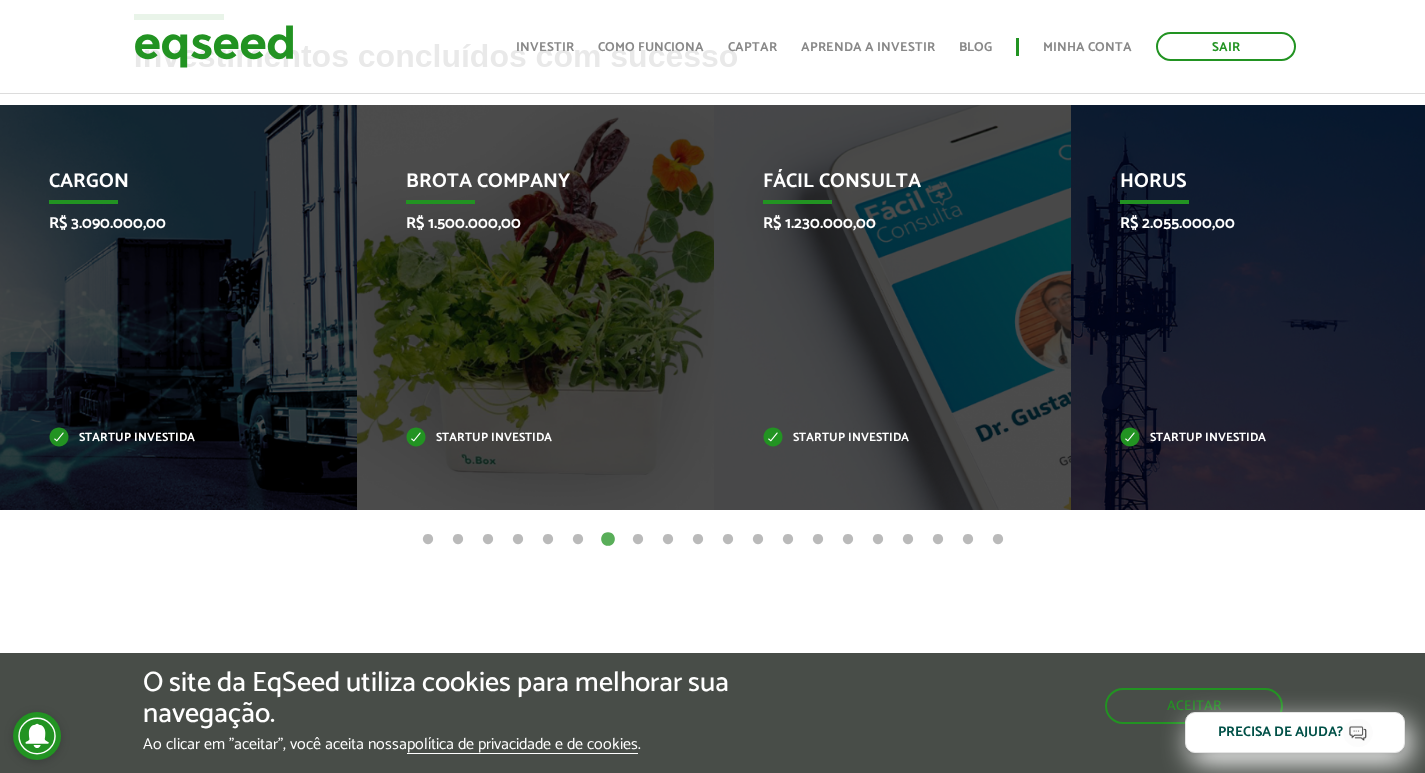 click on "6" at bounding box center [578, 540] 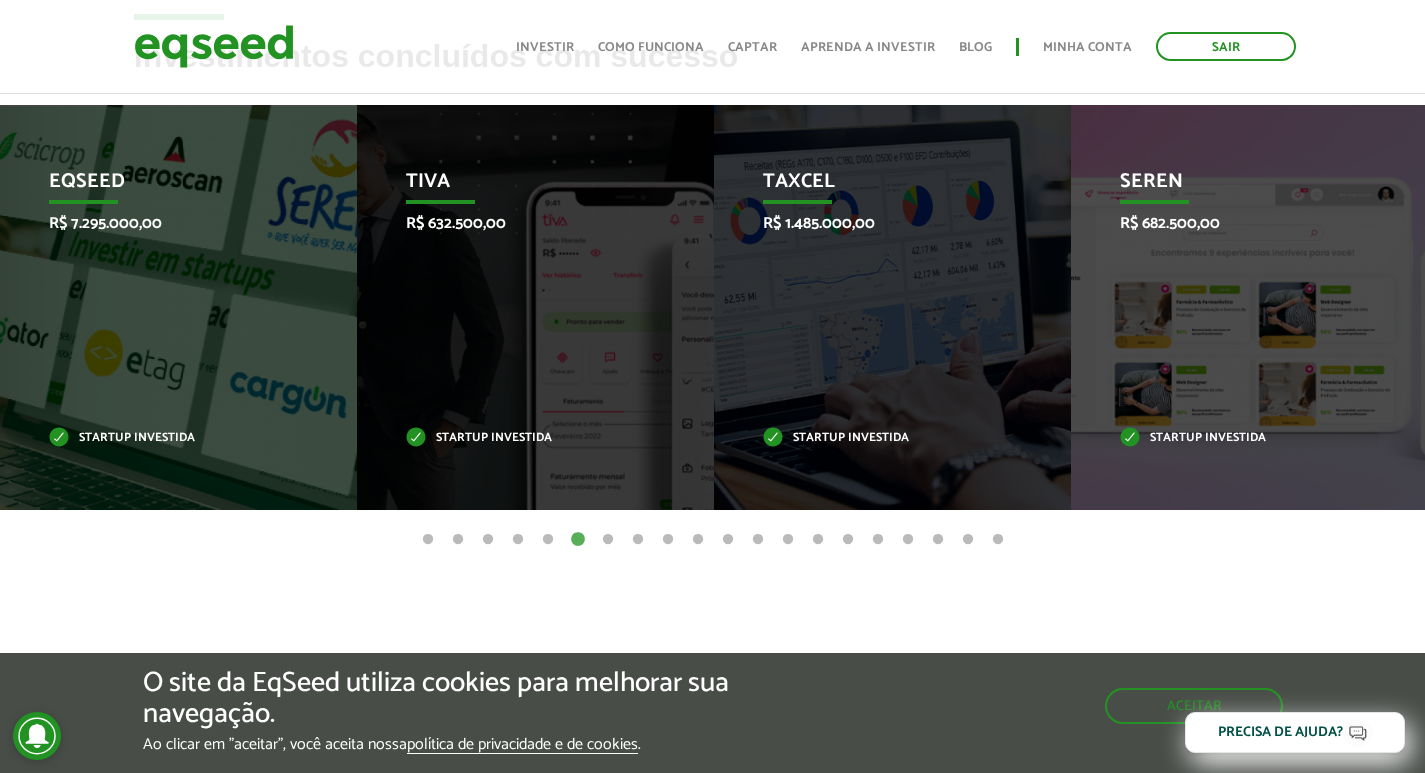 click on "9" at bounding box center [668, 540] 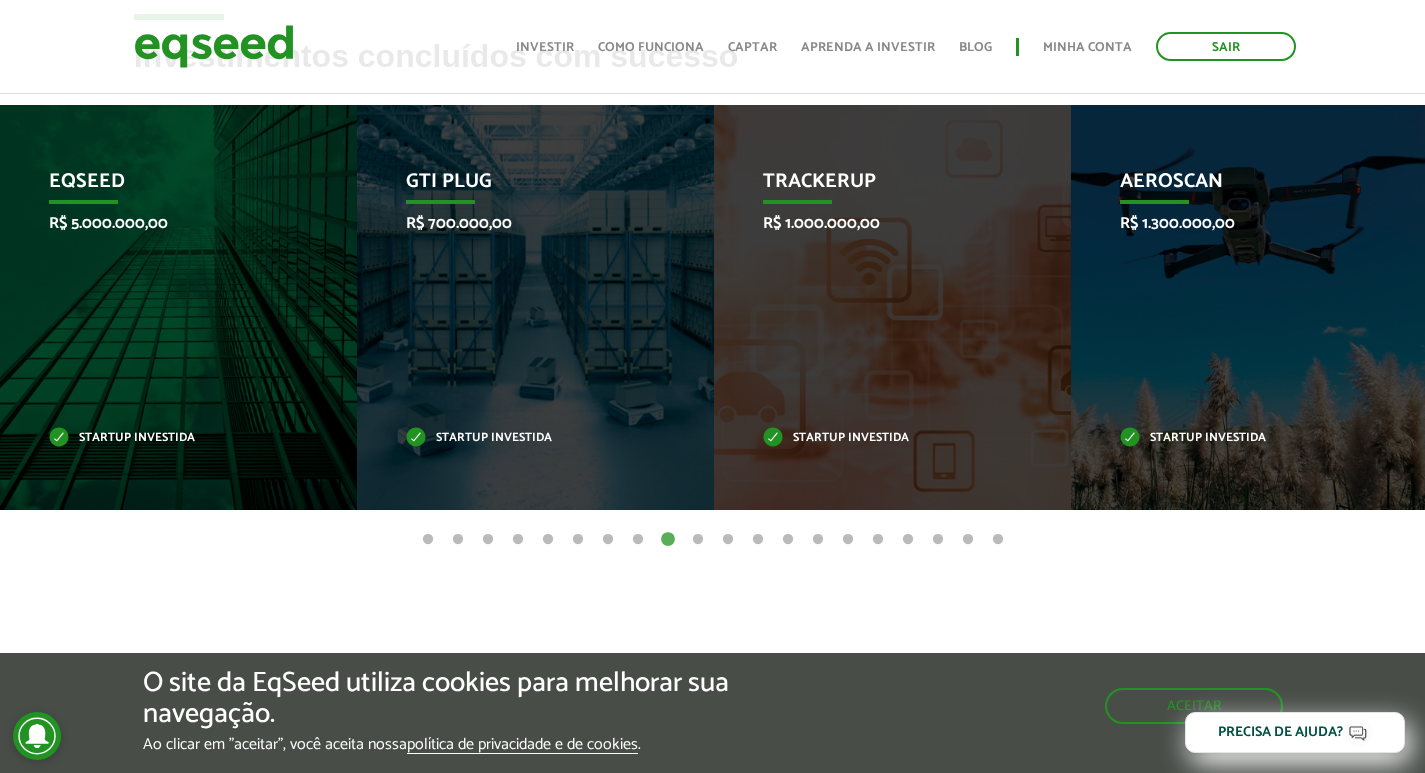 click on "10" at bounding box center [698, 540] 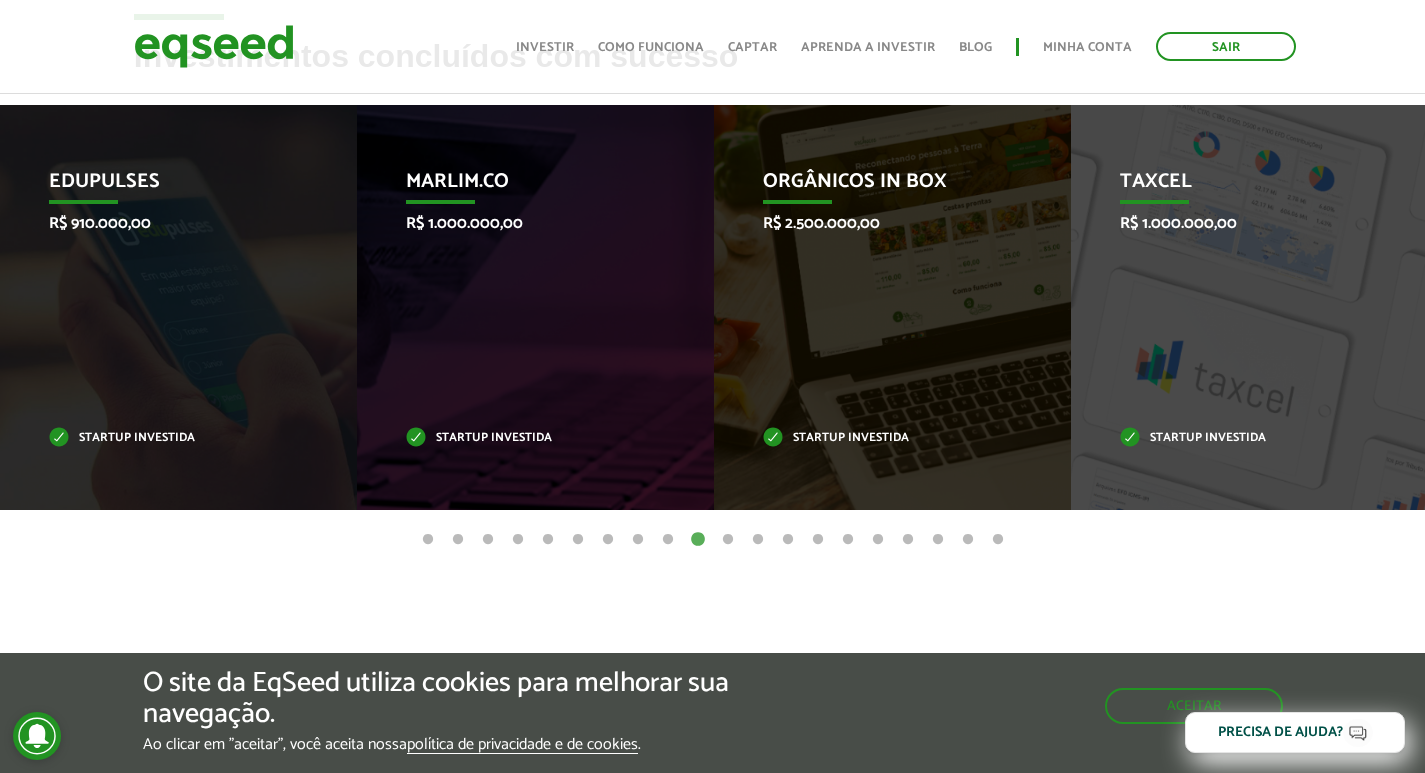 click on "9" at bounding box center [668, 540] 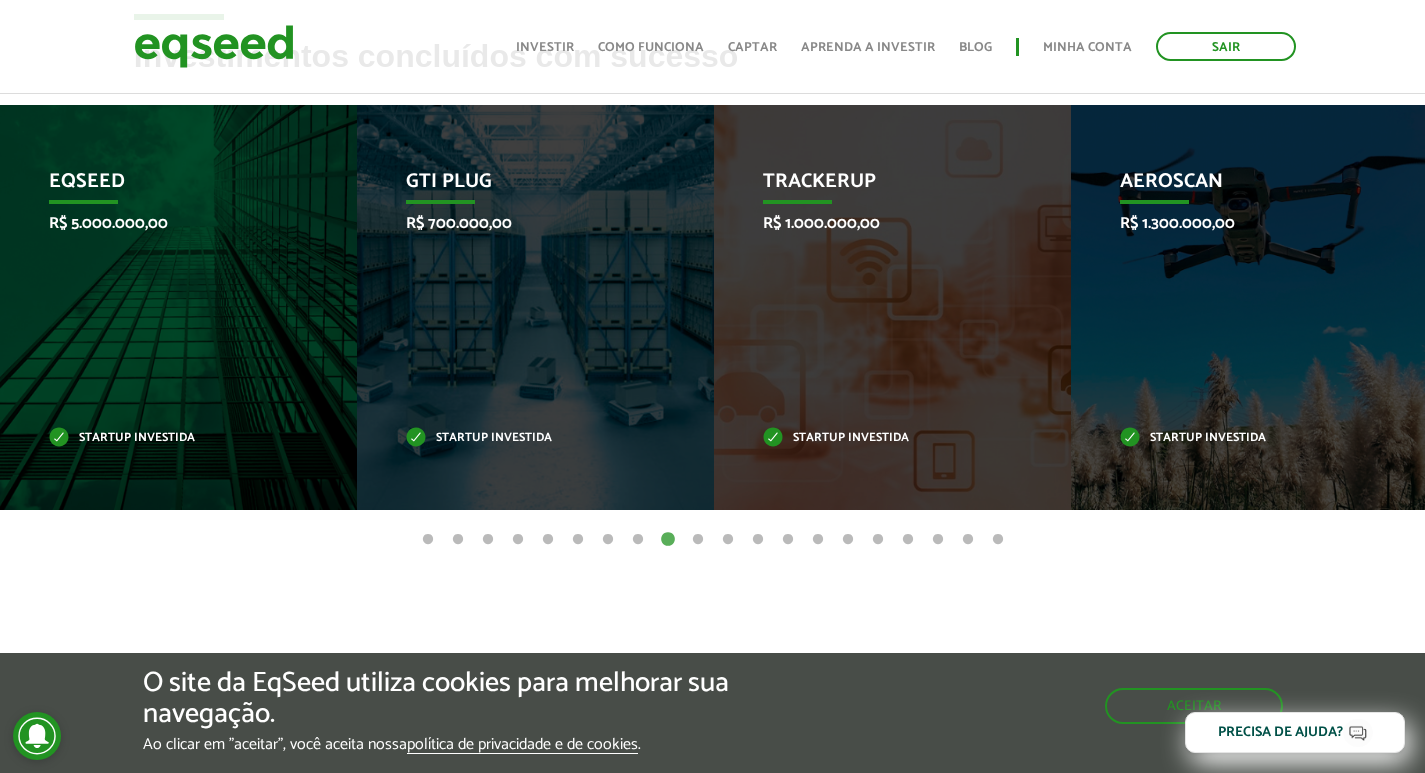 click on "8" at bounding box center (638, 540) 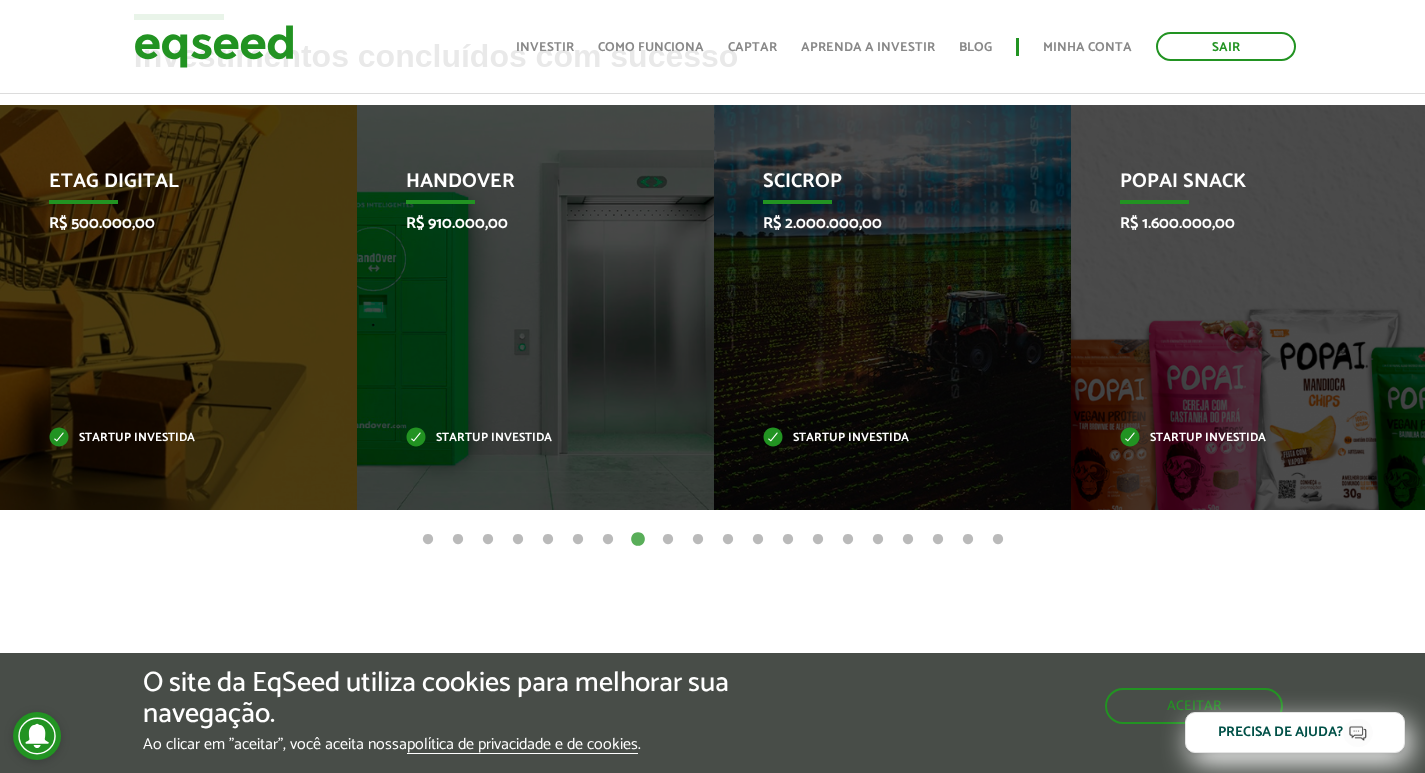 click on "Investimentos concluídos com sucesso
Invoop
R$ 250.000,00
Startup investida
Prosumir
R$ 300.000,00
Startup investida
Me Passa Aí
R$ 250.000,00
Startup investida
Kokar
R$ 300.000,00
Startup investida
Flapper
R$ 5.855.000,00
Startup investida
Brota Company
R$ 1.875.000,00
Startup investida
Zane" at bounding box center [712, 349] 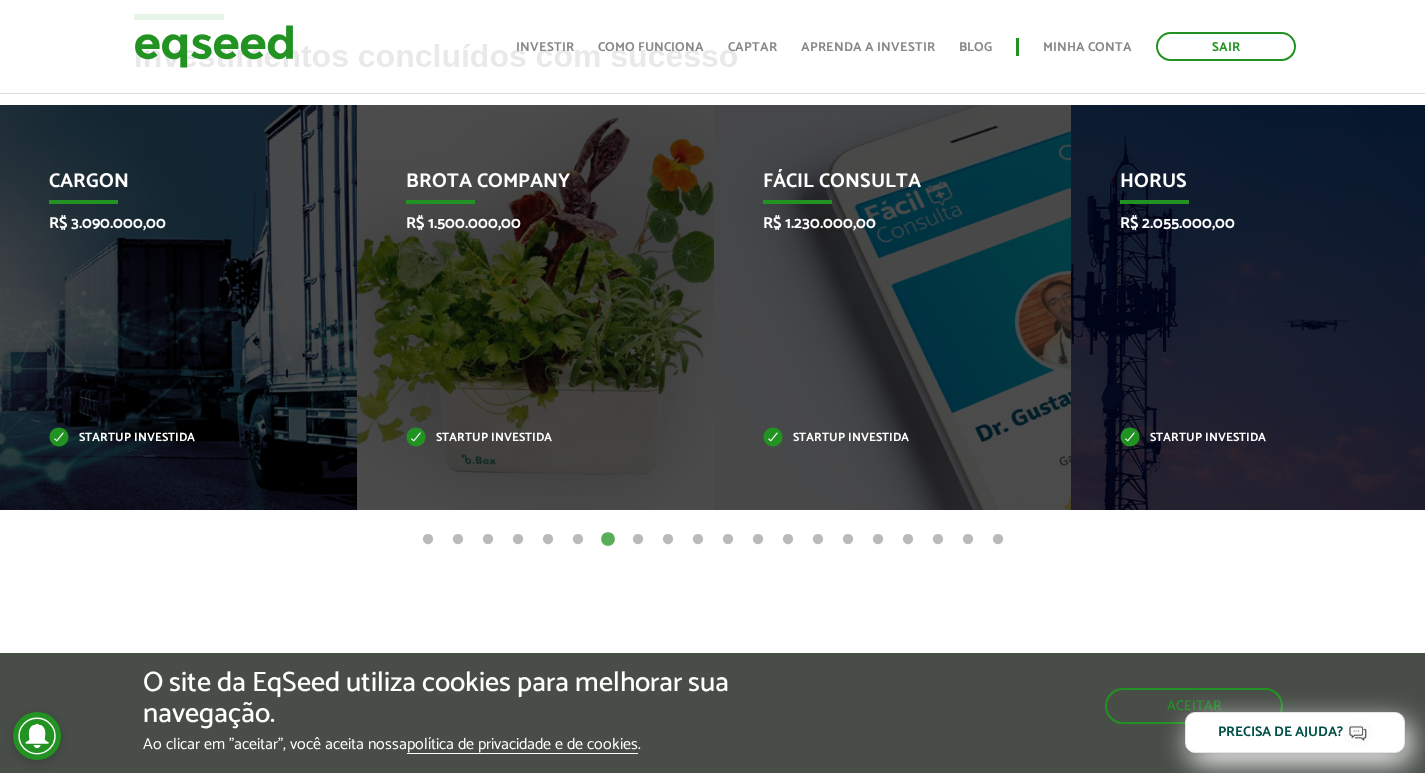click on "6" at bounding box center [578, 540] 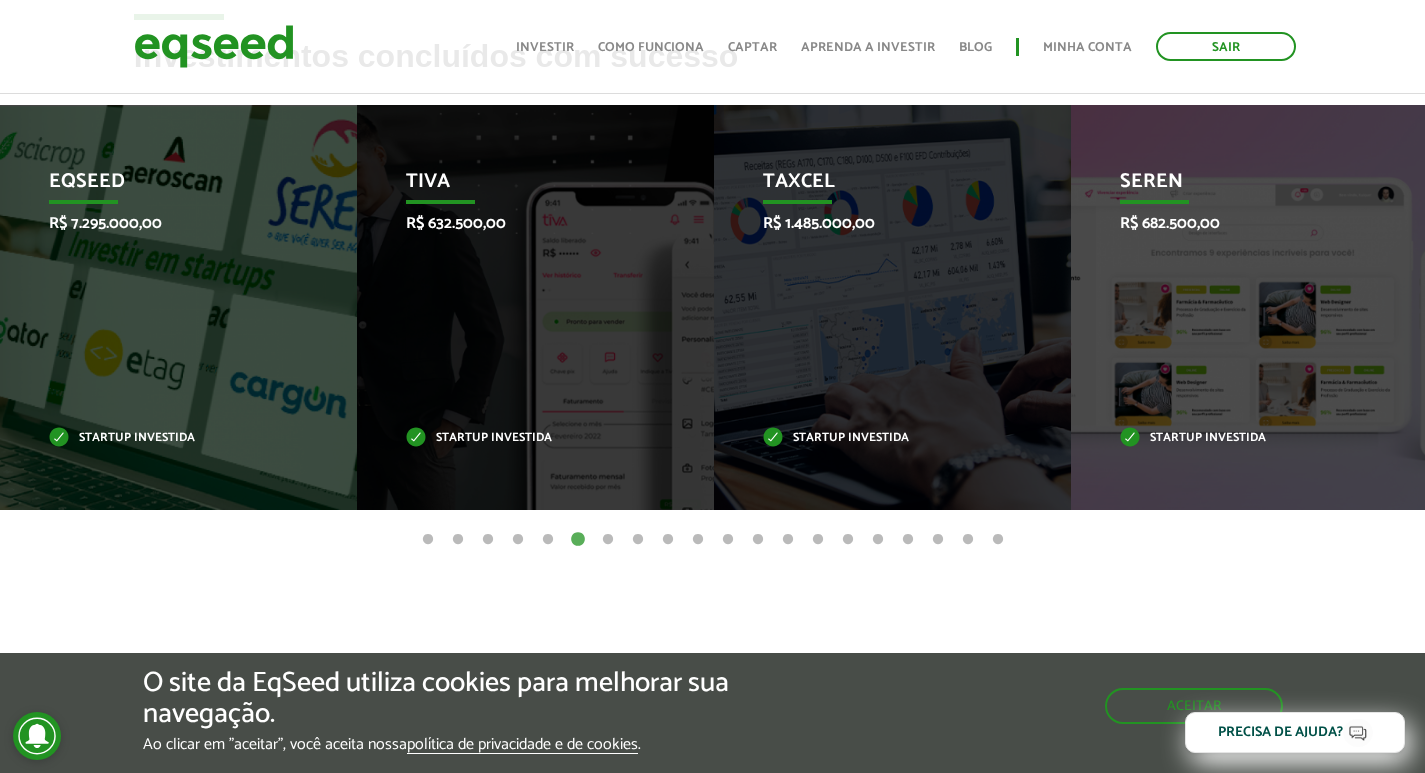 click on "12" at bounding box center [758, 540] 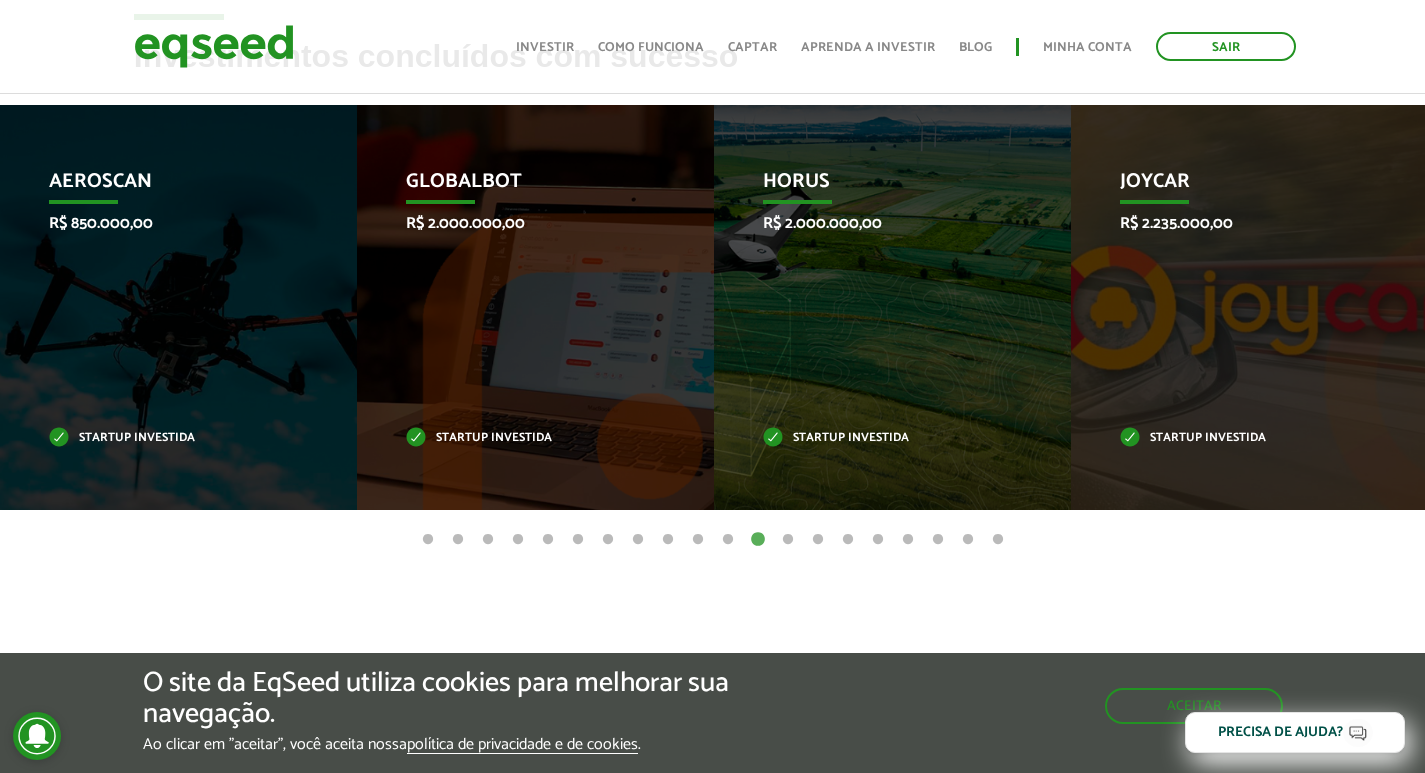 click on "1 2 3 4 5 6 7 8 9 10 11 12 13 14 15 16 17 18 19 20" at bounding box center [712, 539] 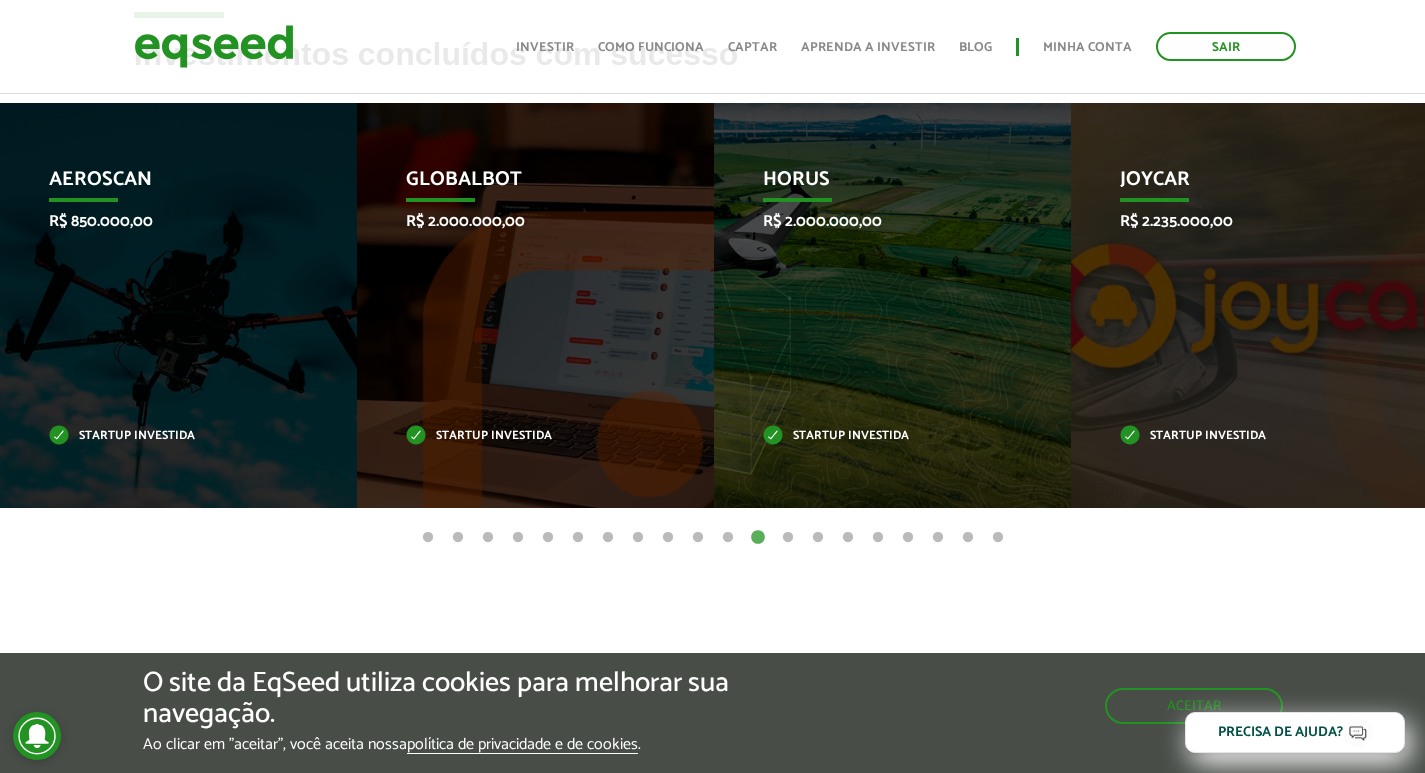 scroll, scrollTop: 700, scrollLeft: 0, axis: vertical 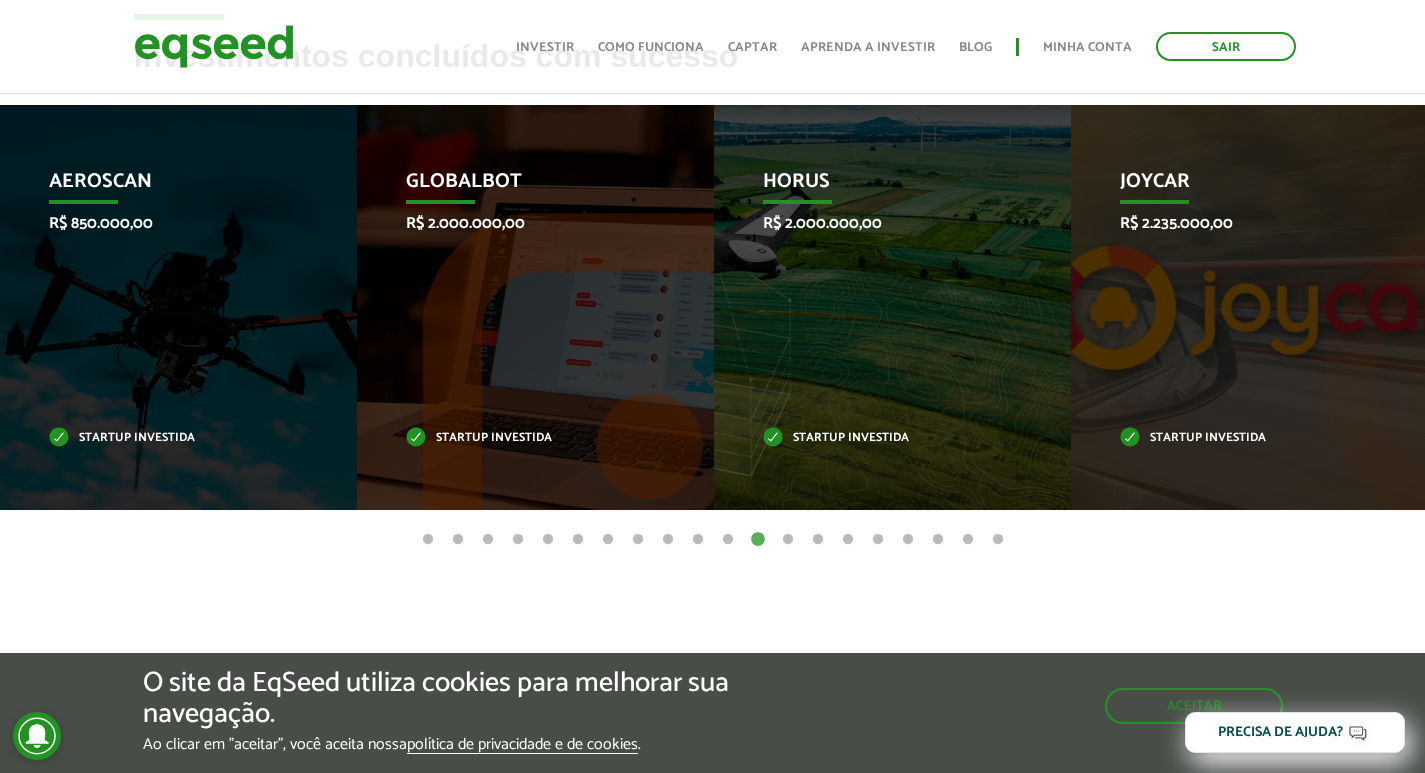 click on "13" at bounding box center [788, 540] 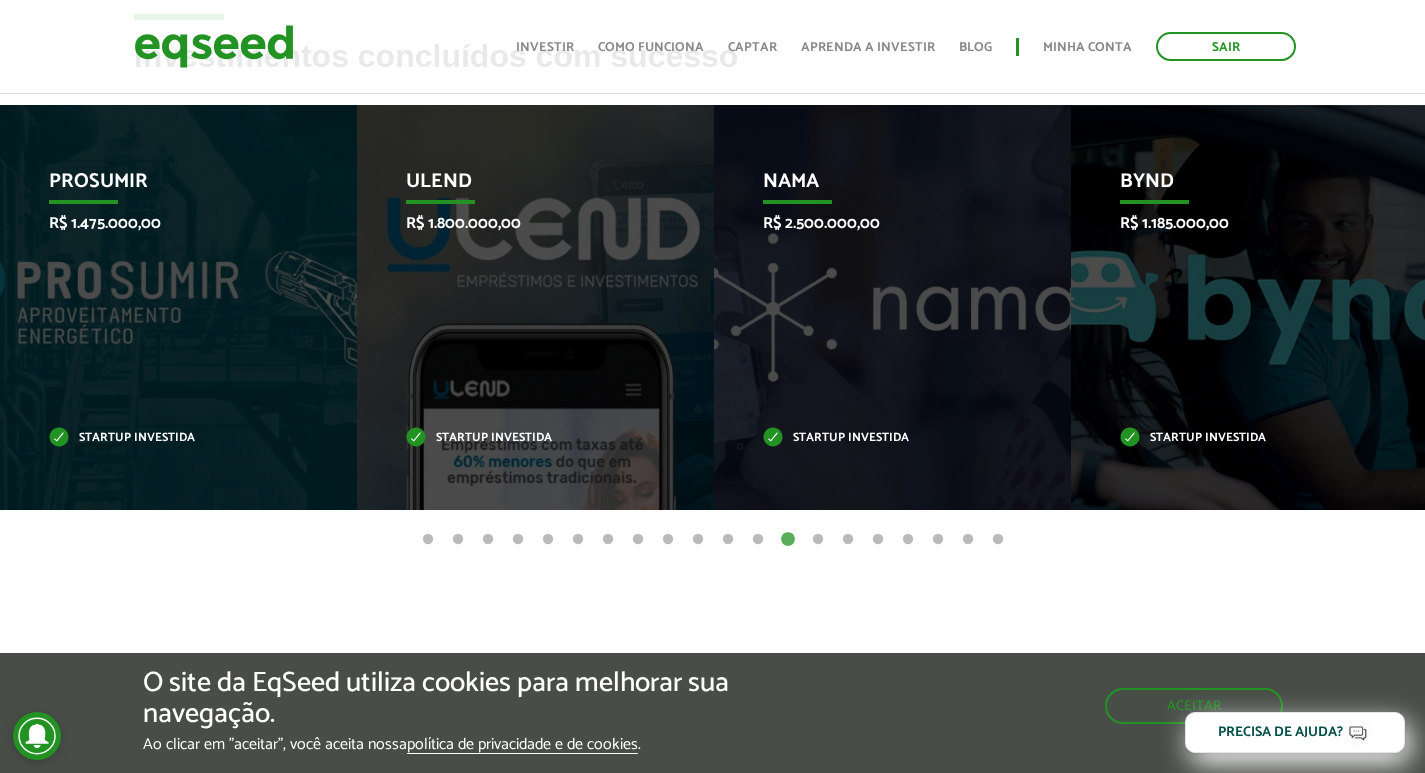 click on "14" at bounding box center [818, 540] 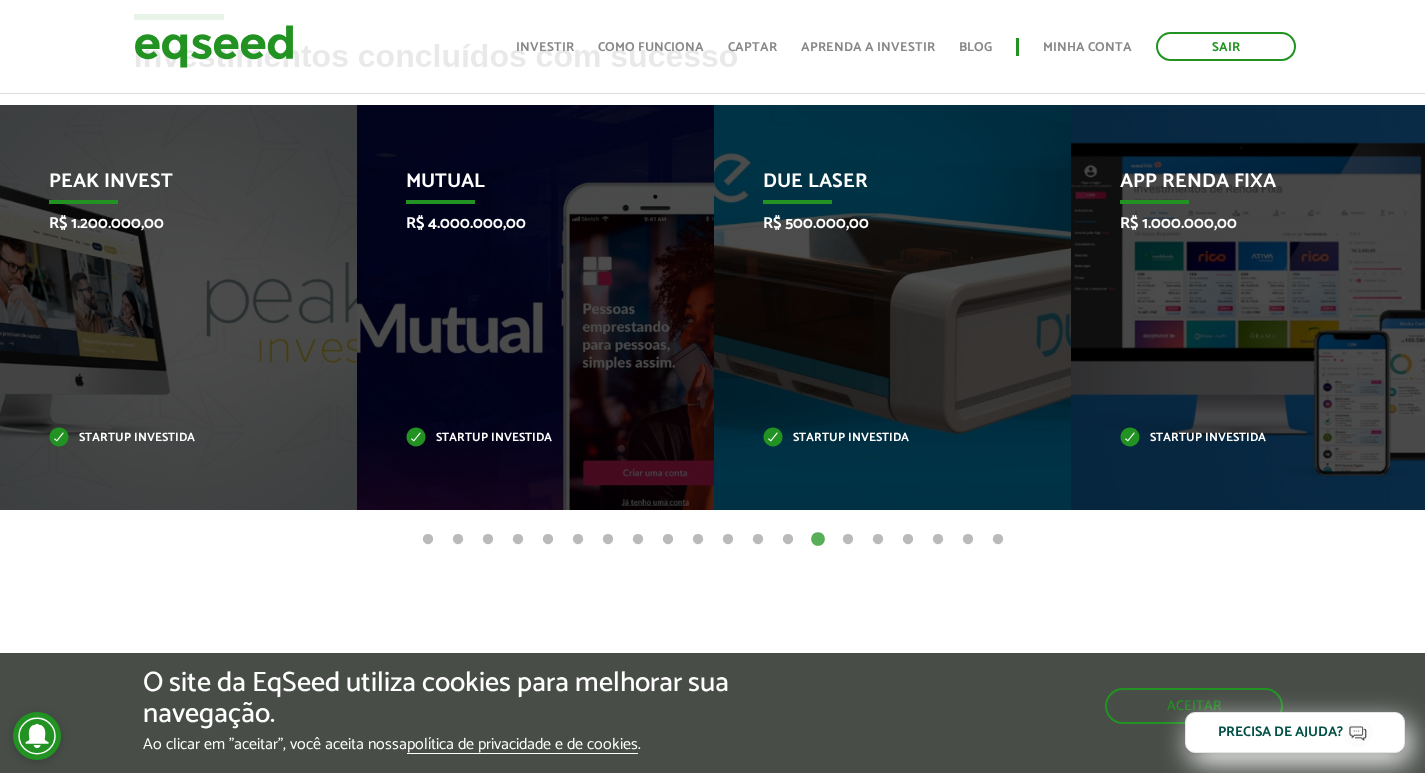 click on "1 2 3 4 5 6 7 8 9 10 11 12 13 14 15 16 17 18 19 20" at bounding box center (712, 539) 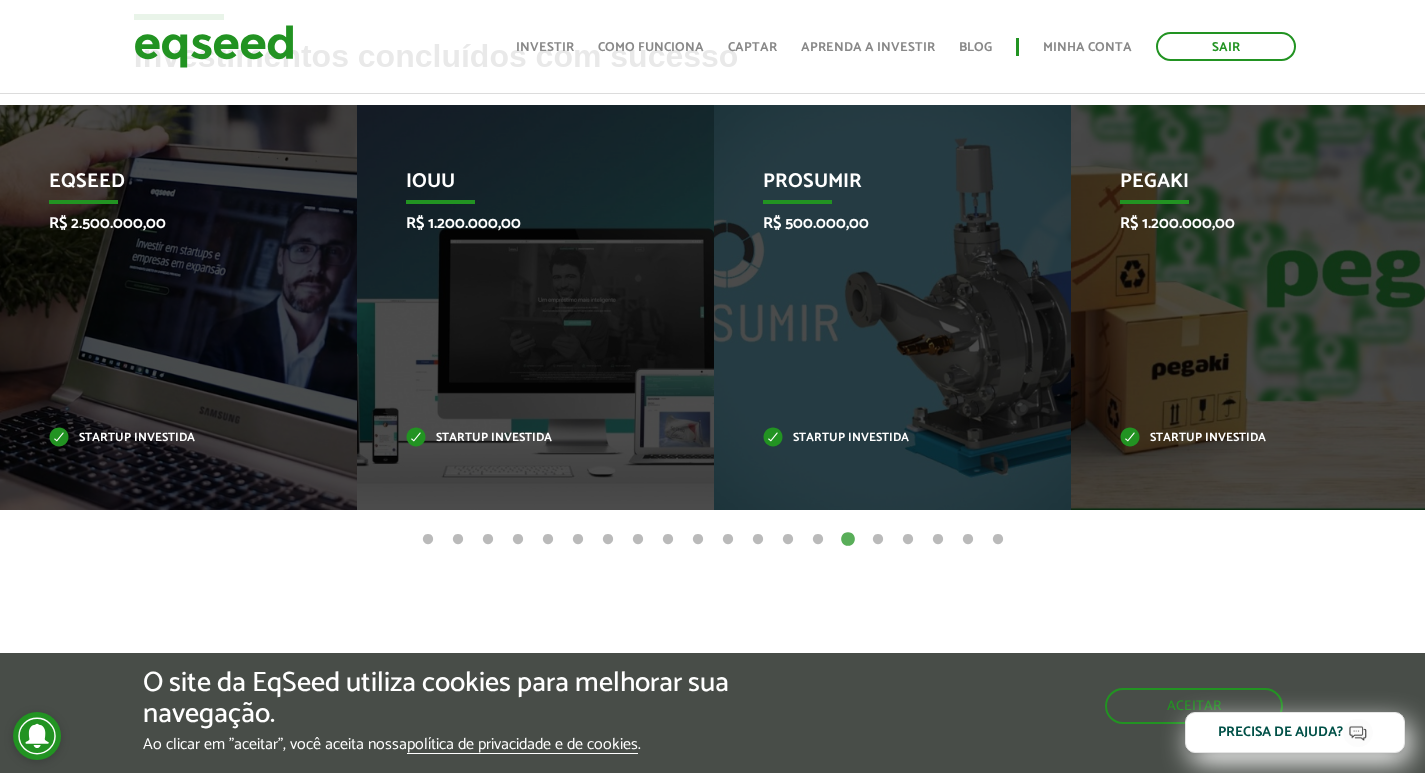 click on "1 2 3 4 5 6 7 8 9 10 11 12 13 14 15 16 17 18 19 20" at bounding box center (712, 539) 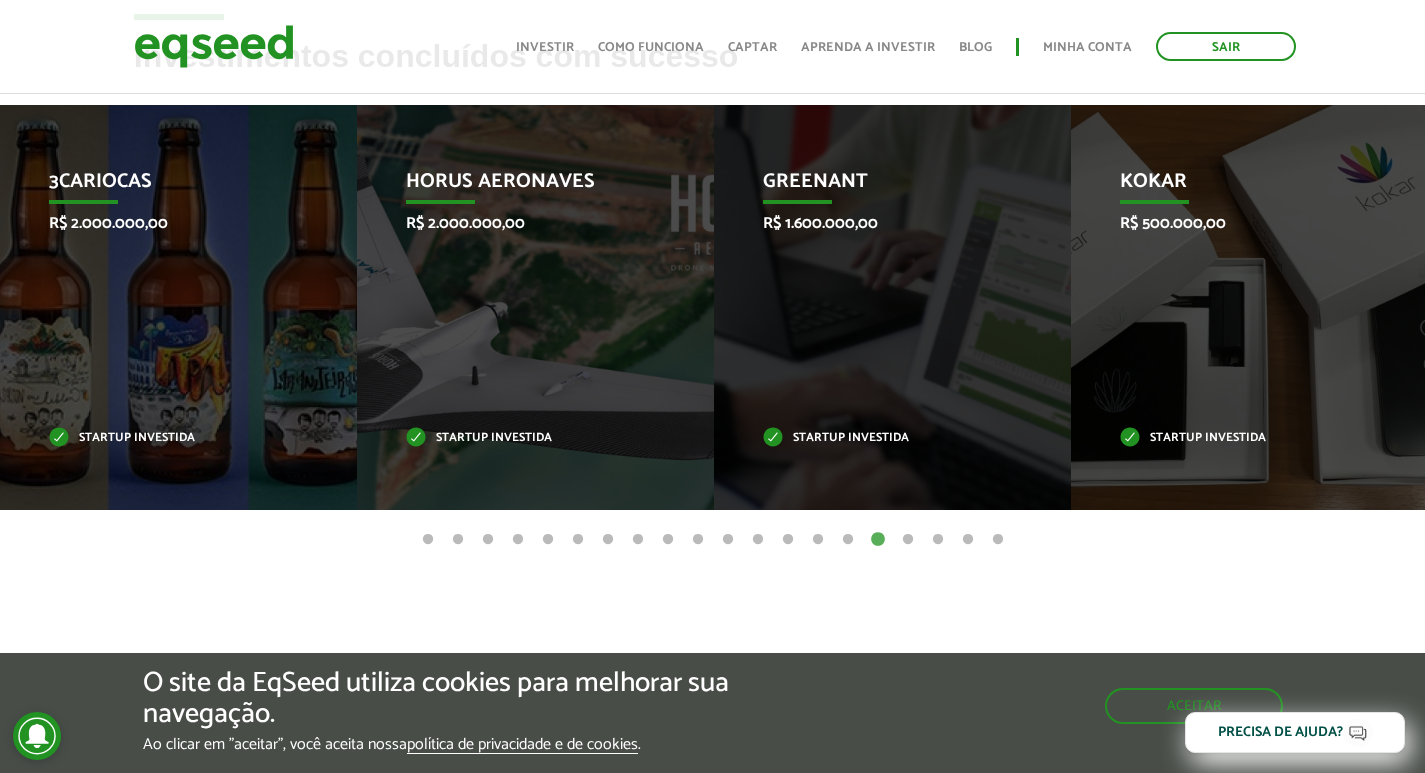 click on "17" at bounding box center (908, 540) 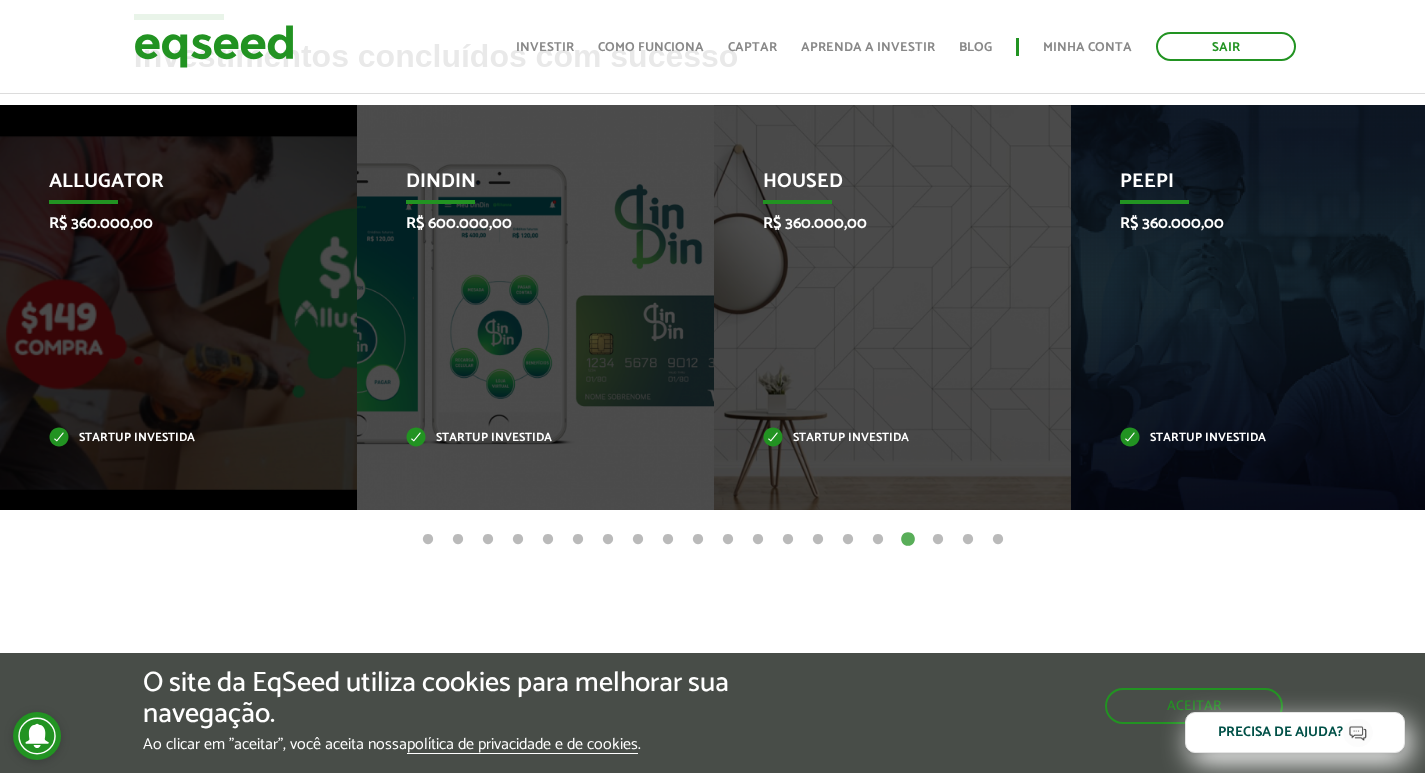 click on "18" at bounding box center (938, 540) 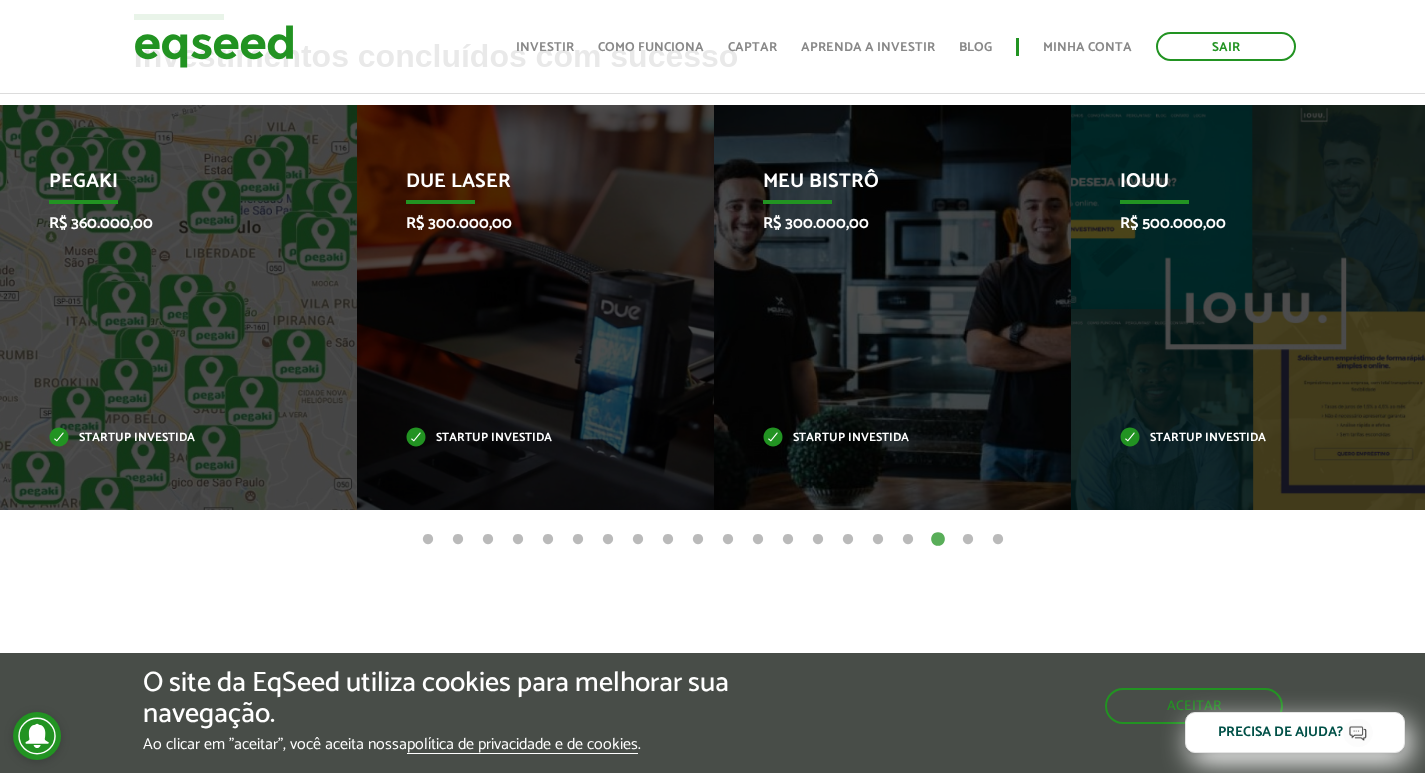 click on "19" at bounding box center [968, 540] 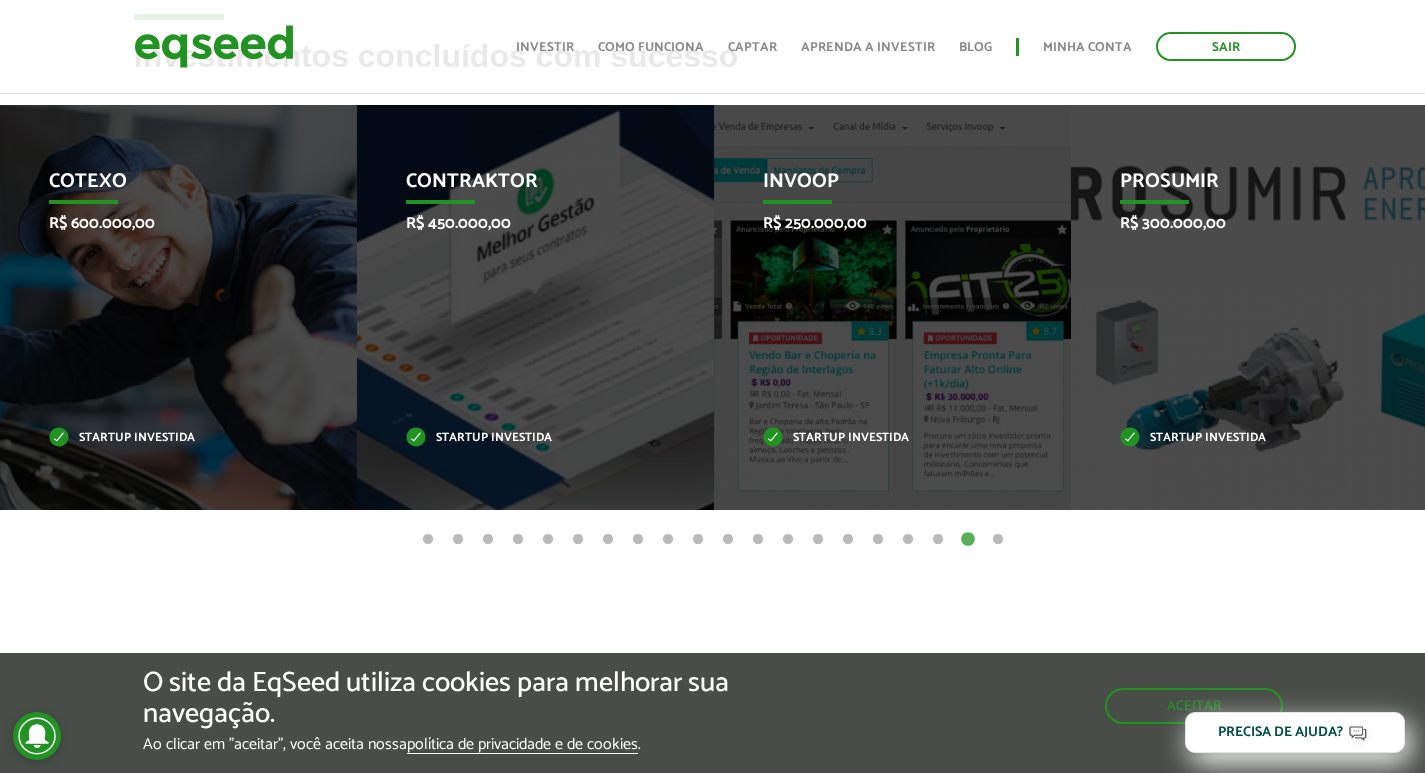 click on "20" at bounding box center [998, 540] 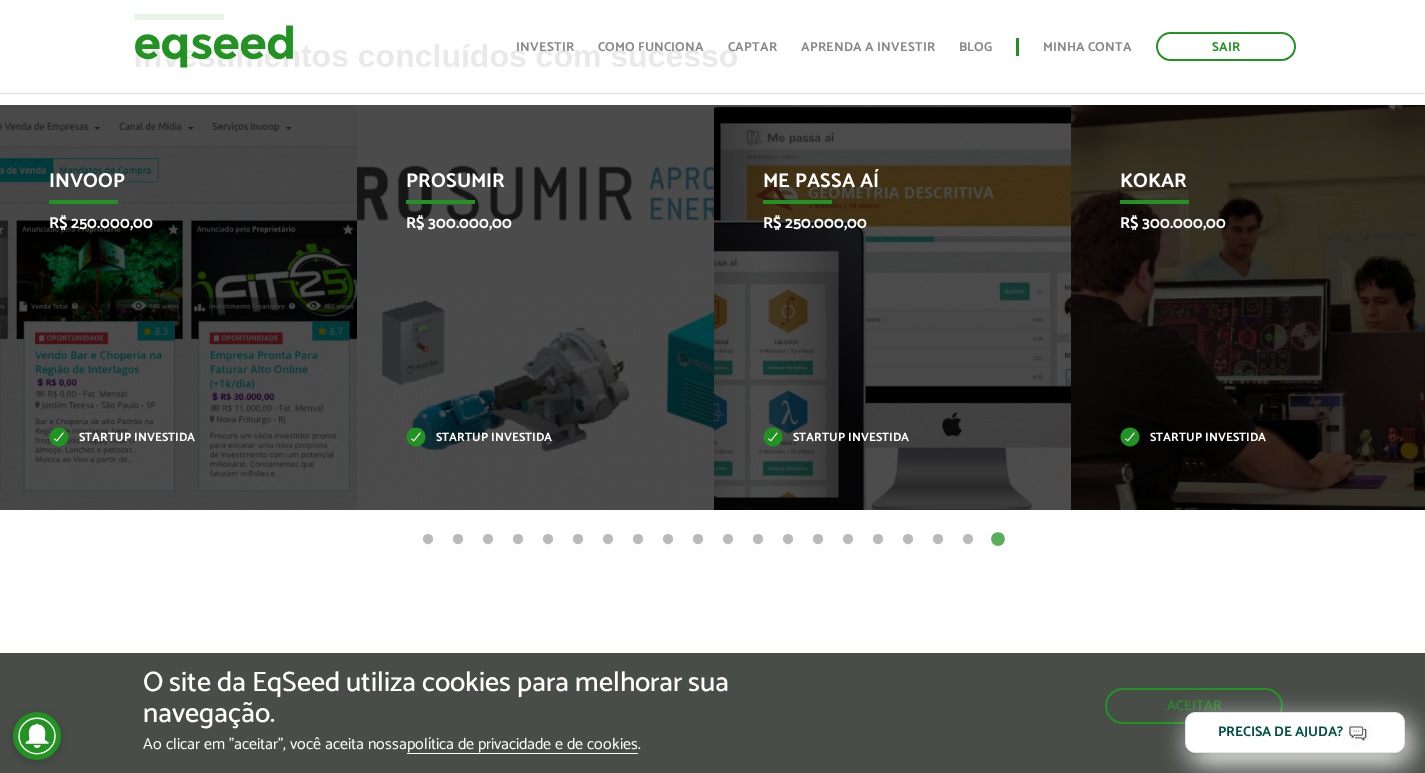 click on "1" at bounding box center (428, 540) 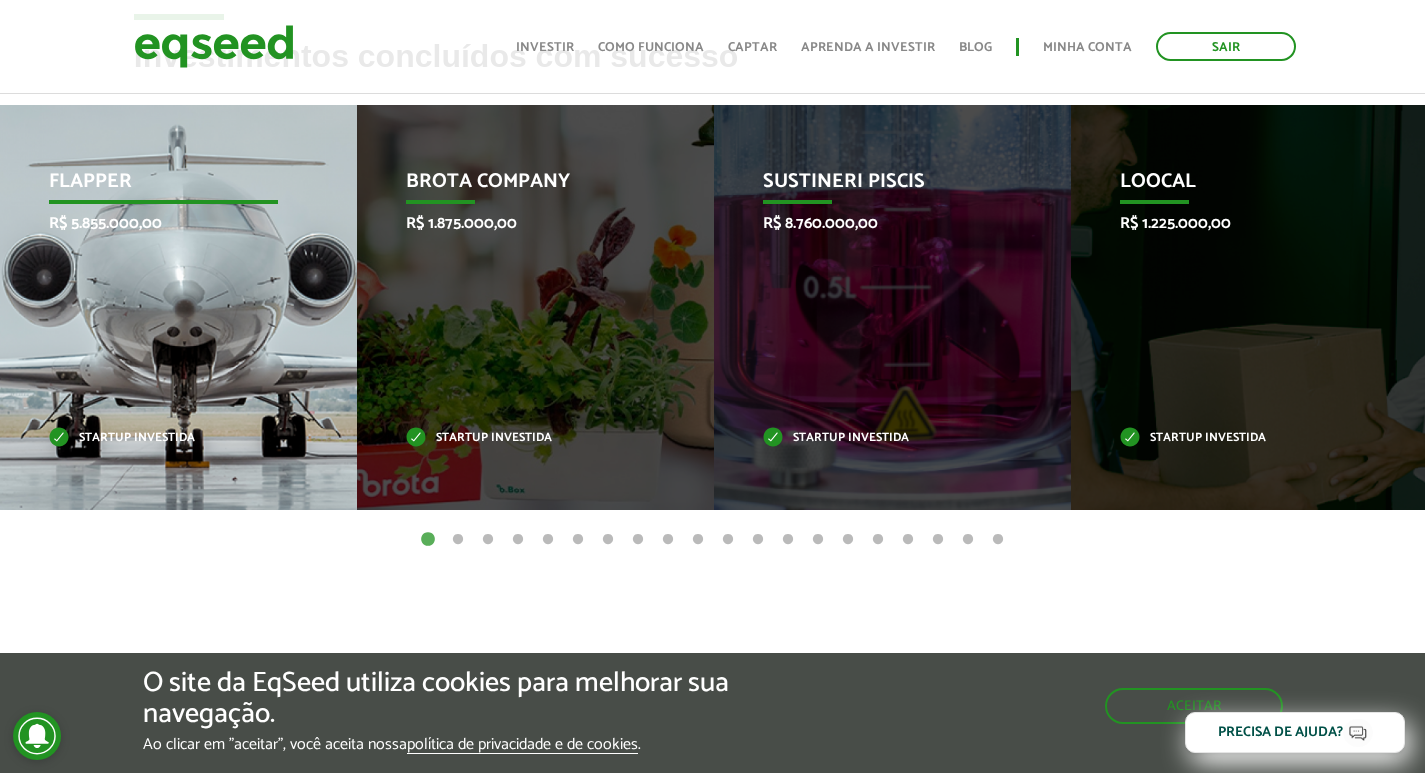 click on "Flapper
R$ 5.855.000,00
Startup investida" at bounding box center (163, 307) 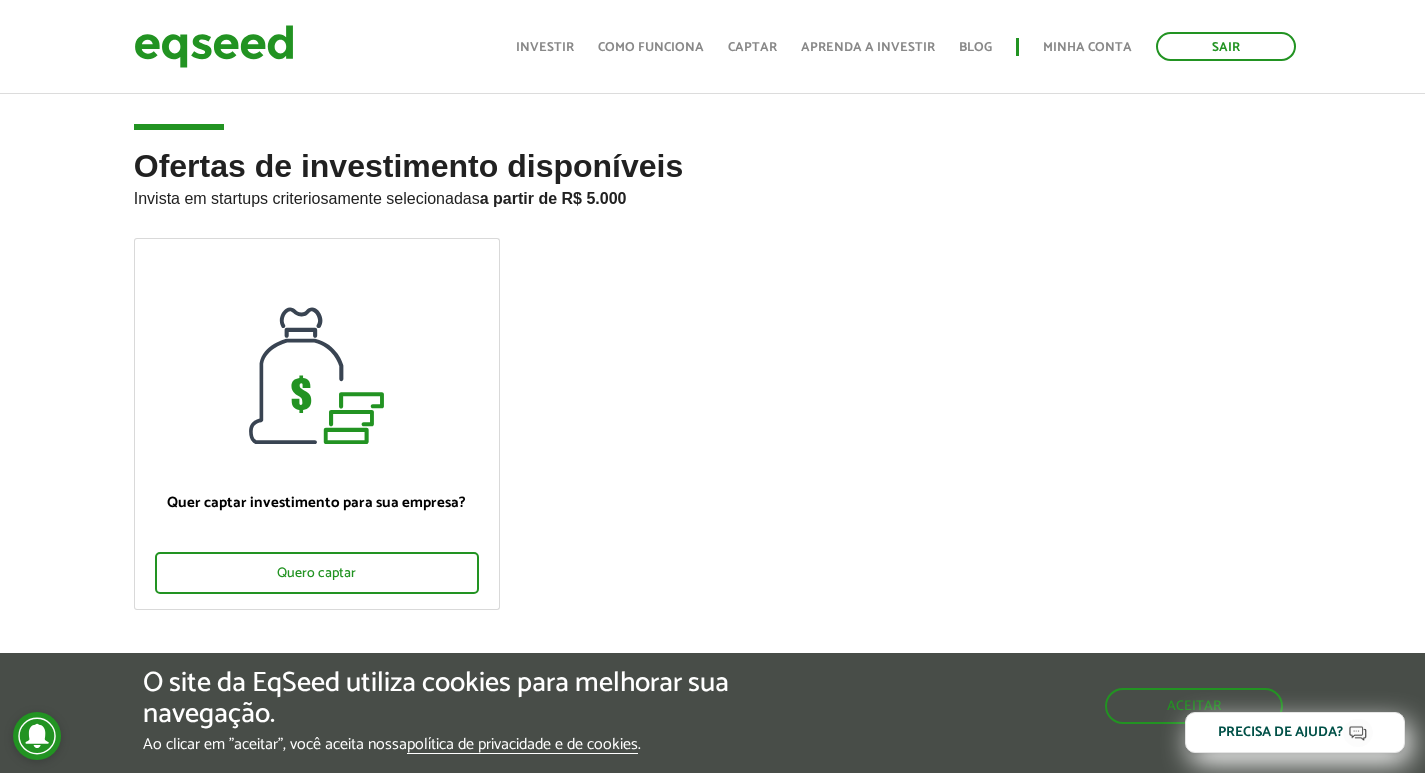 scroll, scrollTop: 0, scrollLeft: 0, axis: both 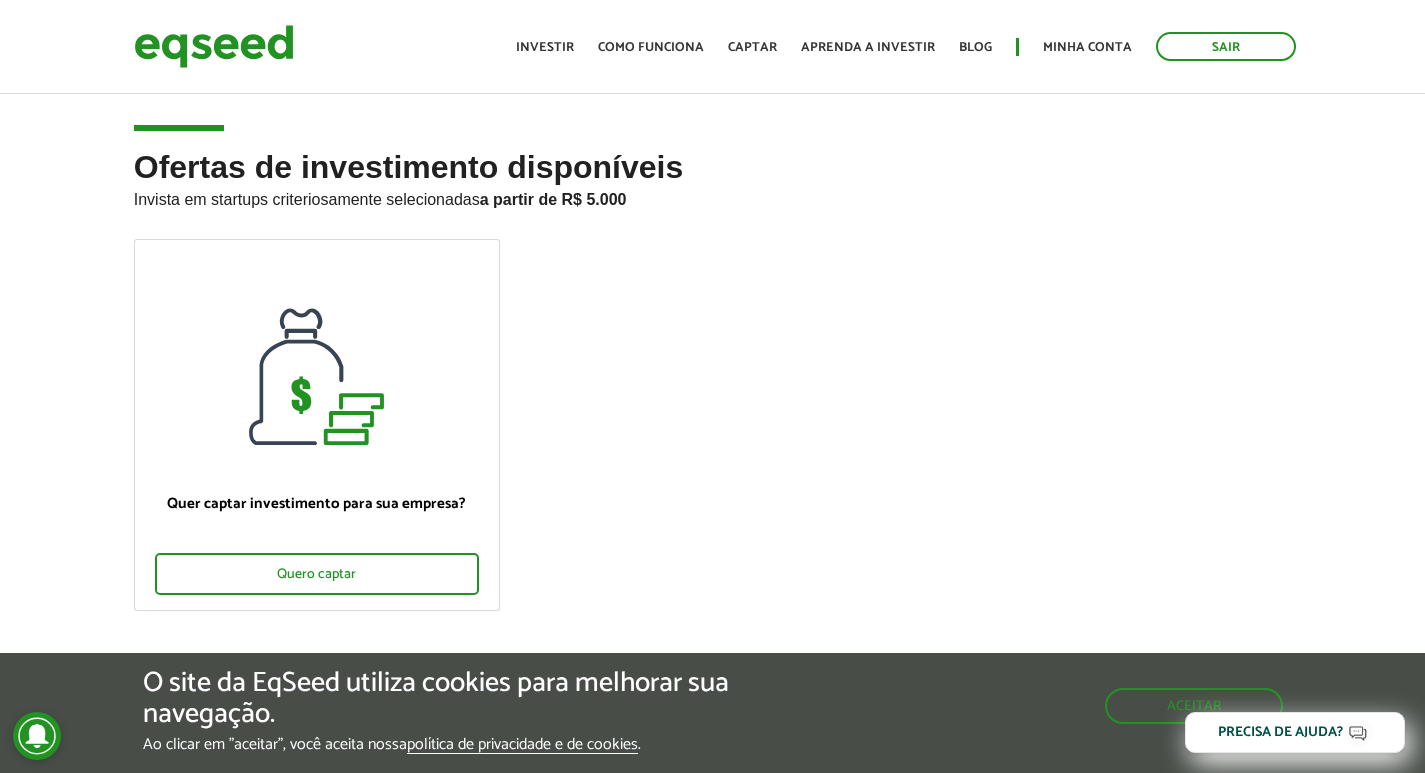 click on "Toggle navigation
Início
Investir
Como funciona
Captar
Aprenda a investir
Blog
Minha conta
Sair" at bounding box center (906, 46) 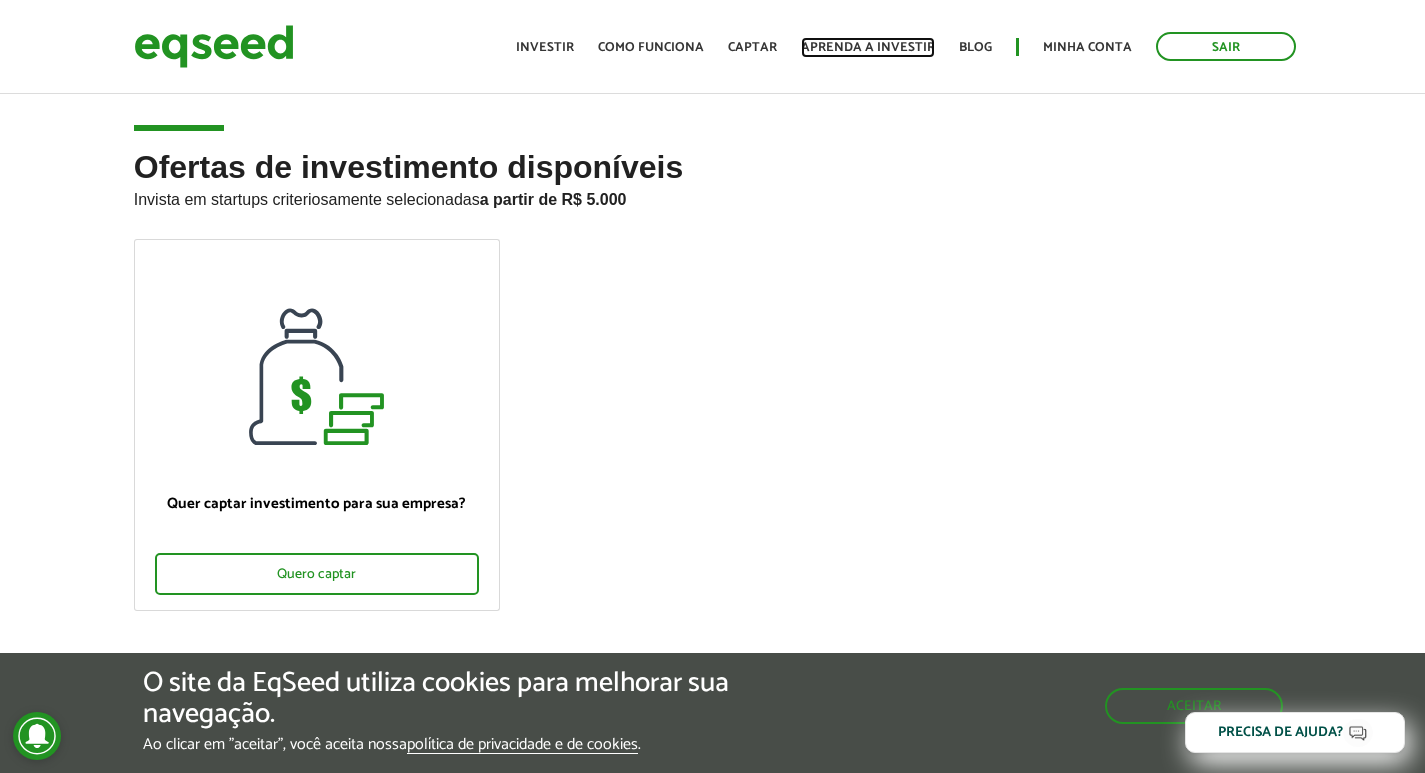 drag, startPoint x: 862, startPoint y: 44, endPoint x: 870, endPoint y: 60, distance: 17.888544 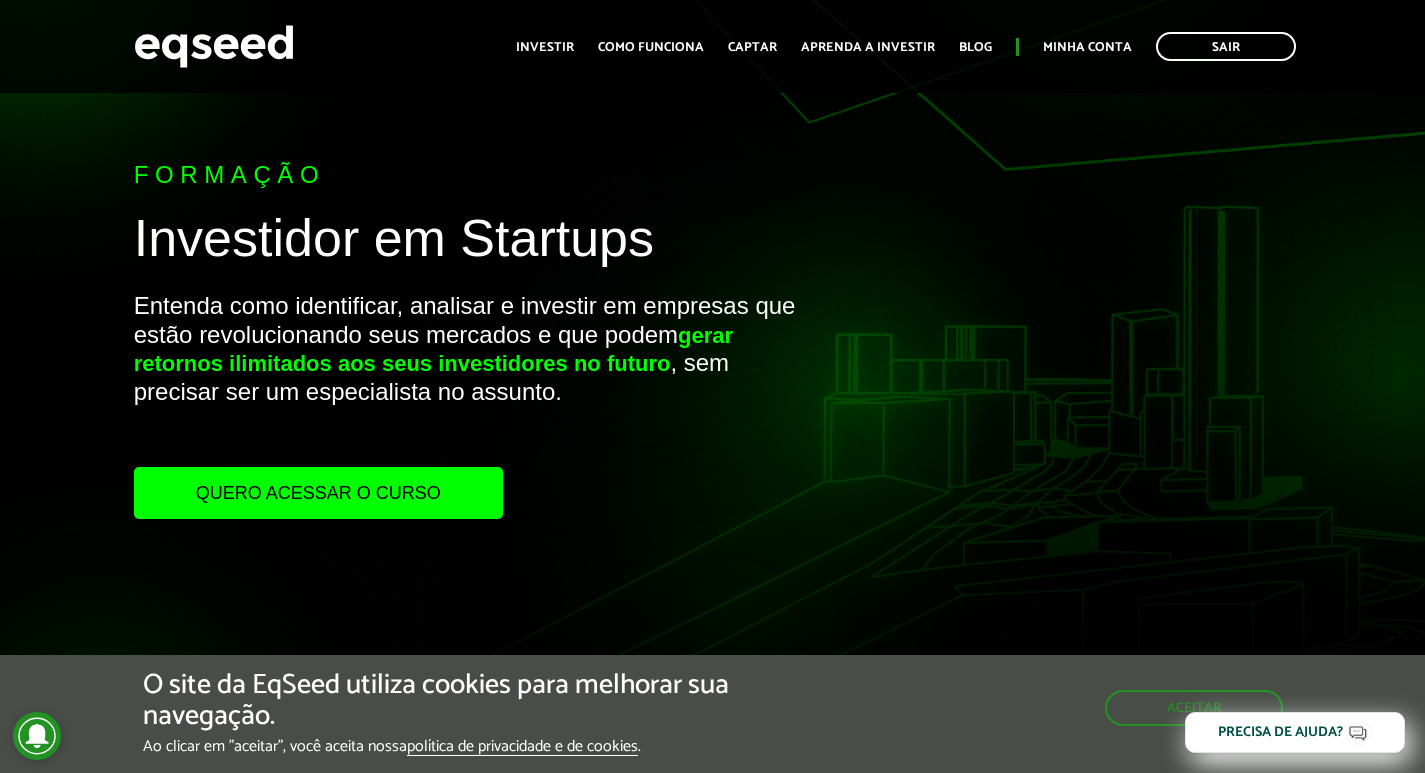 scroll, scrollTop: 192, scrollLeft: 0, axis: vertical 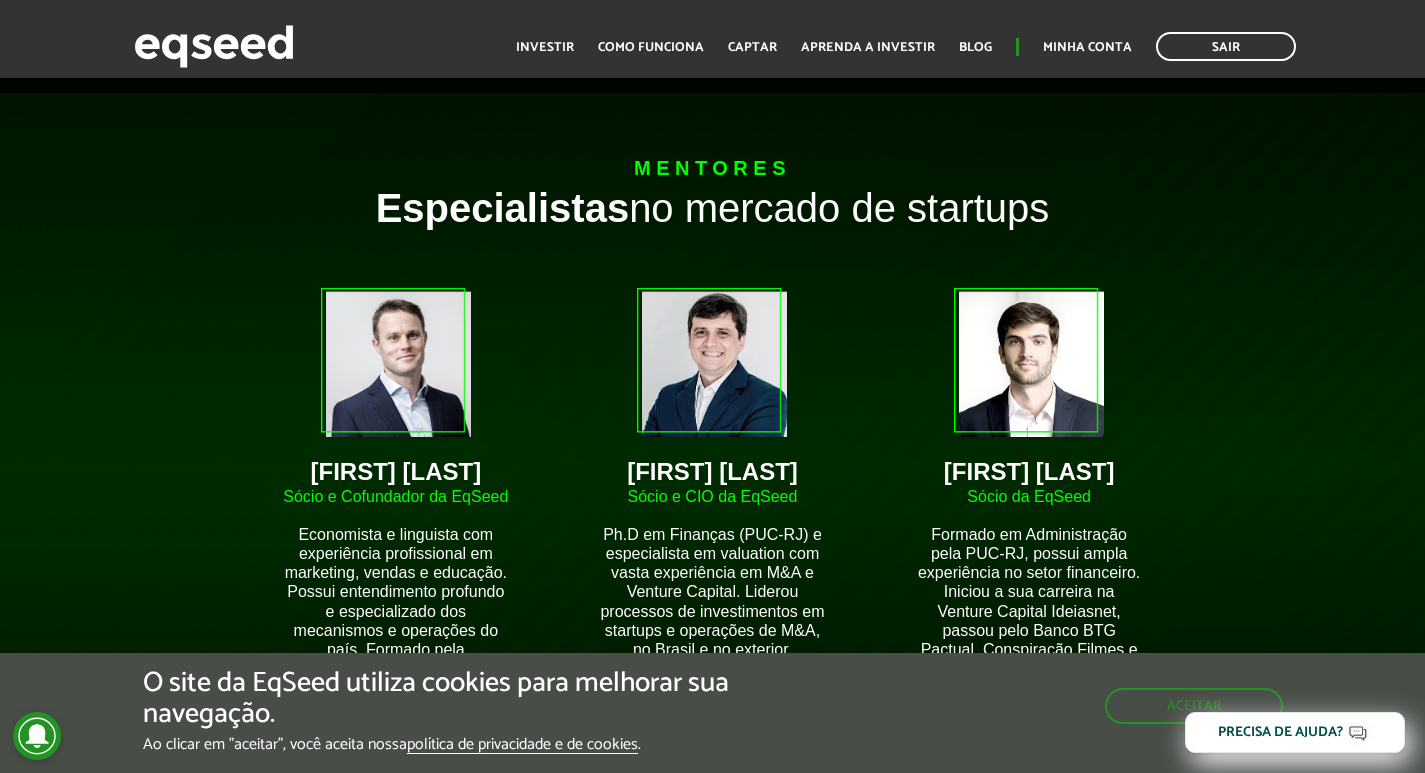 click on "[FIRST] [LAST]
Sócio da EqSeed
Formado em Administração pela [ORGANIZATION], possui ampla experiência no setor financeiro. Iniciou a sua carreira na Venture Capital Ideiasnet, passou pelo Banco BTG Pactual, Conspiração Filmes e hoje é sócio e Diretor de Investimentos da EqSeed" at bounding box center [396, 492] 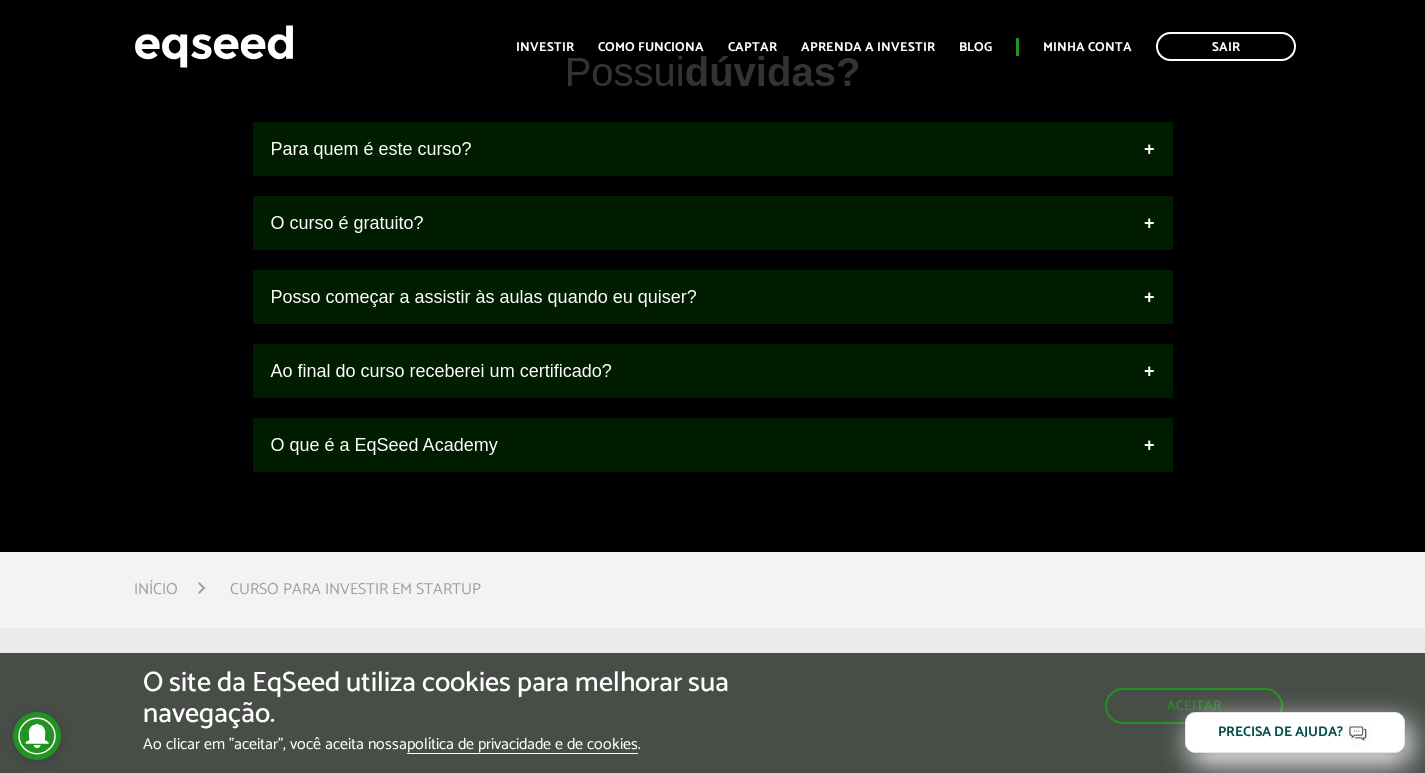 scroll, scrollTop: 2400, scrollLeft: 0, axis: vertical 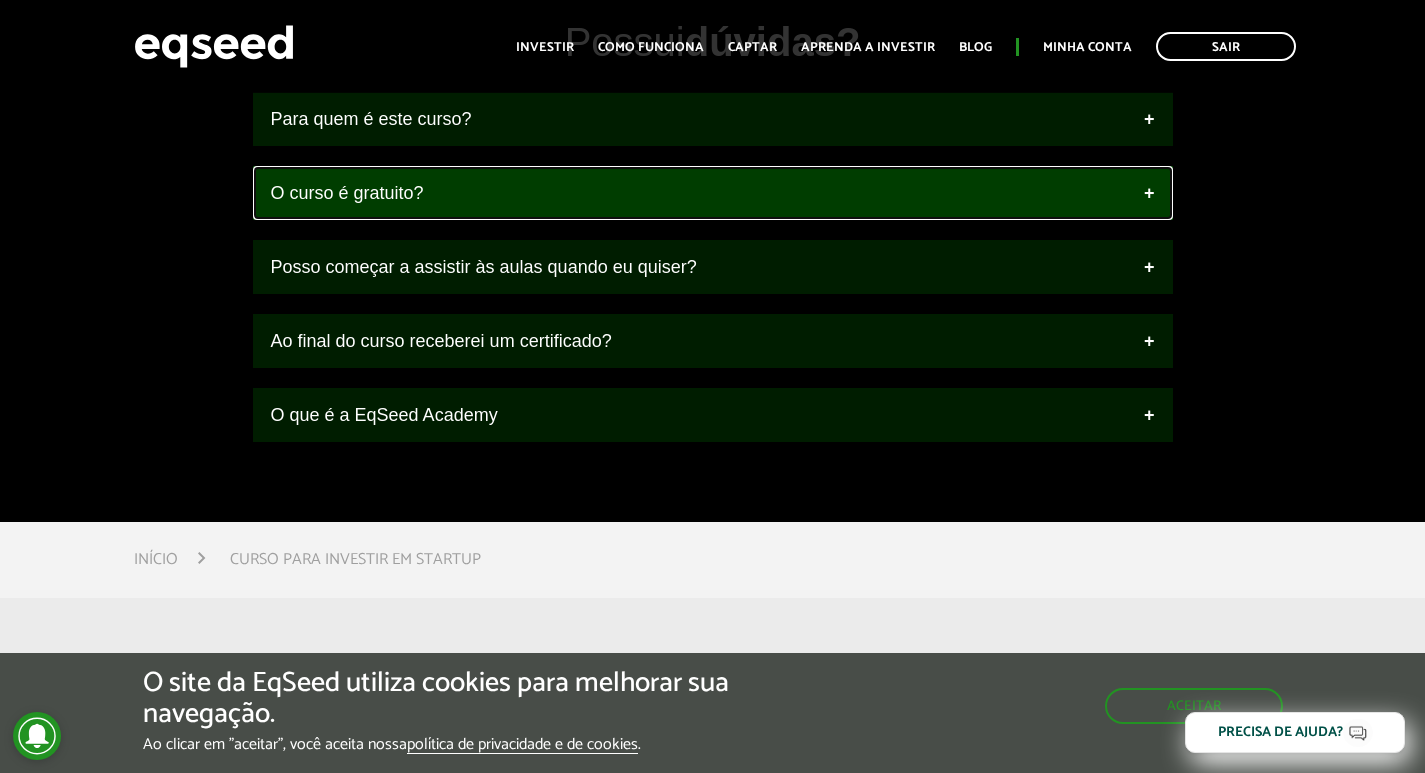 click on "O curso é gratuito?" at bounding box center (713, 193) 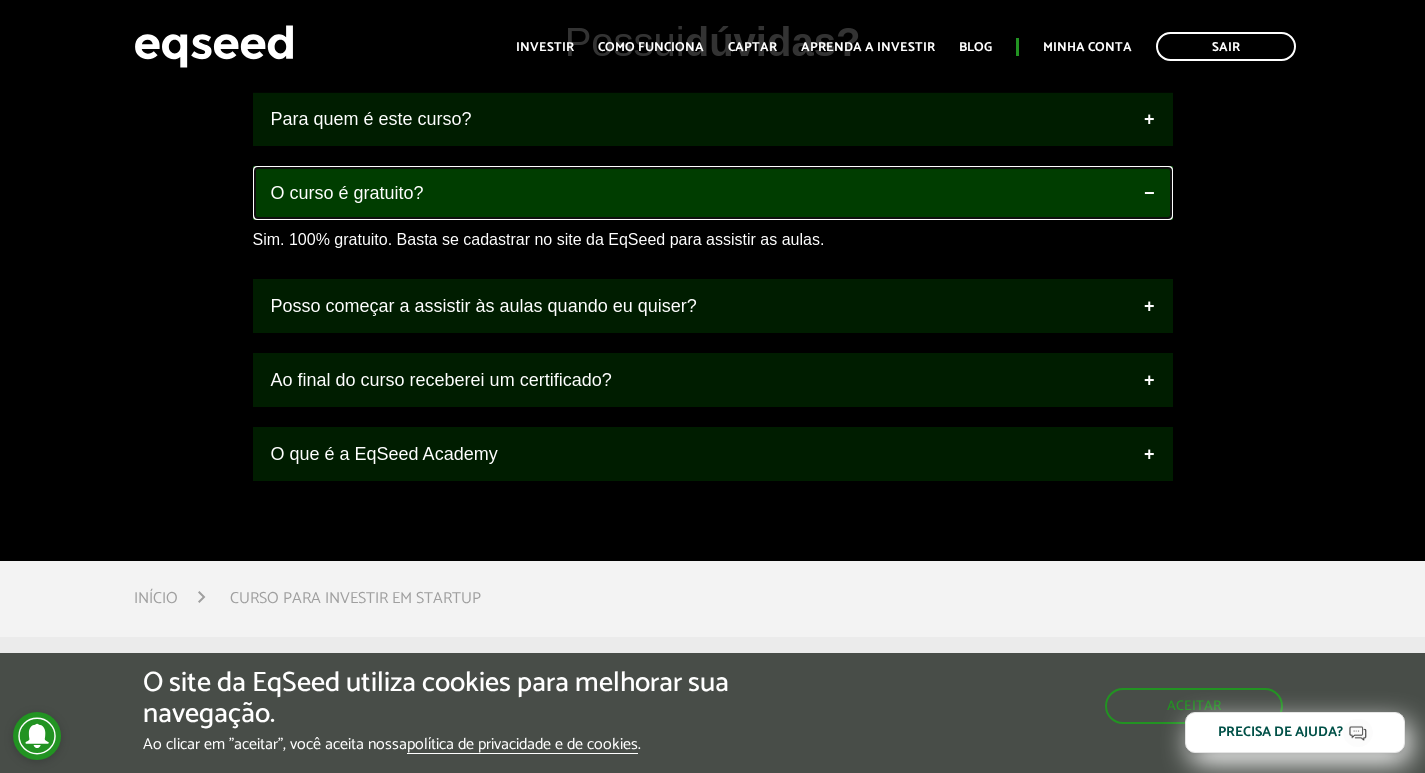 click on "O curso é gratuito?" at bounding box center (713, 193) 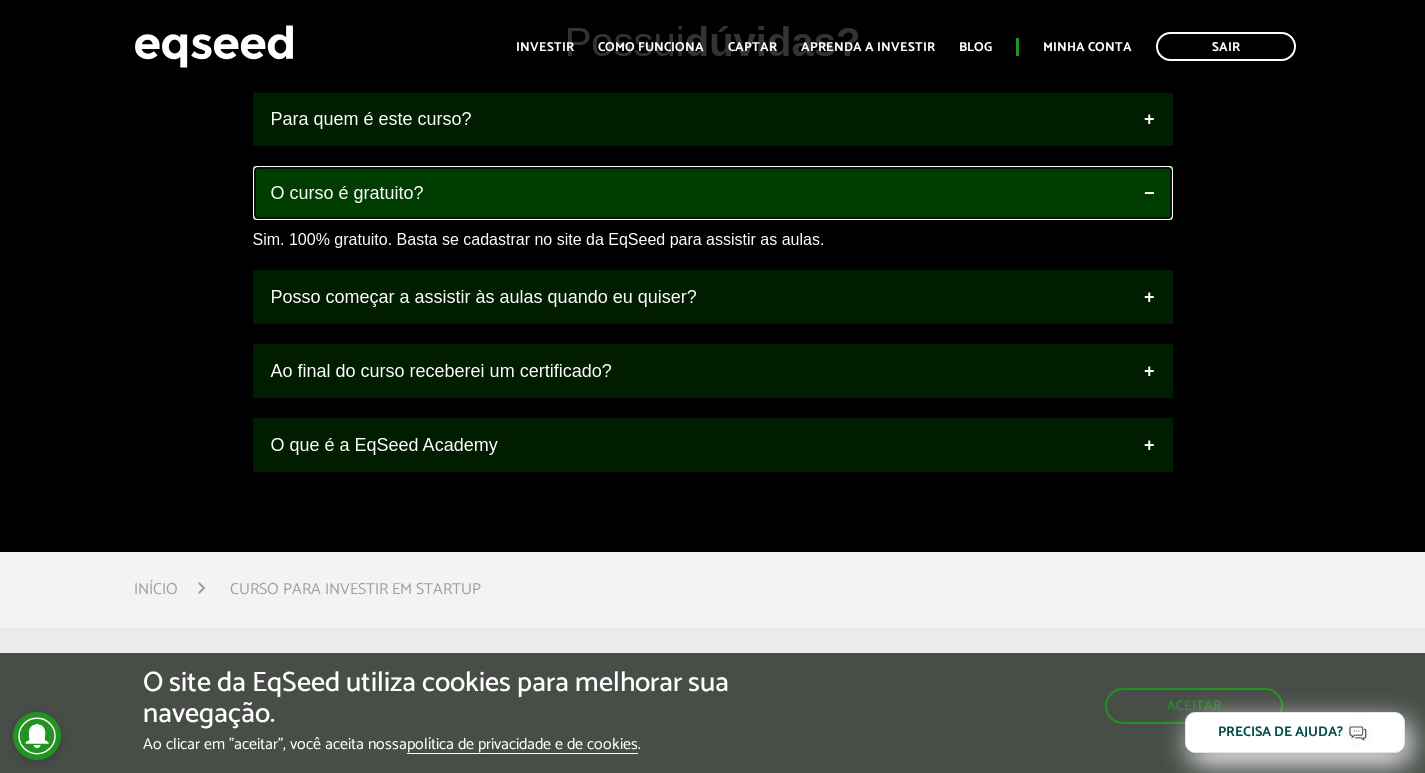 click on "O curso é gratuito?" at bounding box center (713, 193) 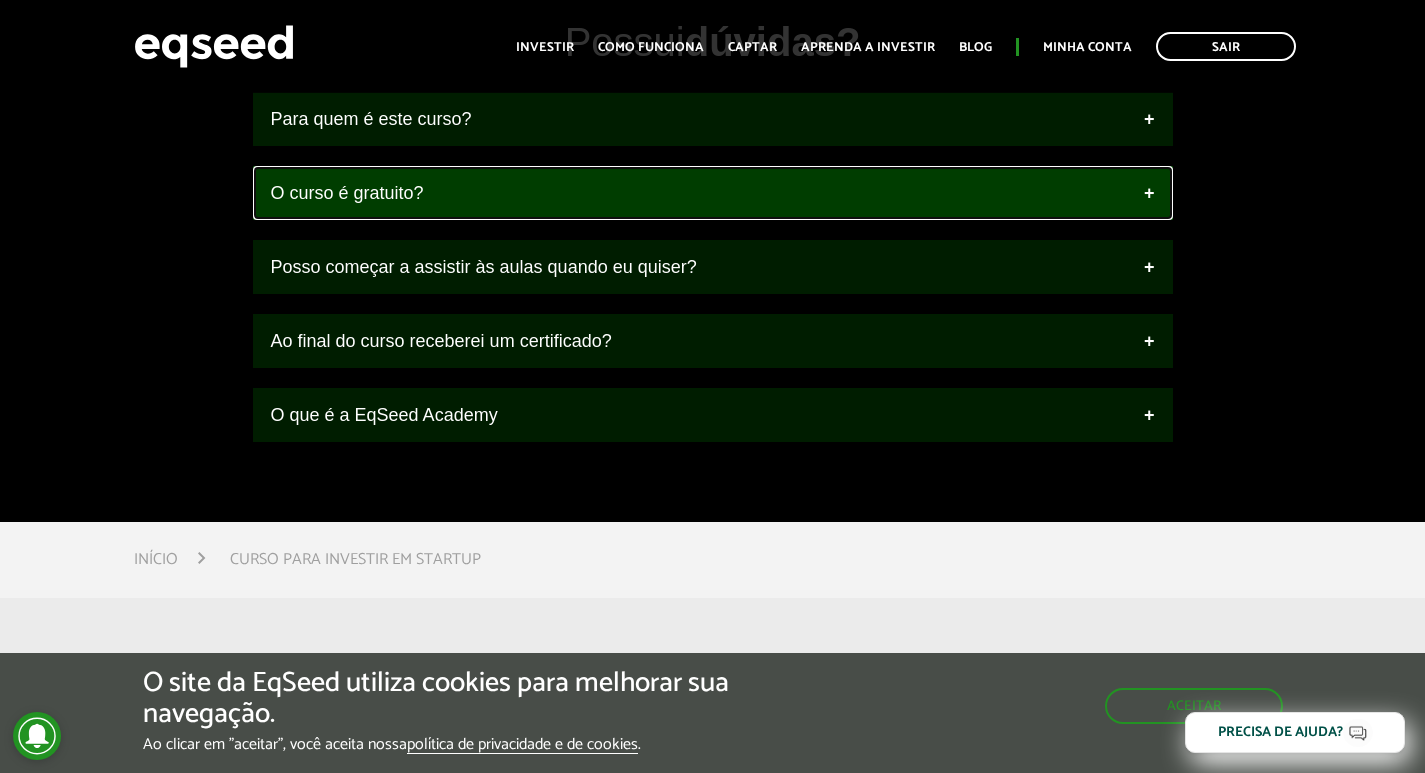 click on "O curso é gratuito?" at bounding box center [713, 193] 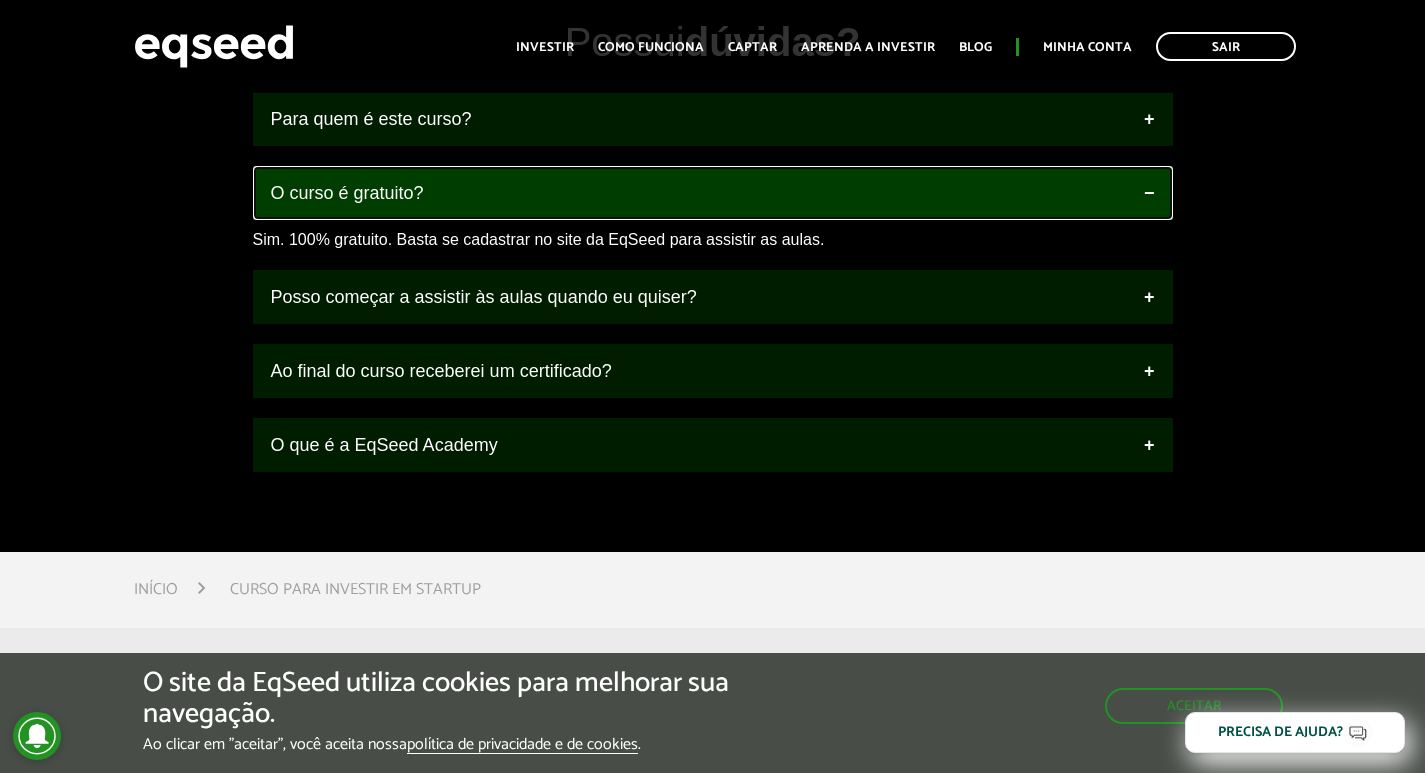 click on "O curso é gratuito?" at bounding box center (713, 193) 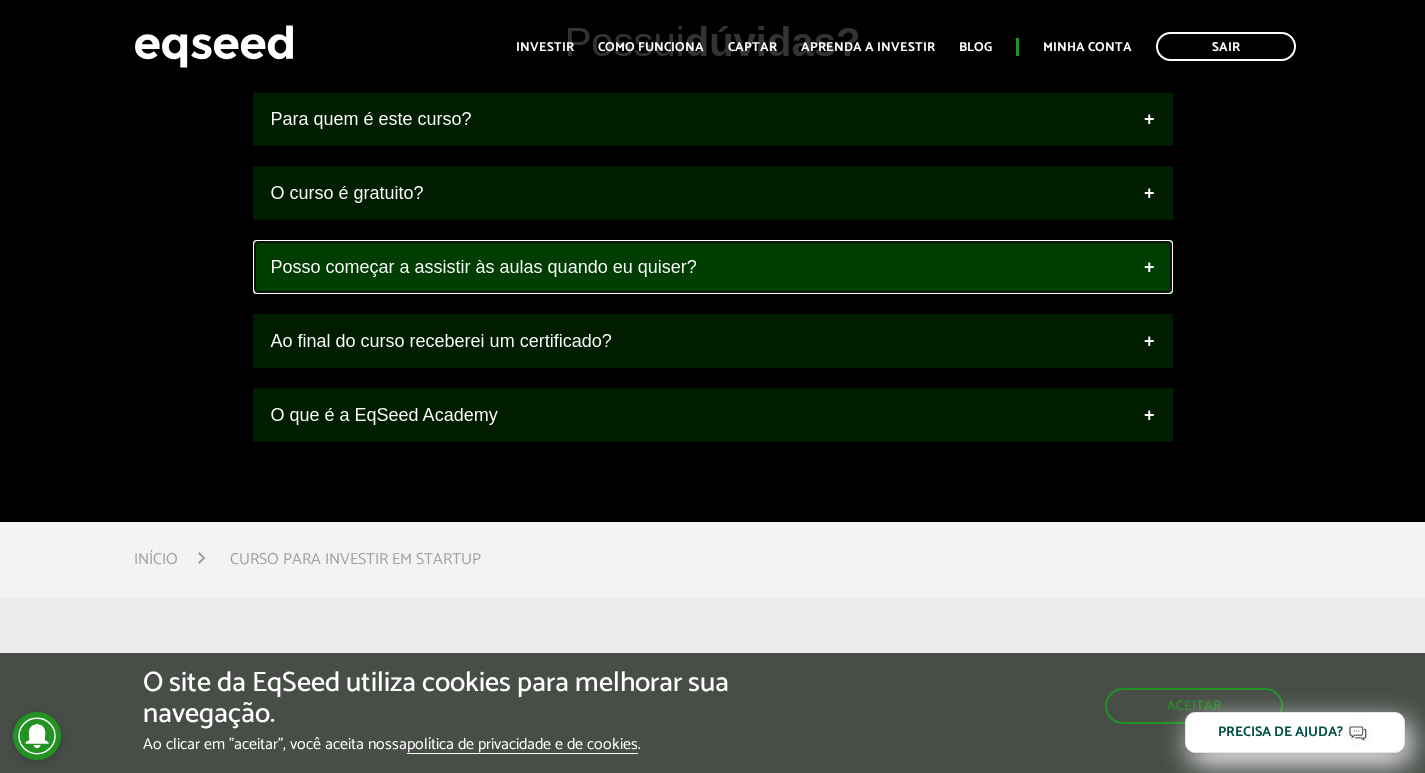 click on "Posso começar a assistir às aulas quando eu quiser?" at bounding box center (713, 267) 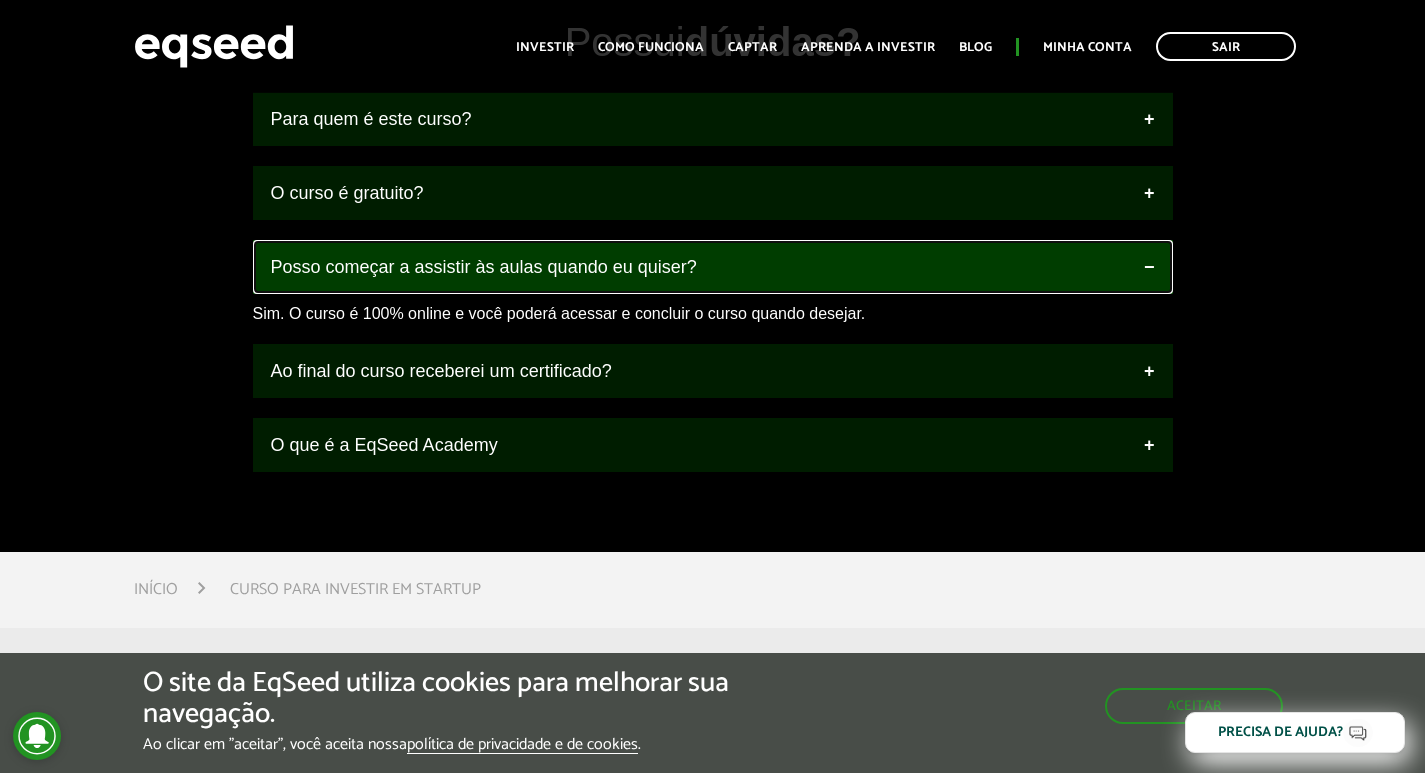 click on "Posso começar a assistir às aulas quando eu quiser?" at bounding box center (713, 267) 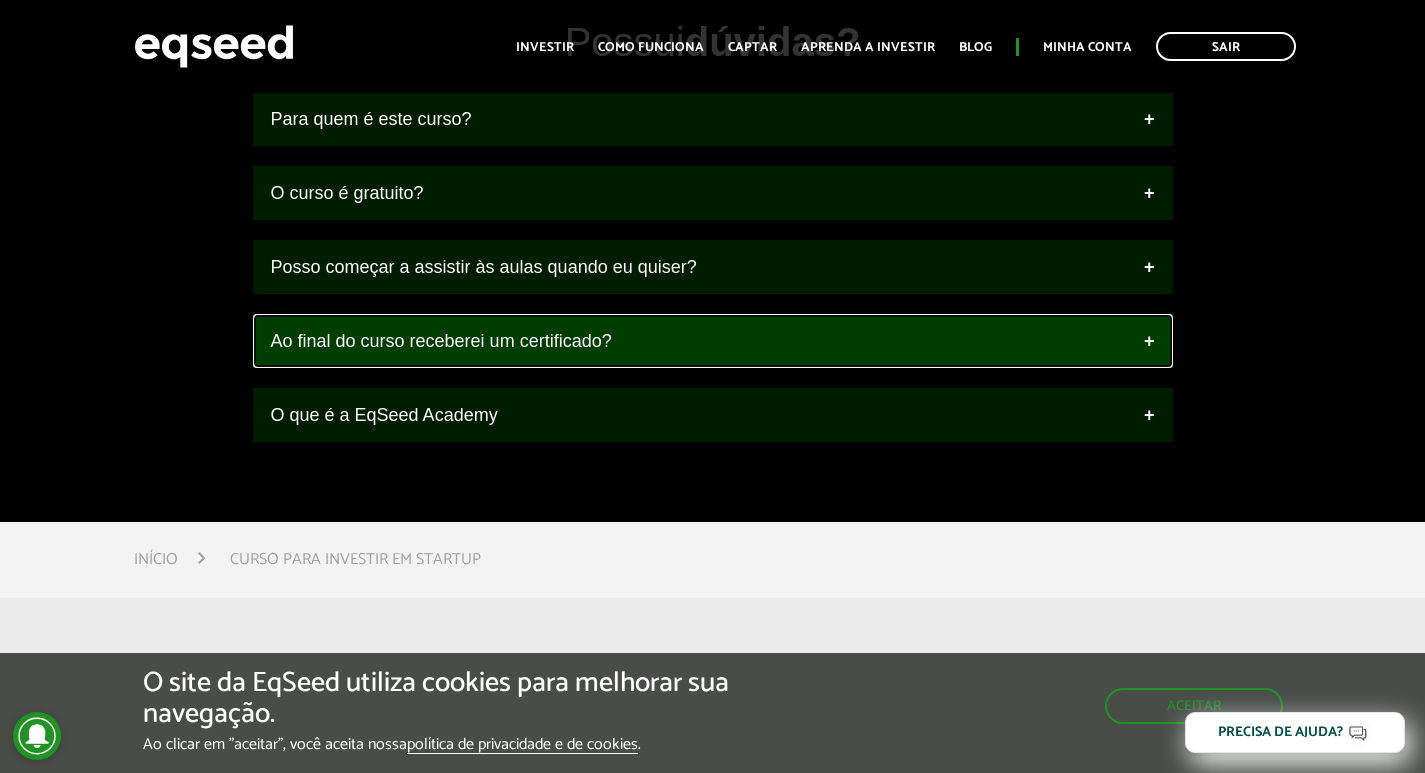 click on "Ao final do curso receberei um certificado?" at bounding box center [713, 341] 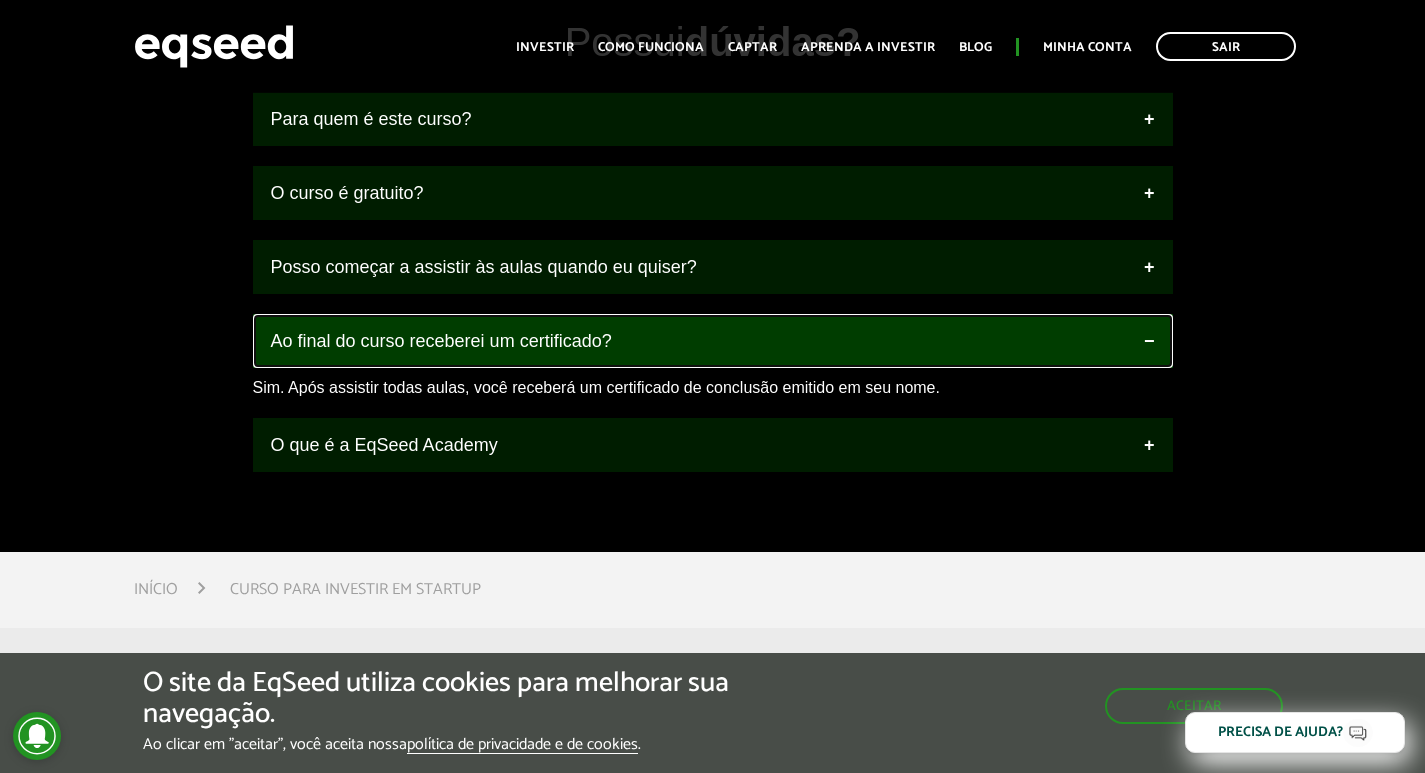click on "Ao final do curso receberei um certificado?" at bounding box center [713, 341] 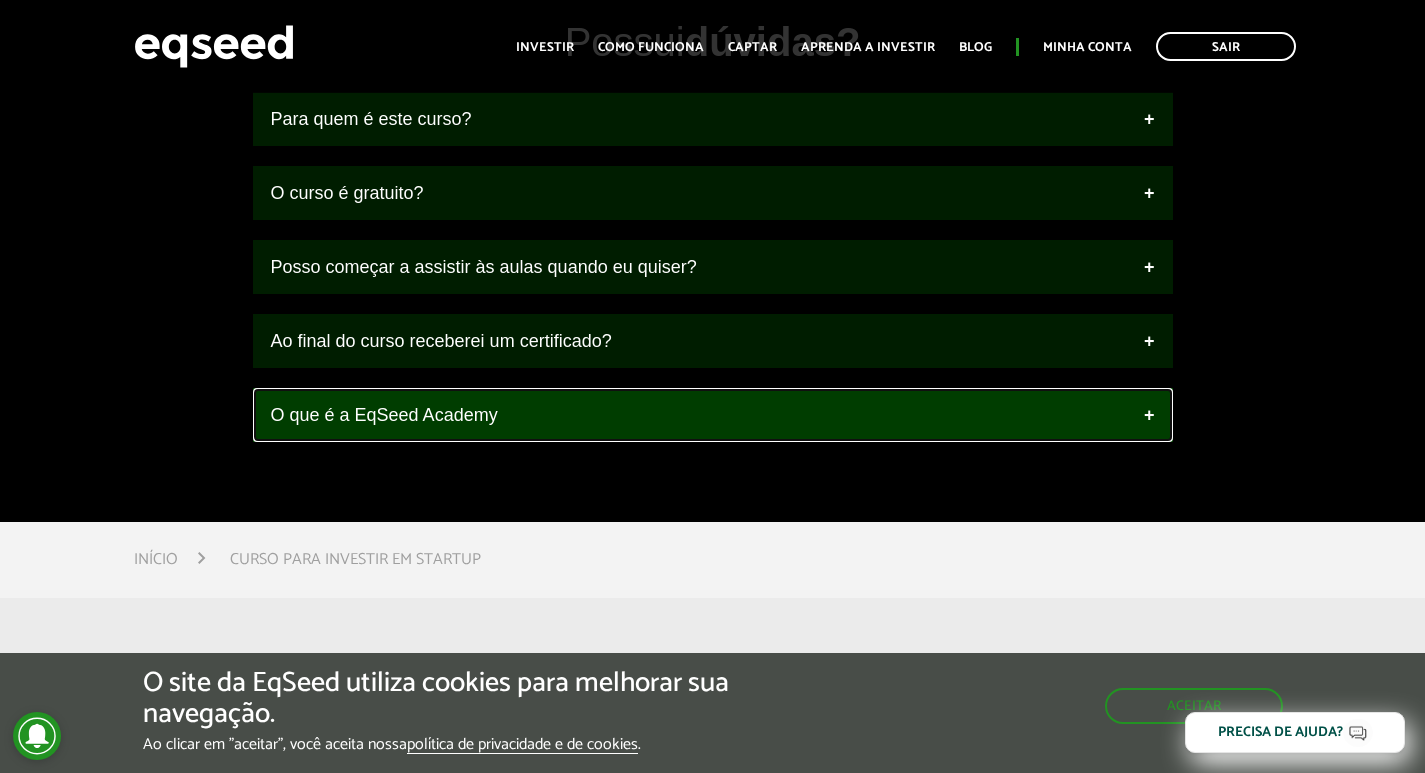 click on "O que é a EqSeed Academy" at bounding box center (713, 415) 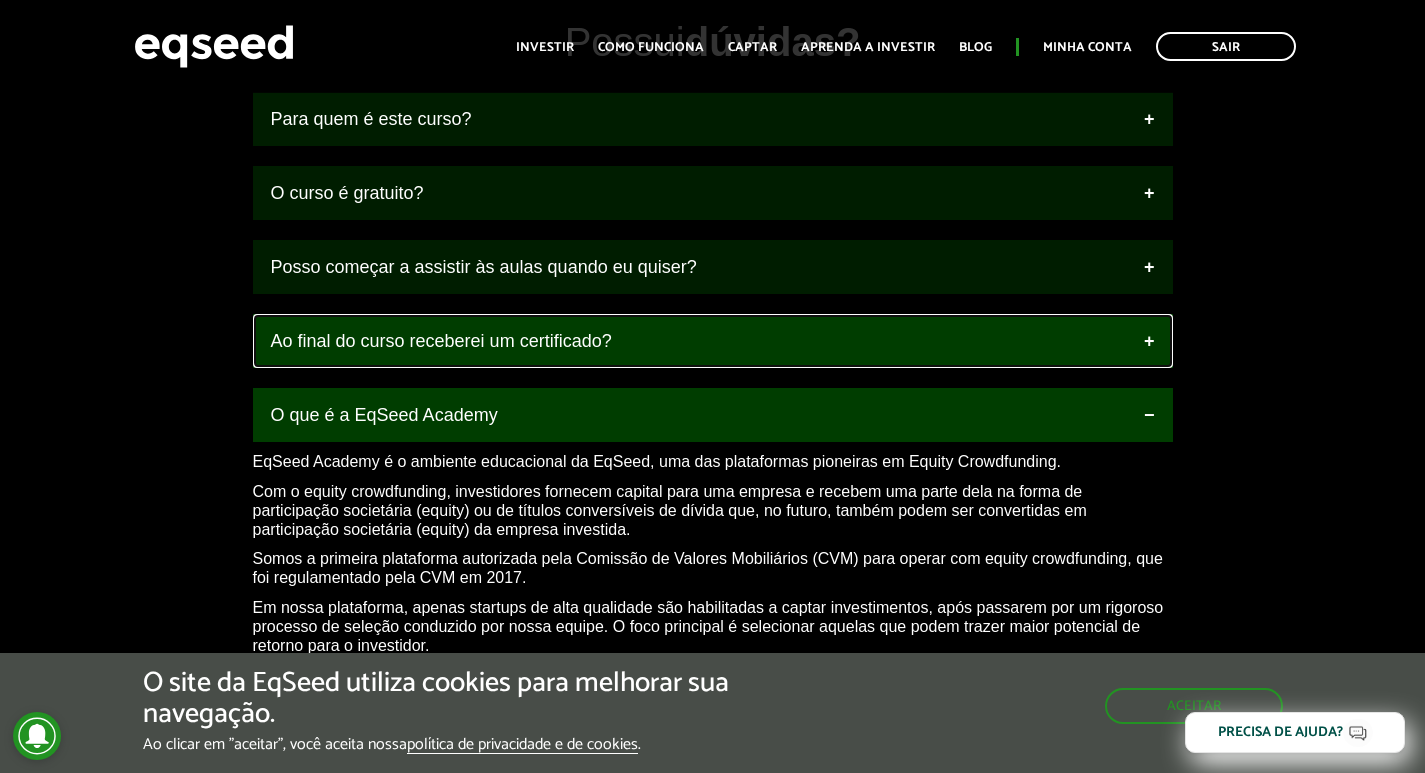 click on "Ao final do curso receberei um certificado?" at bounding box center [713, 341] 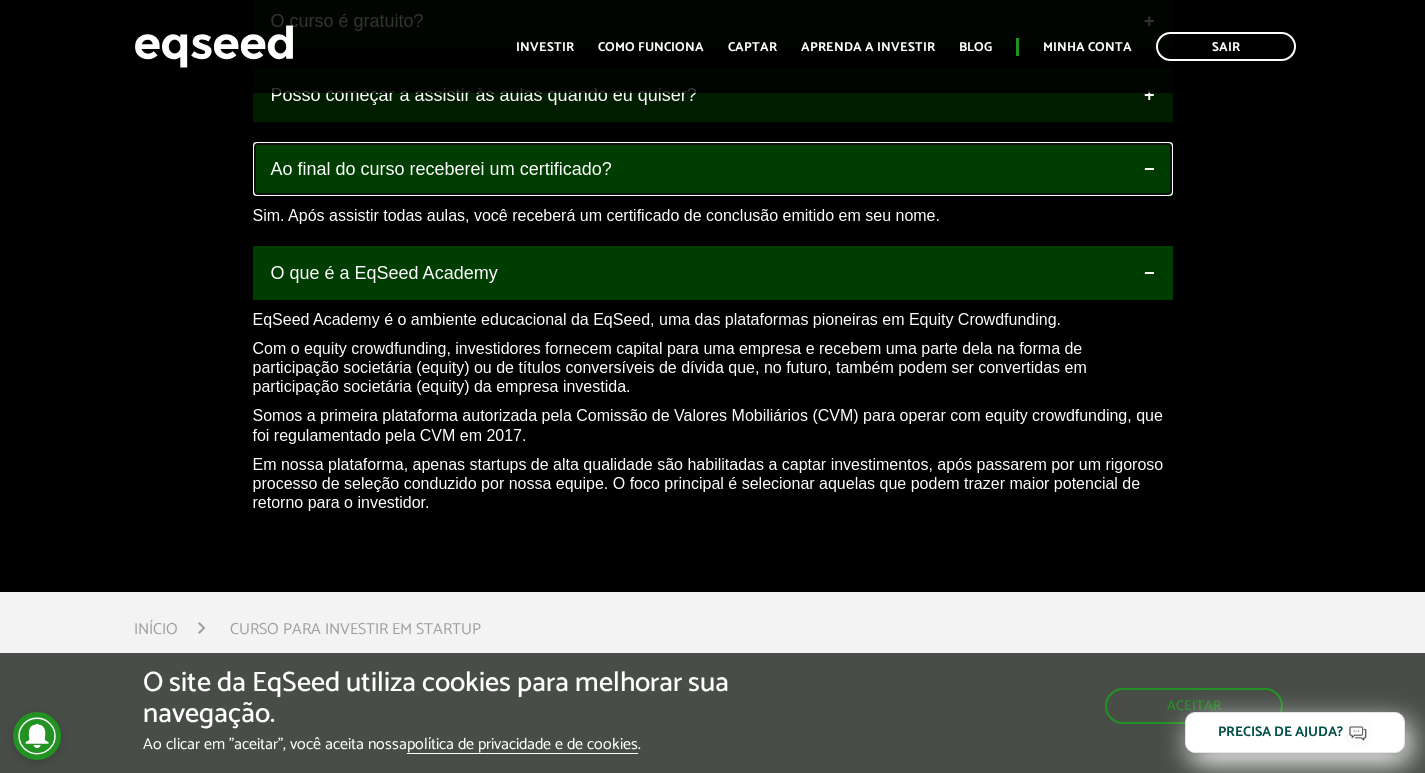 scroll, scrollTop: 2600, scrollLeft: 0, axis: vertical 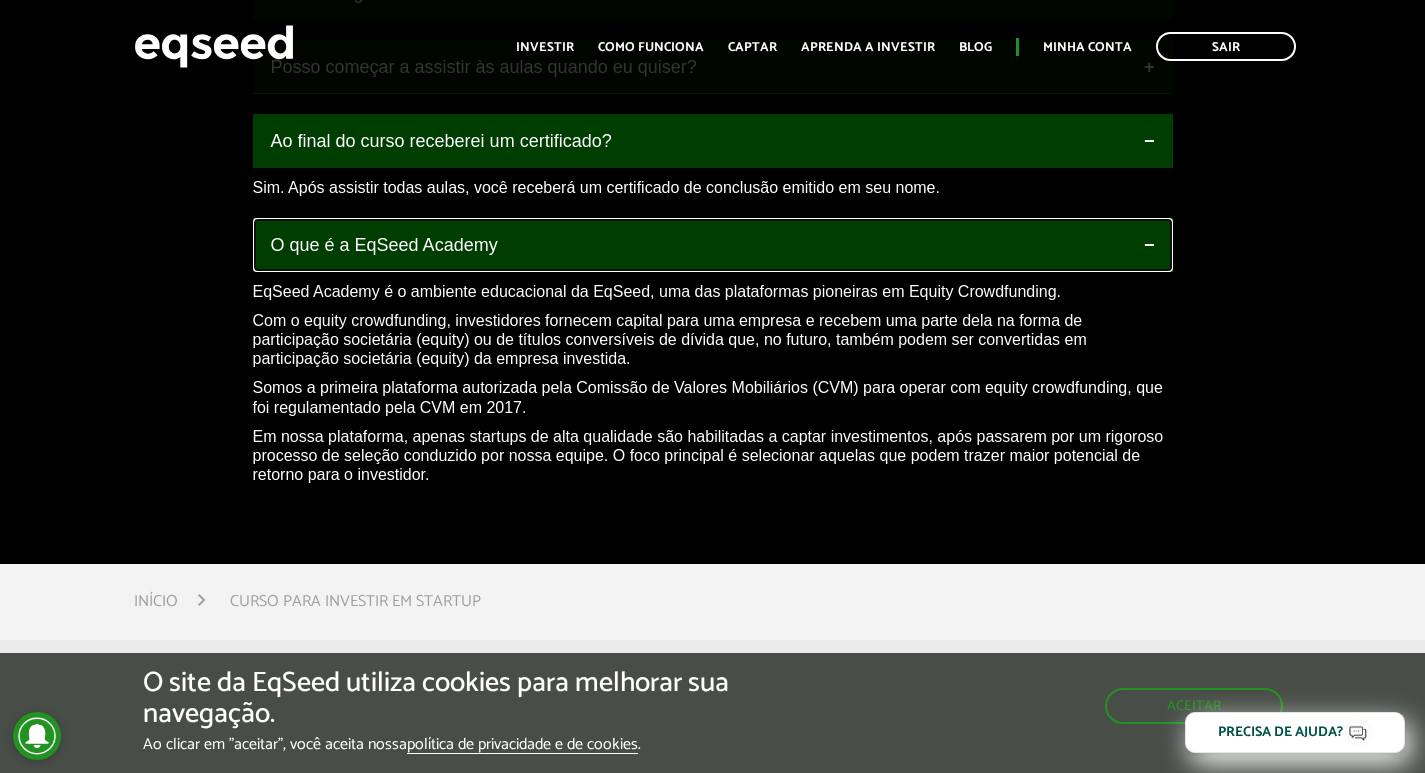 click on "O que é a EqSeed Academy" at bounding box center (713, 245) 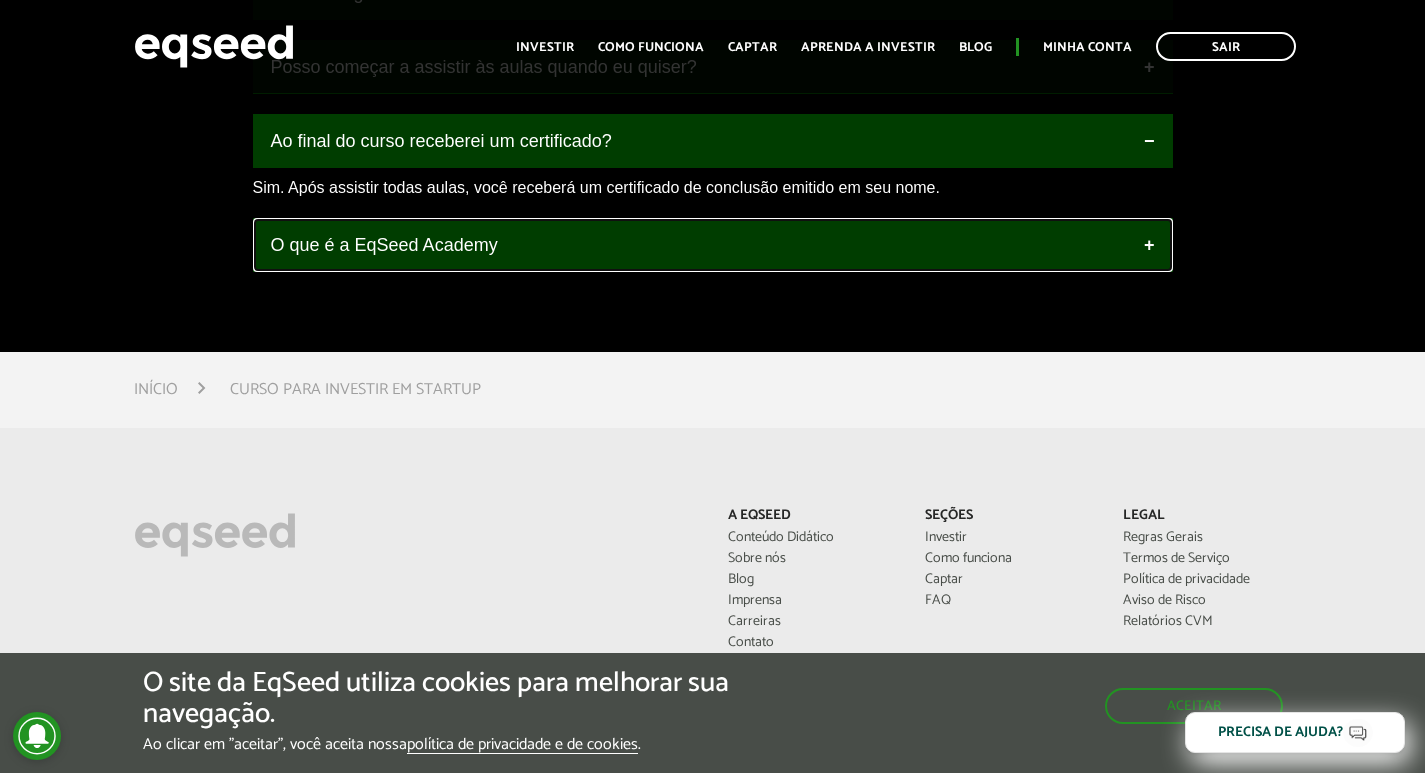 click on "O que é a EqSeed Academy" at bounding box center (713, 245) 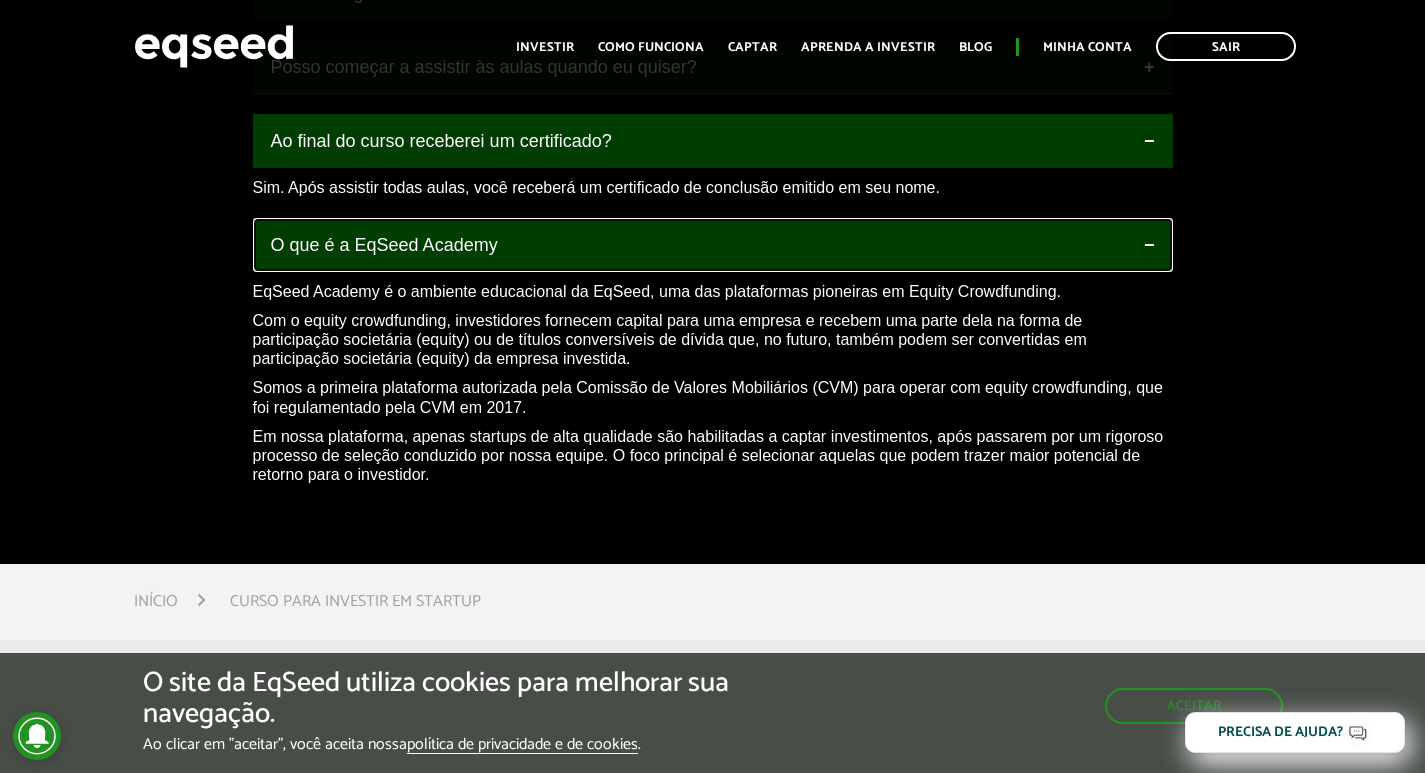 click on "O que é a EqSeed Academy" at bounding box center (713, 245) 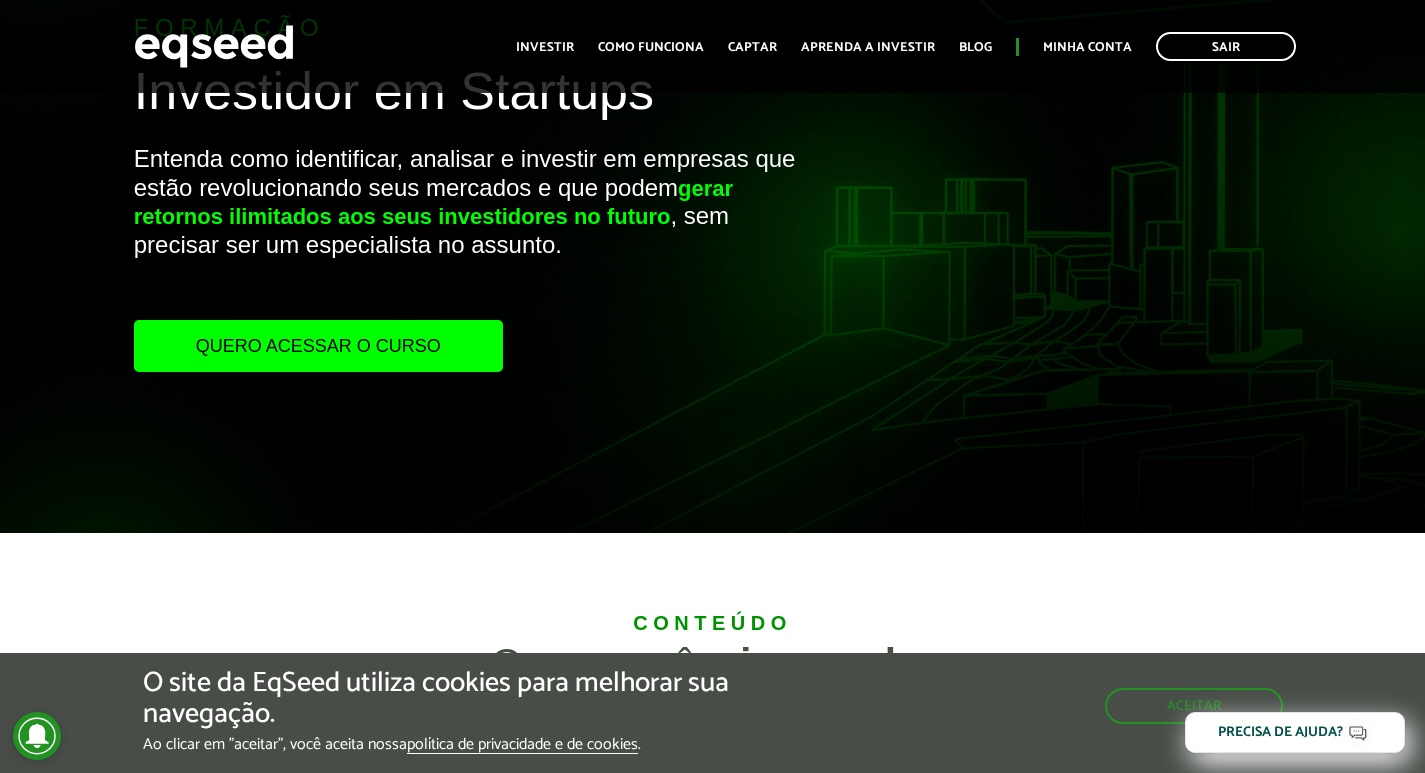 scroll, scrollTop: 200, scrollLeft: 0, axis: vertical 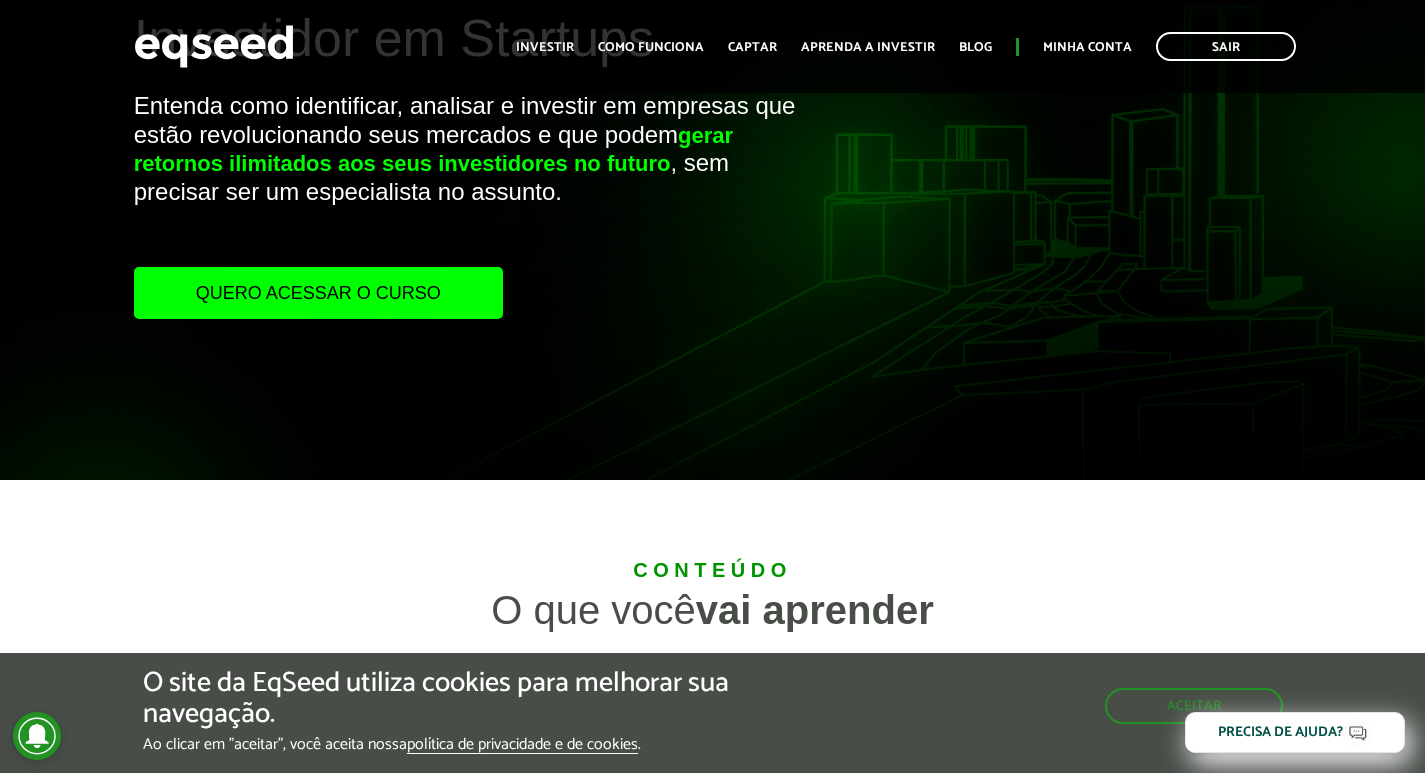 click on "Quero acessar o curso" at bounding box center (318, 293) 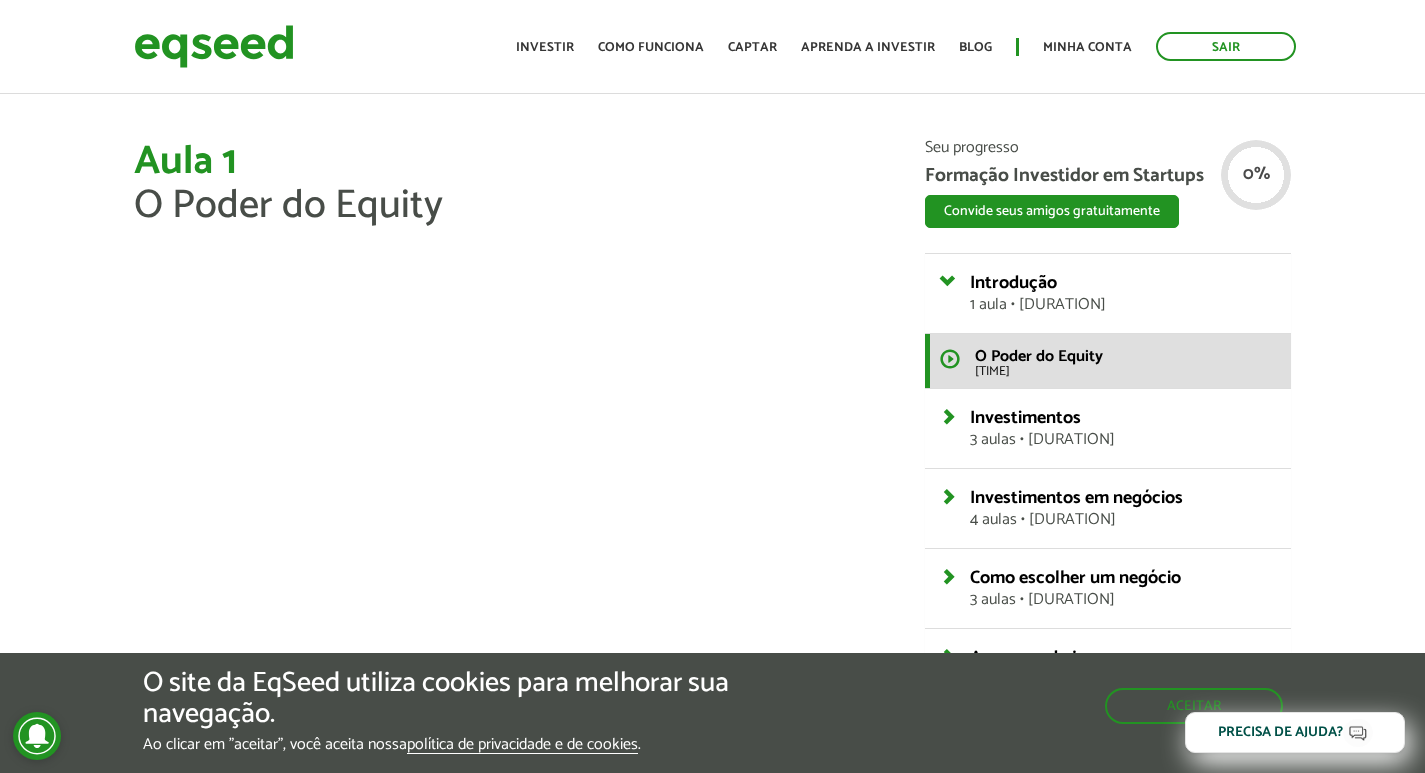 scroll, scrollTop: 0, scrollLeft: 0, axis: both 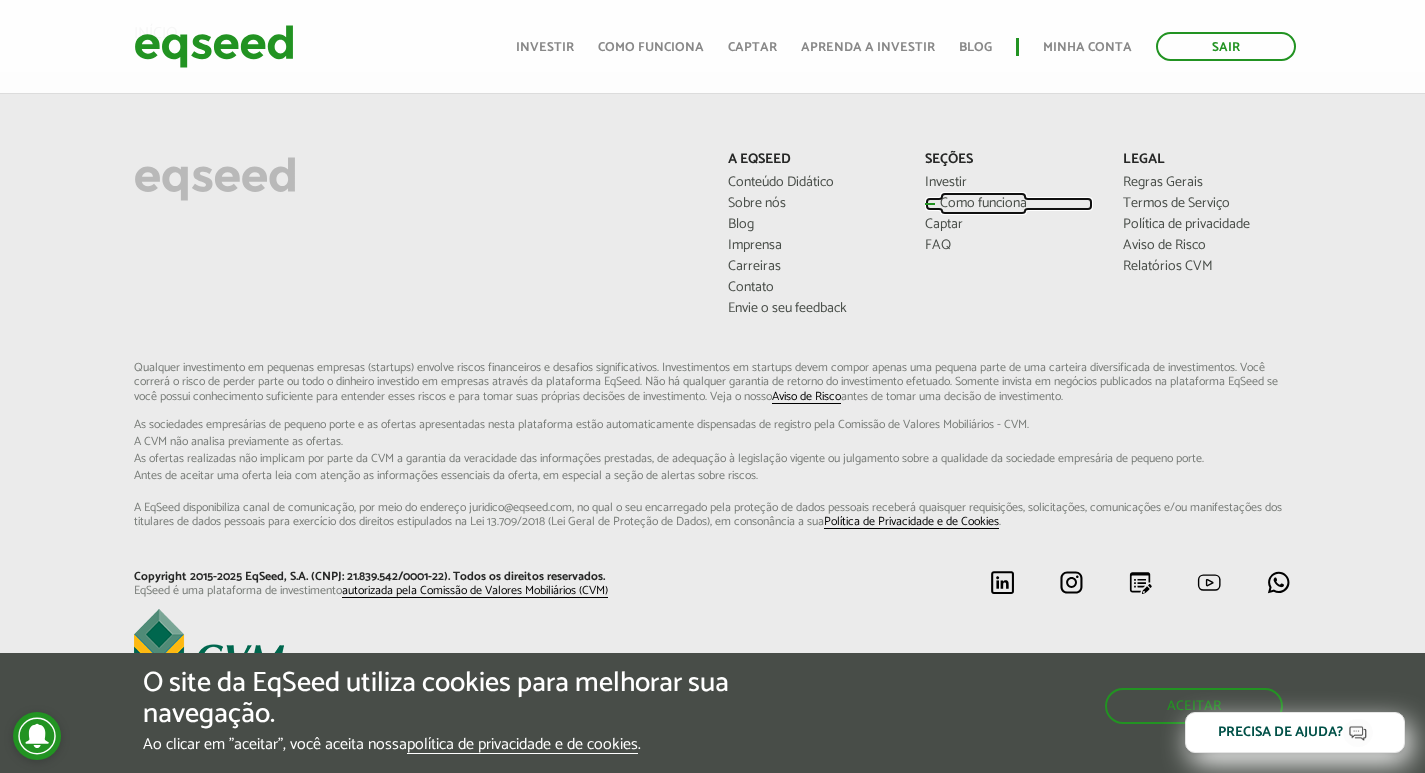click on "Como funciona" at bounding box center (1009, 204) 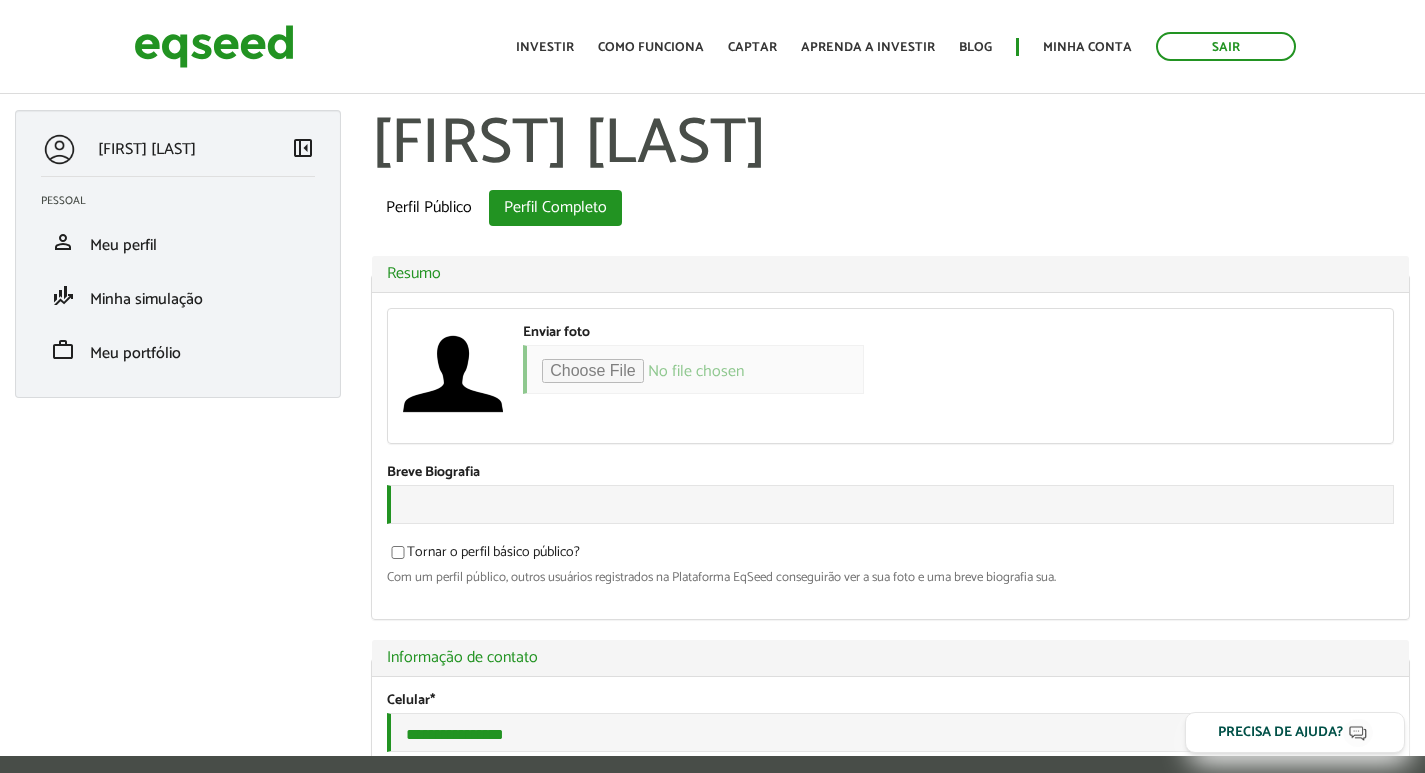 scroll, scrollTop: 0, scrollLeft: 0, axis: both 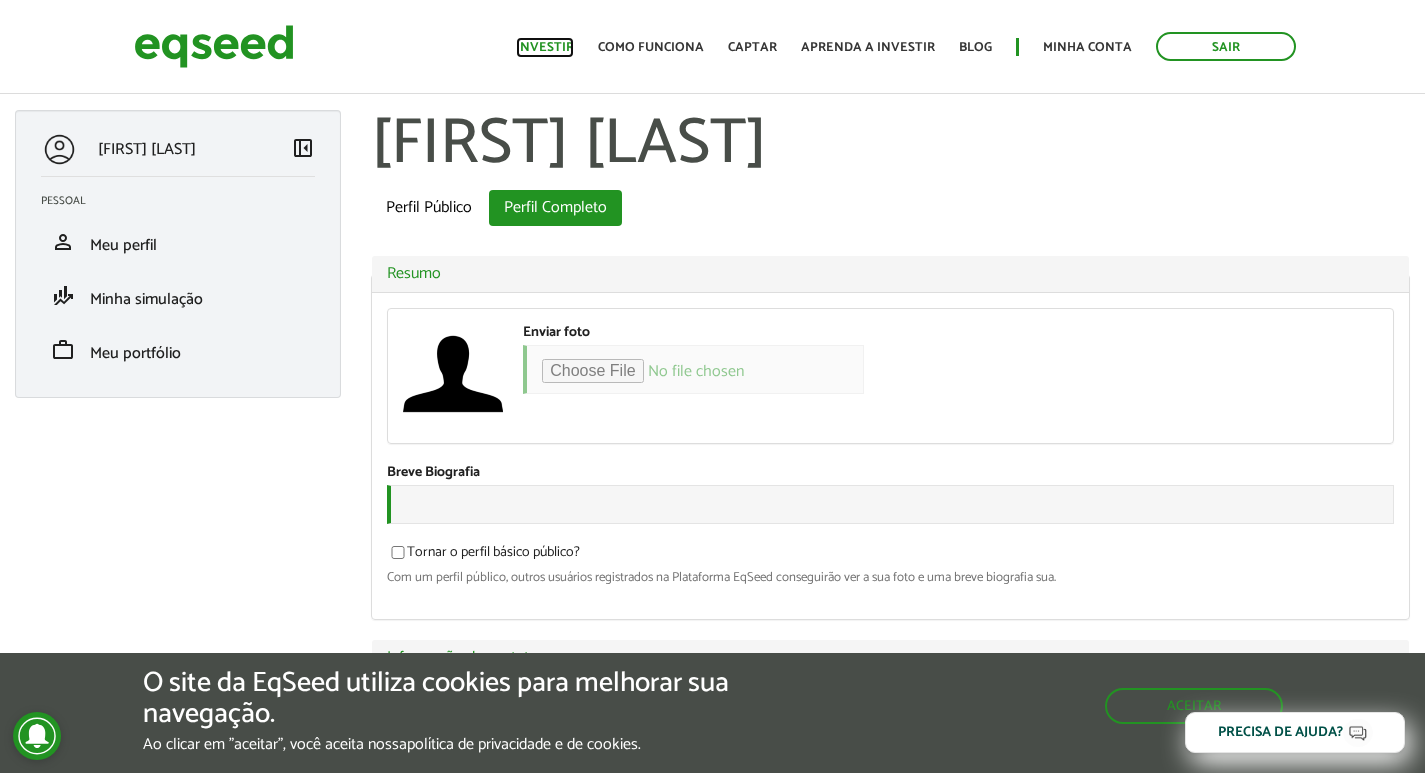 click on "Investir" at bounding box center (545, 47) 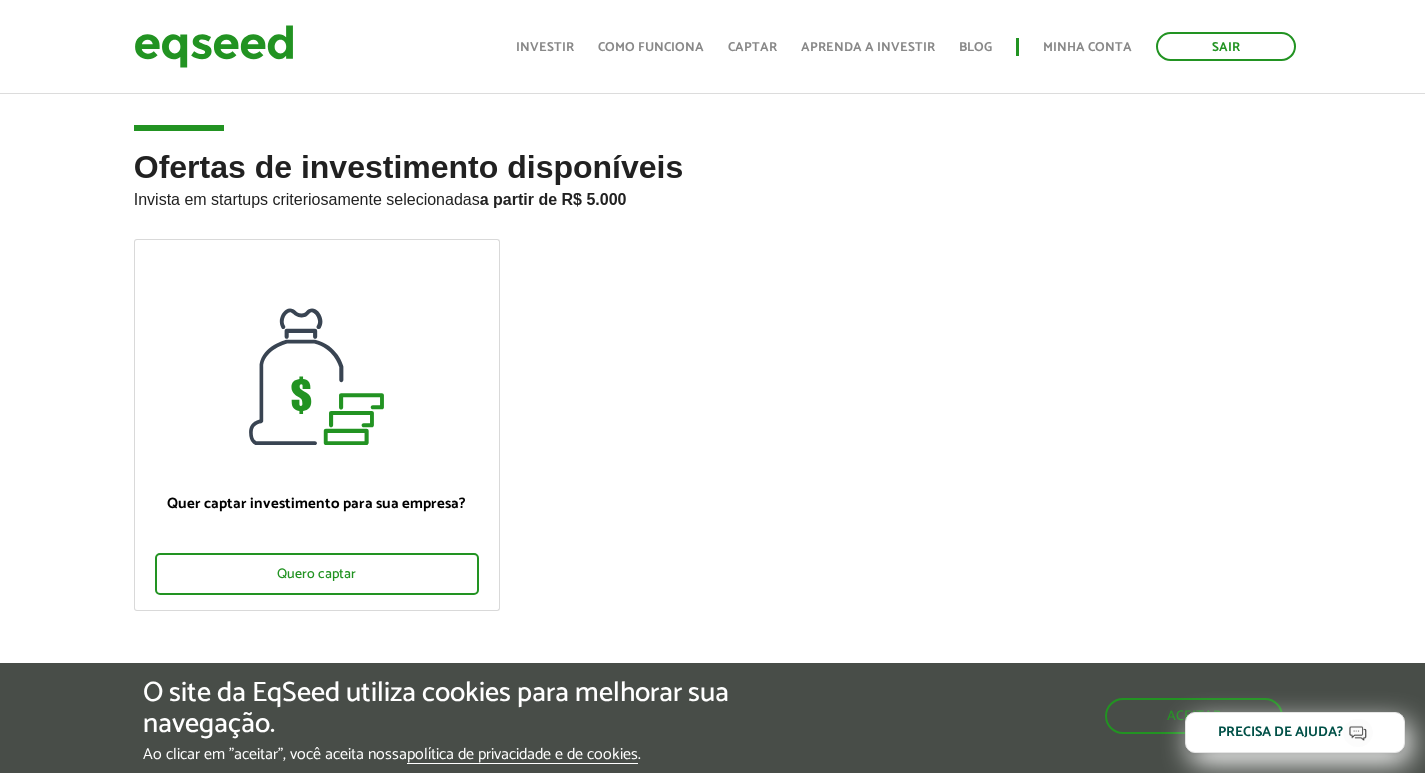 scroll, scrollTop: 182, scrollLeft: 0, axis: vertical 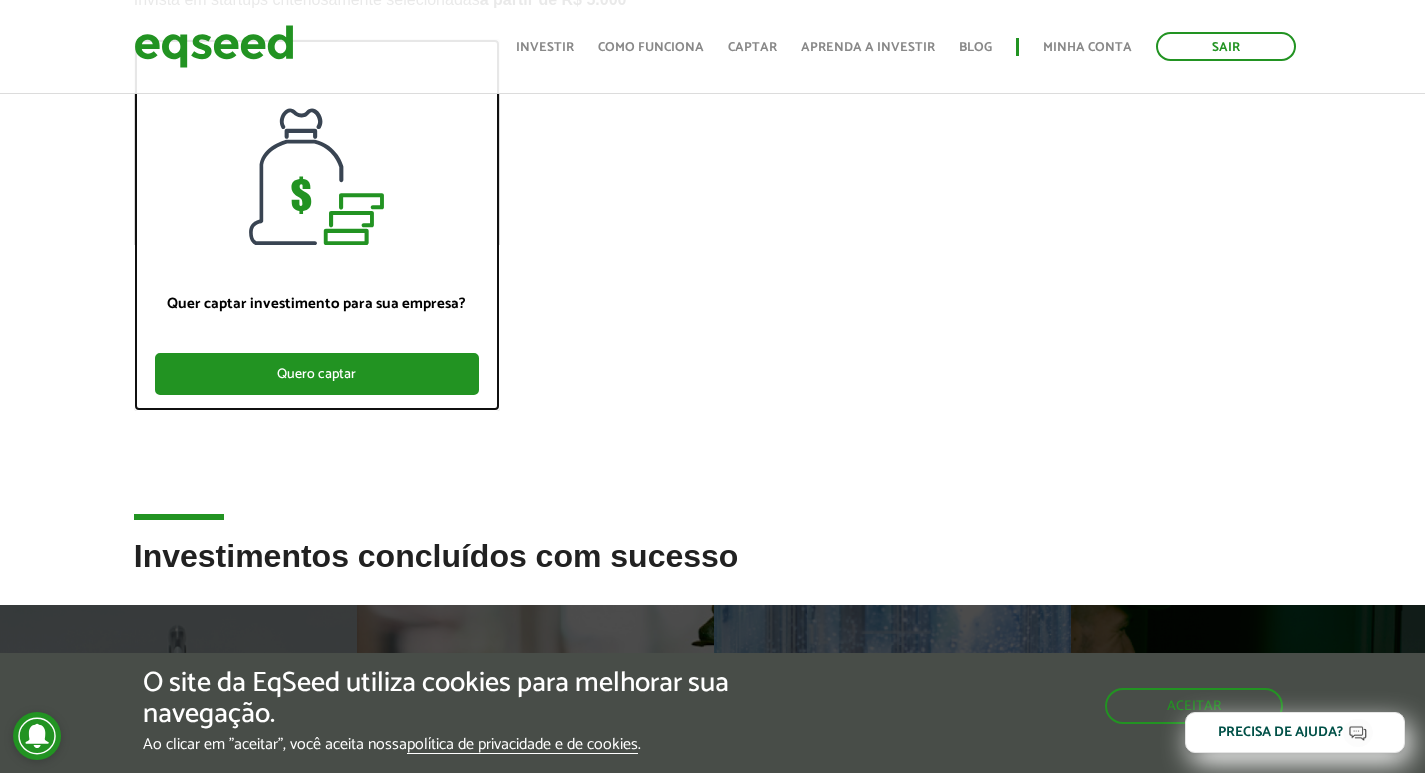 click on "Quero captar" at bounding box center [317, 374] 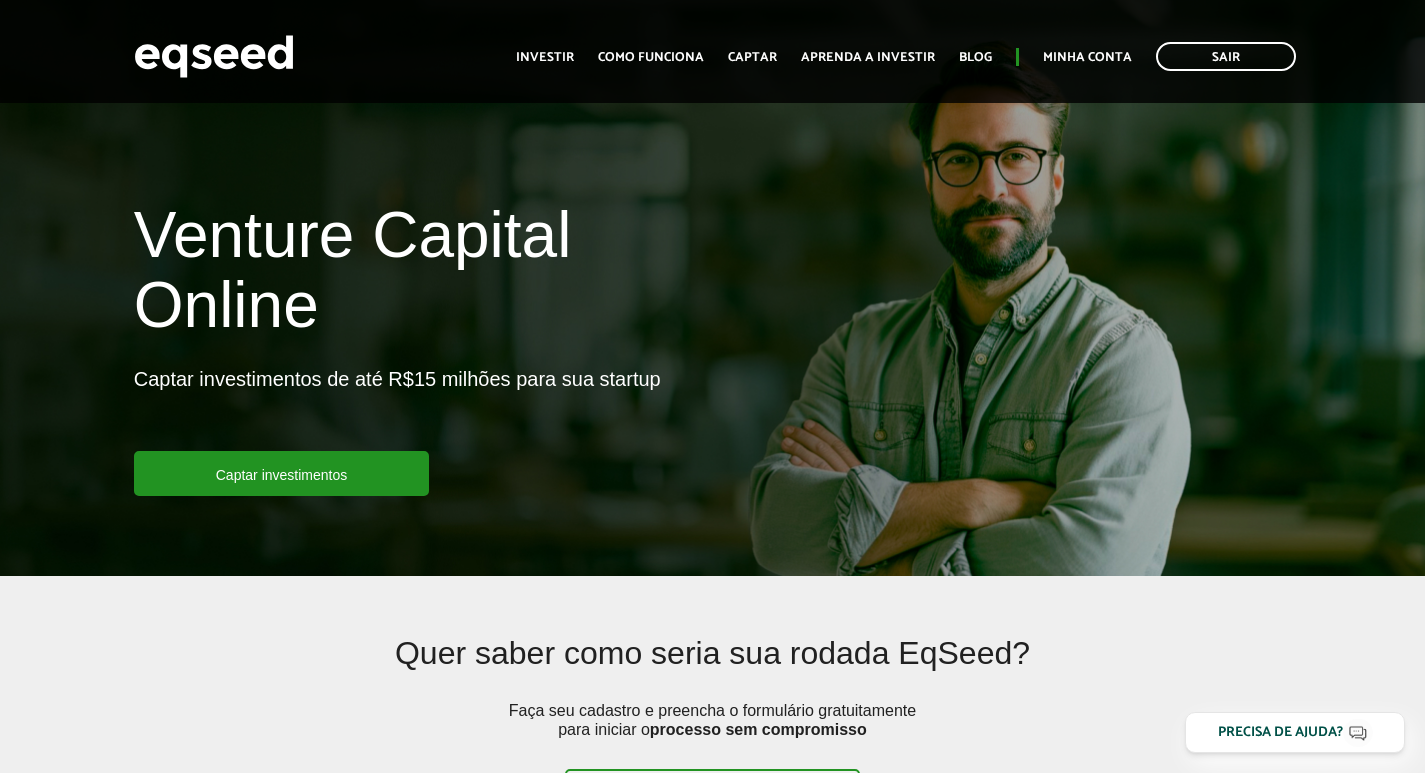 scroll, scrollTop: 200, scrollLeft: 0, axis: vertical 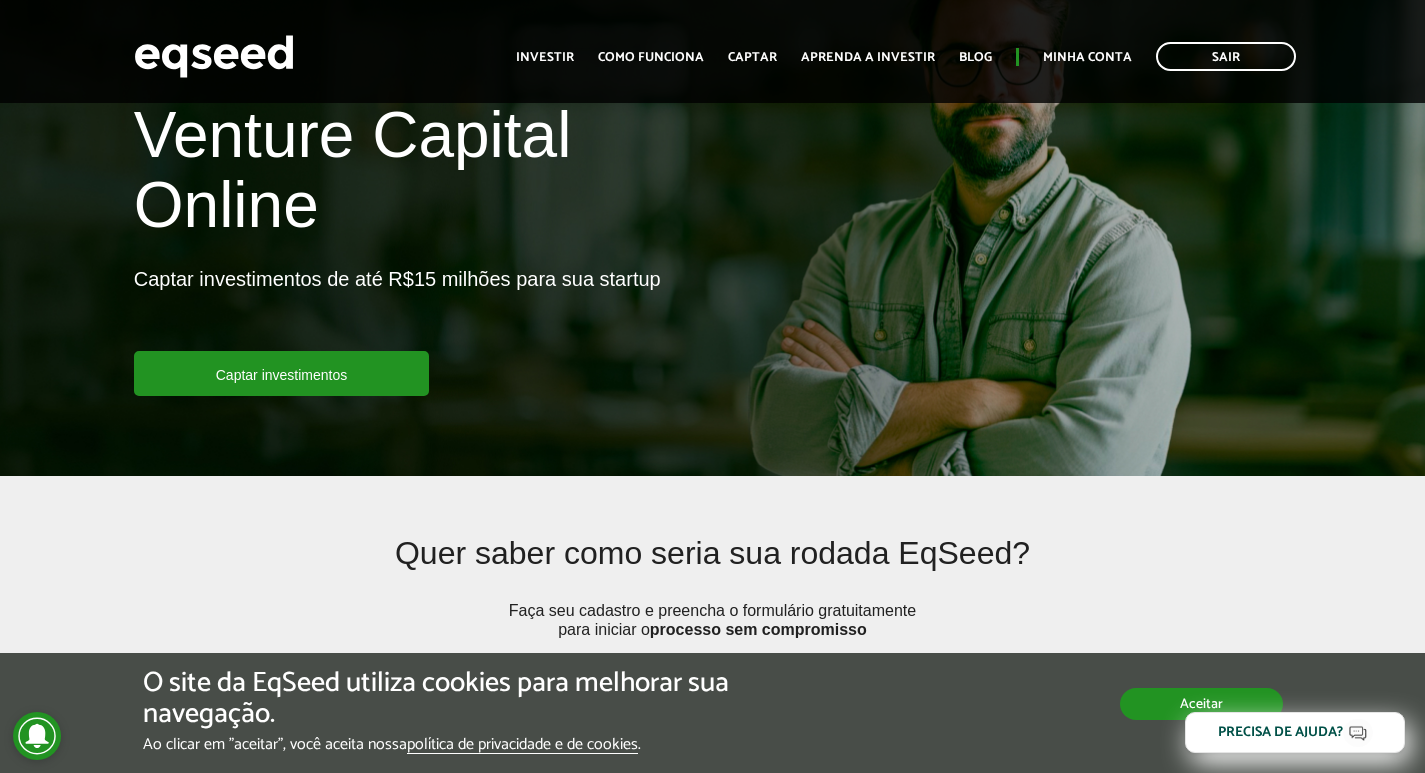 click on "Aceitar" at bounding box center (1201, 704) 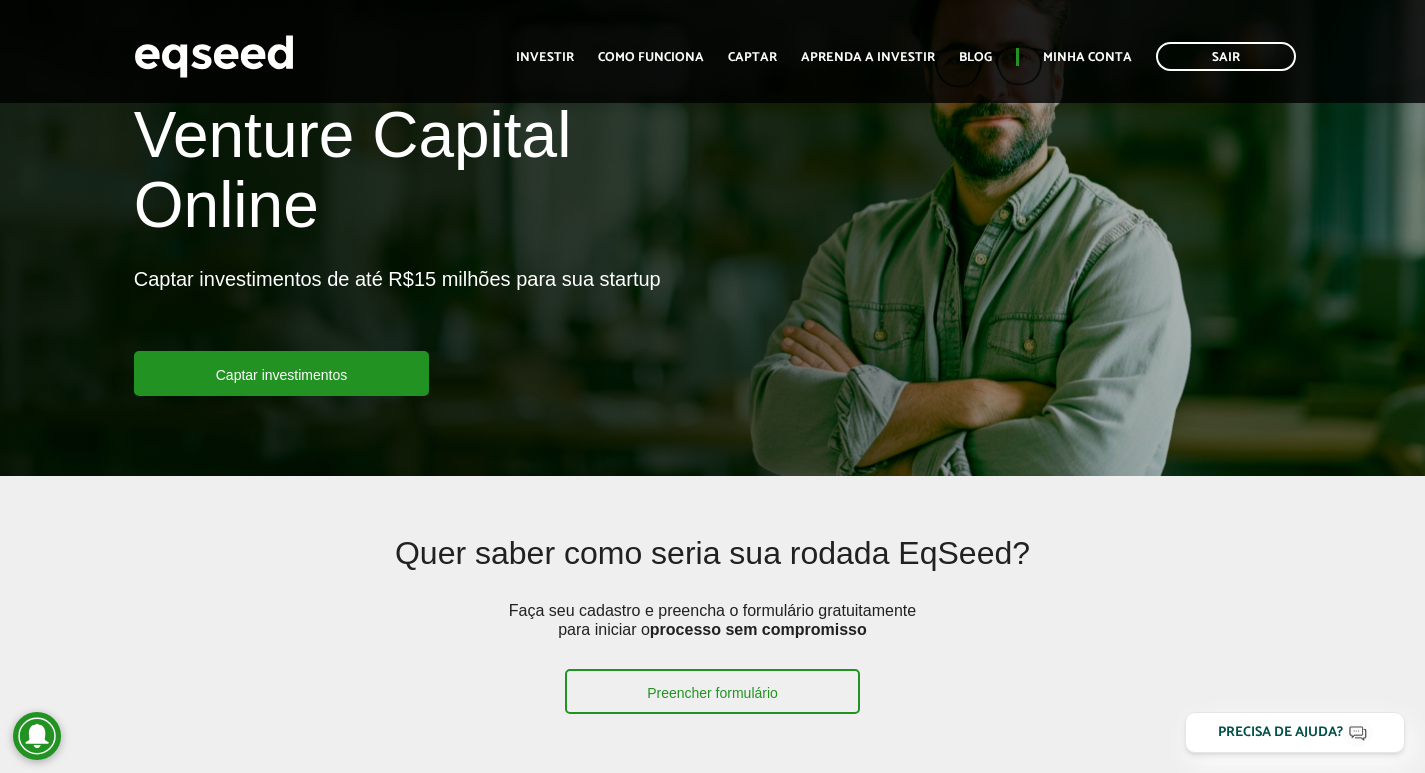 scroll, scrollTop: 0, scrollLeft: 0, axis: both 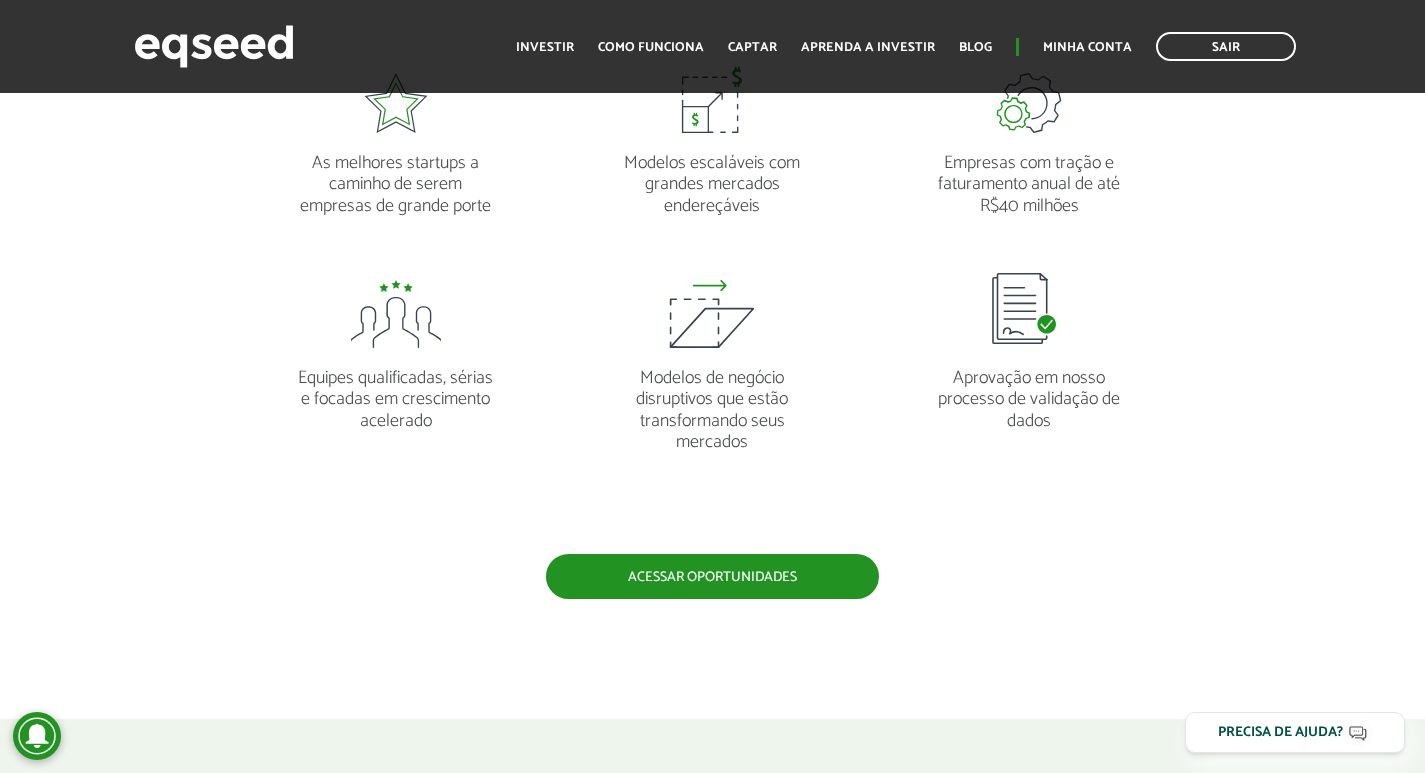 click on "Acessar oportunidades" at bounding box center (712, 576) 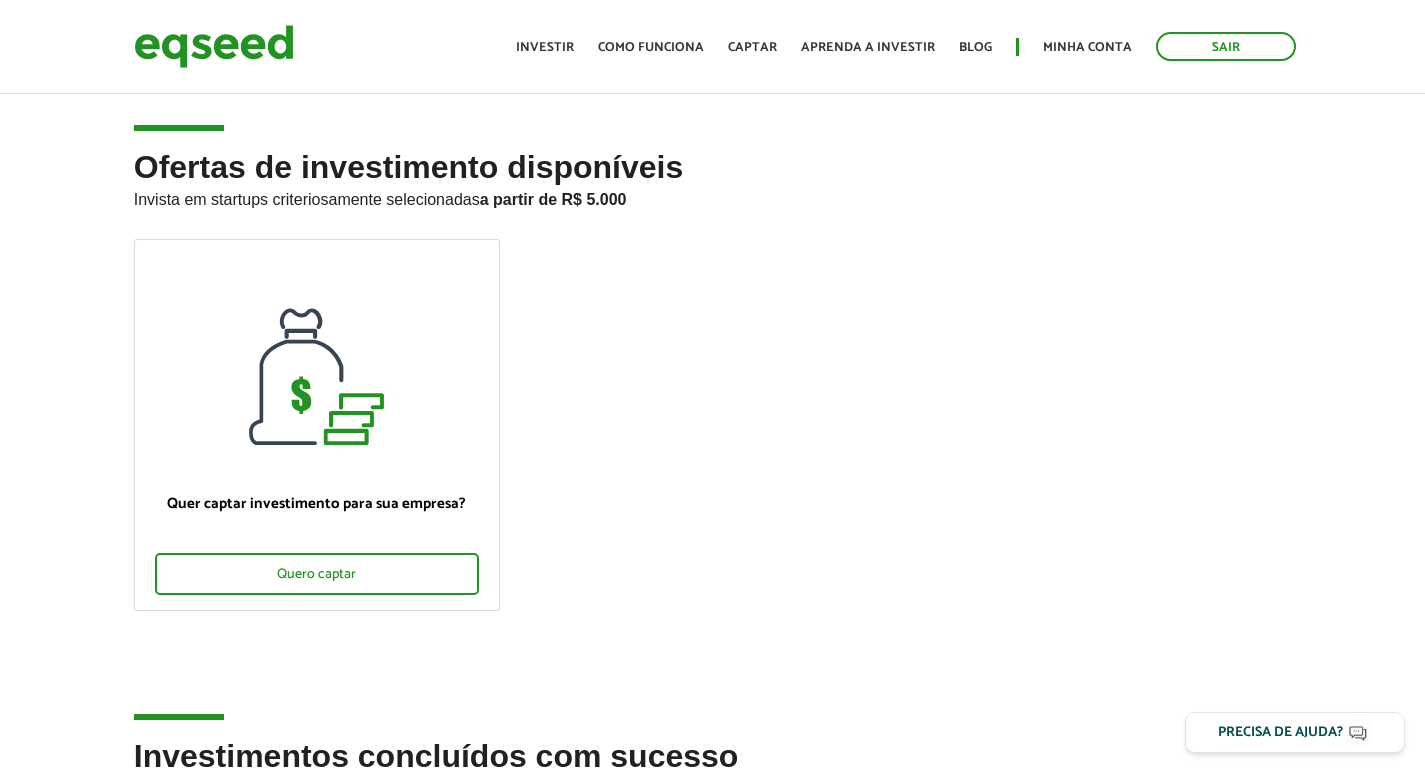 scroll, scrollTop: 0, scrollLeft: 0, axis: both 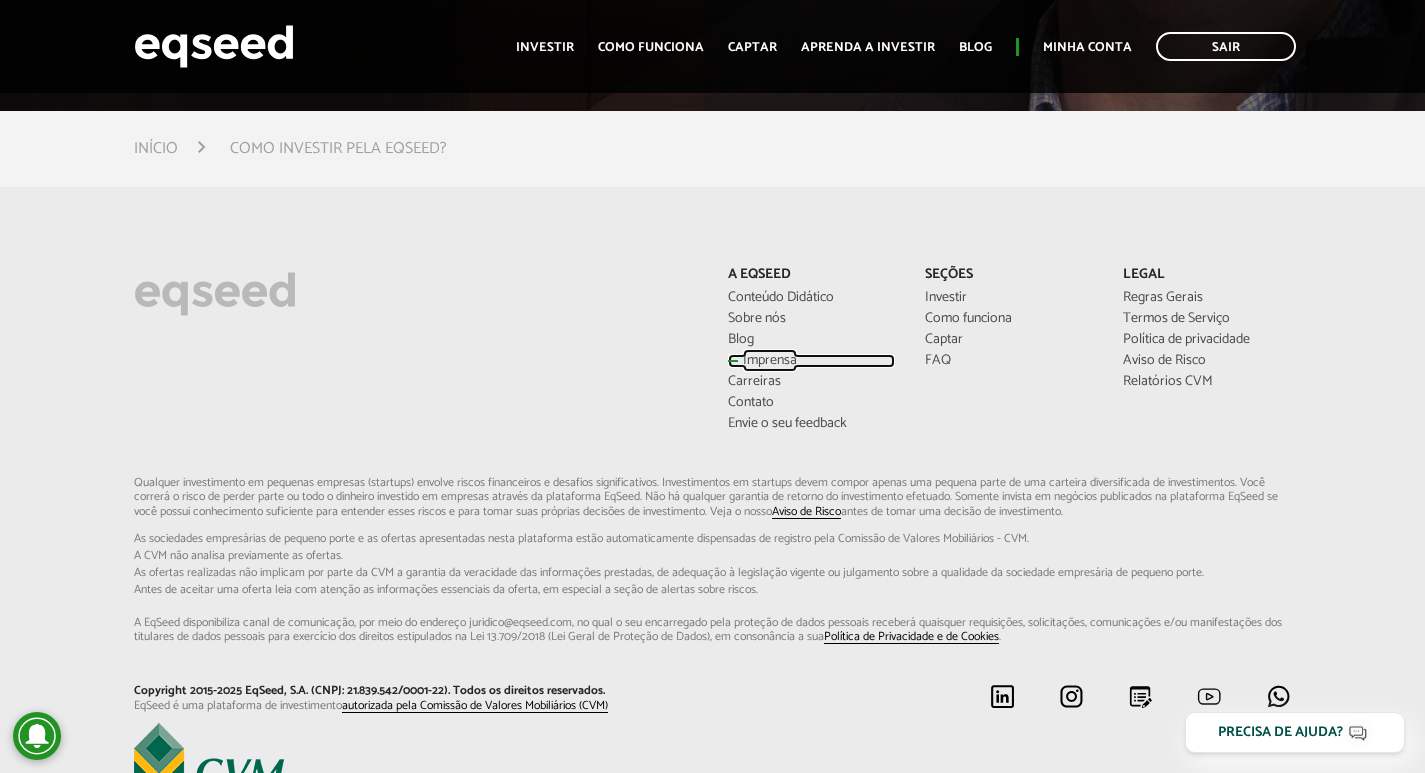 click on "Imprensa" at bounding box center [812, 361] 